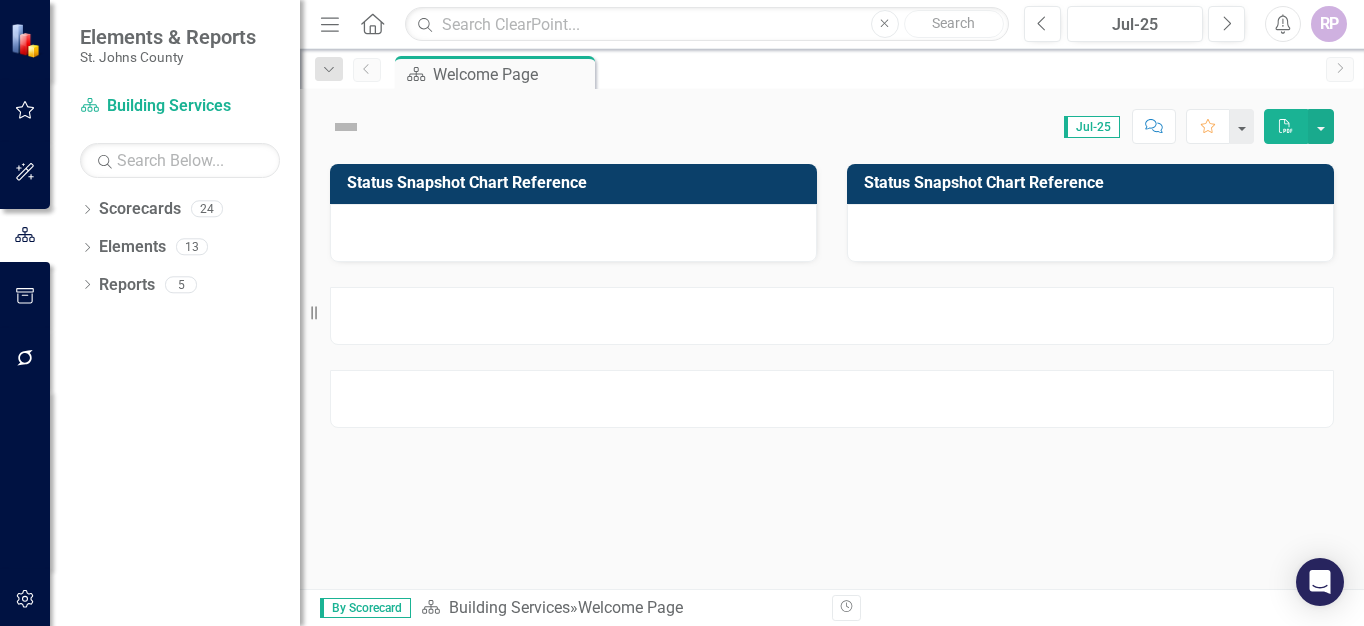 scroll, scrollTop: 0, scrollLeft: 0, axis: both 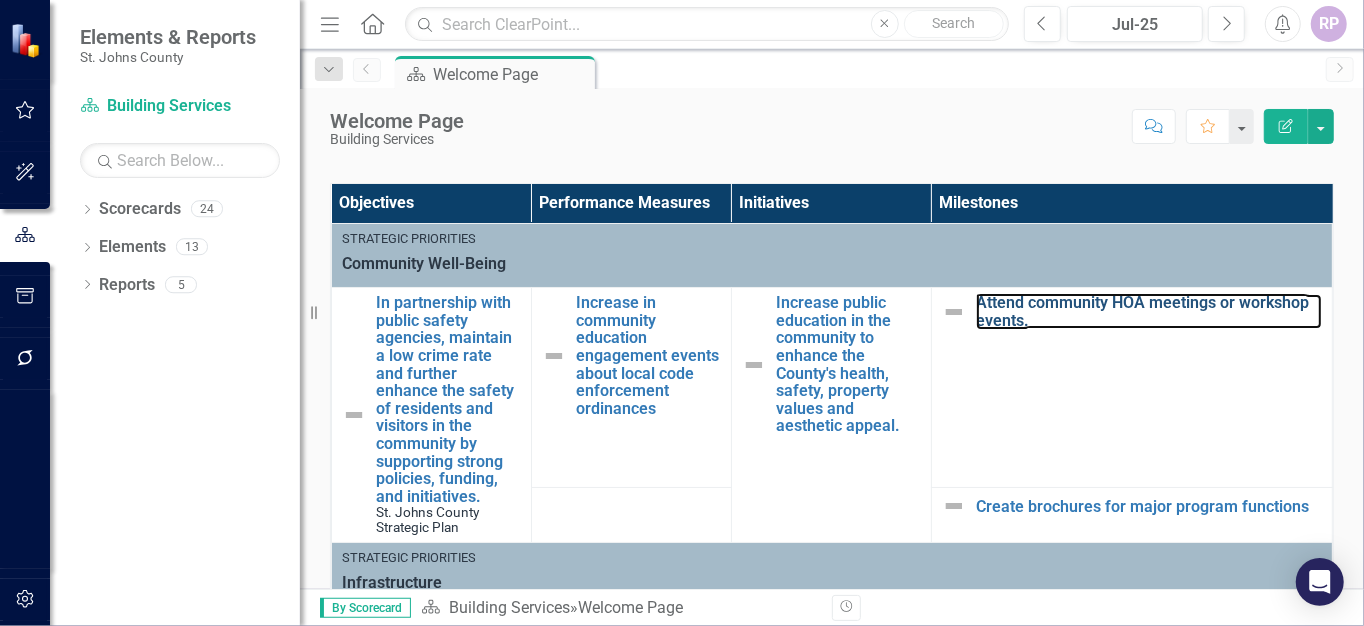 click on "Attend community HOA meetings or workshop events." at bounding box center (1149, 311) 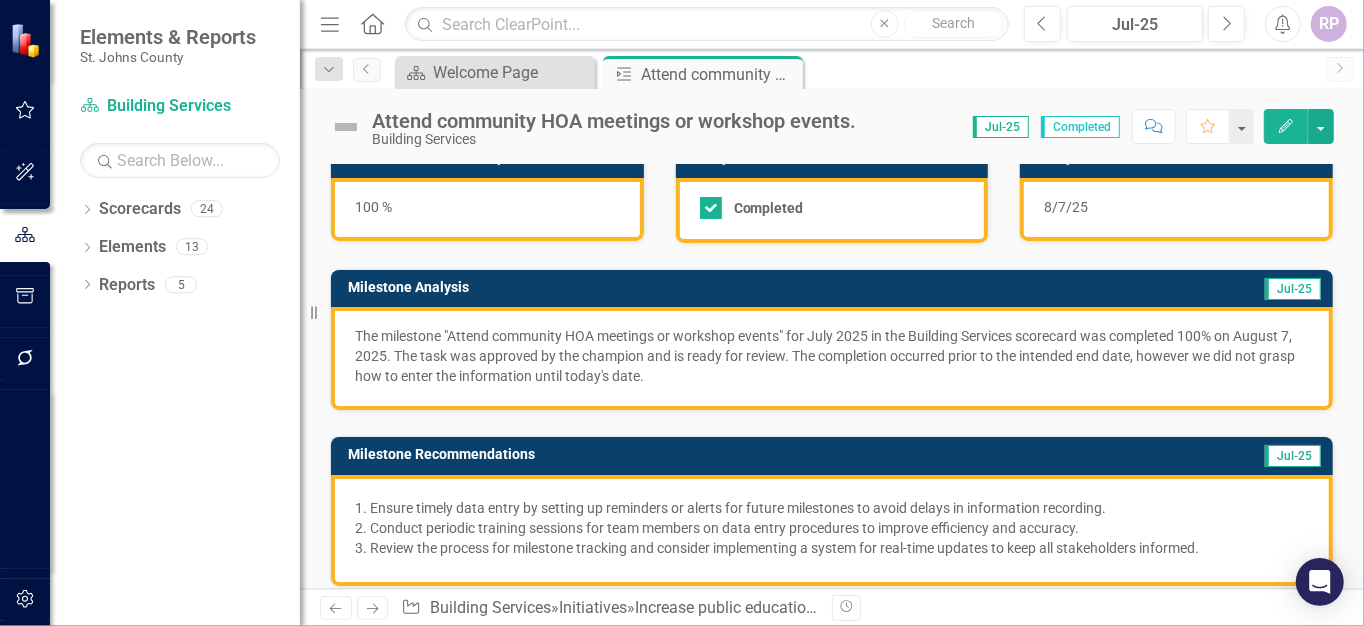 scroll, scrollTop: 0, scrollLeft: 0, axis: both 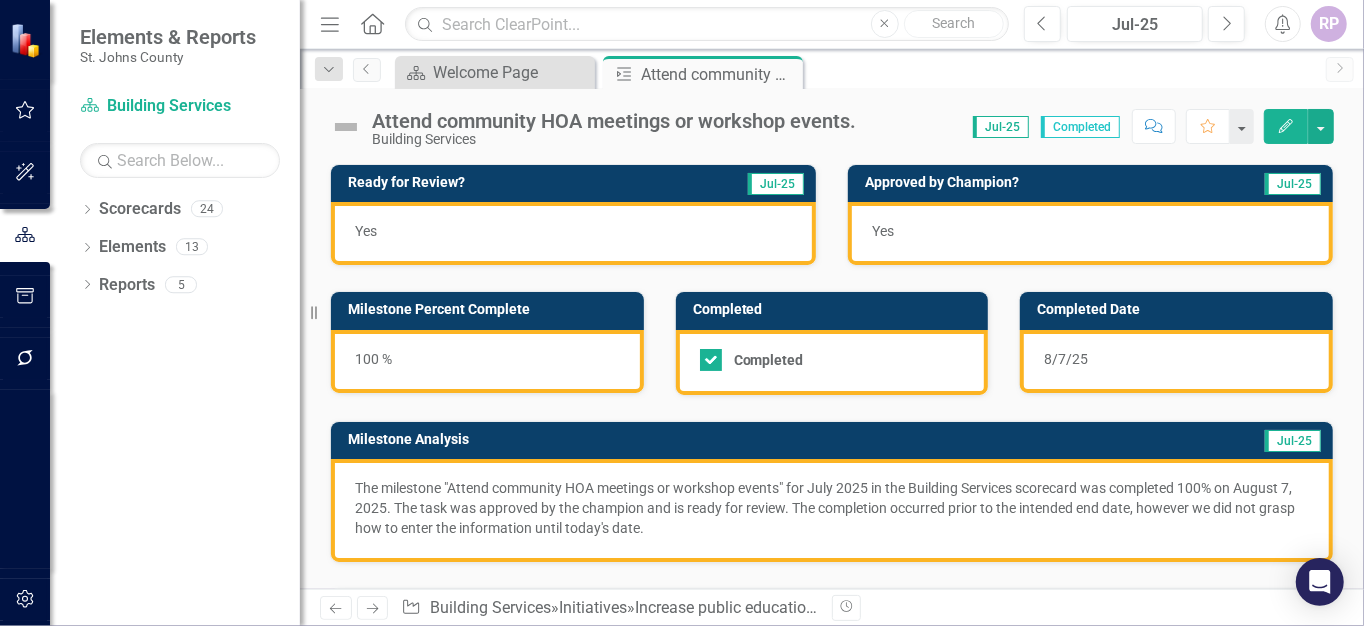 click on "Dropdown" 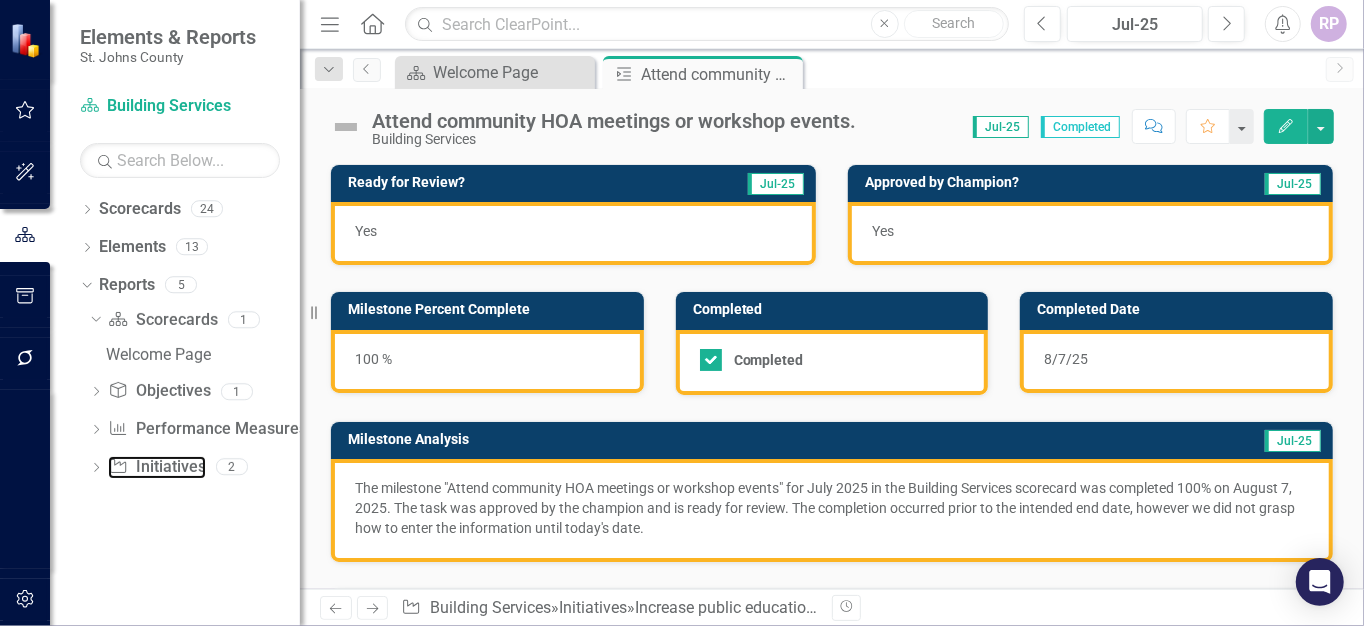 click on "Initiative Initiatives" at bounding box center (156, 467) 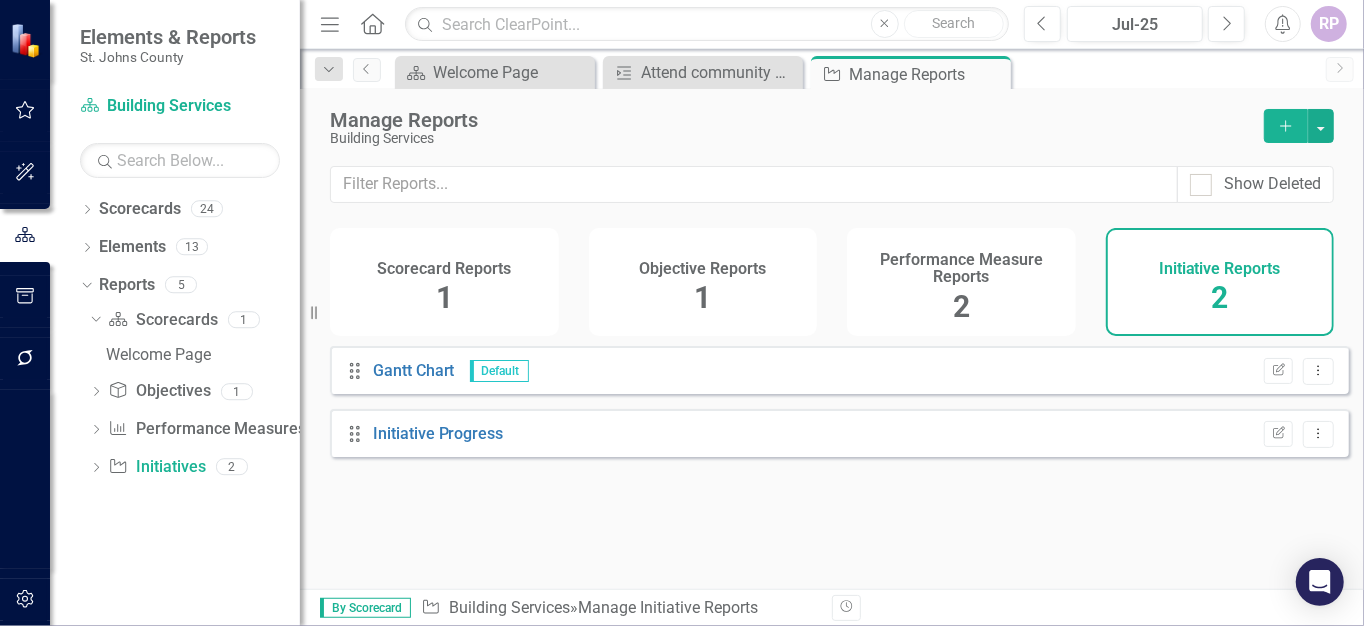 click on "2" at bounding box center [961, 306] 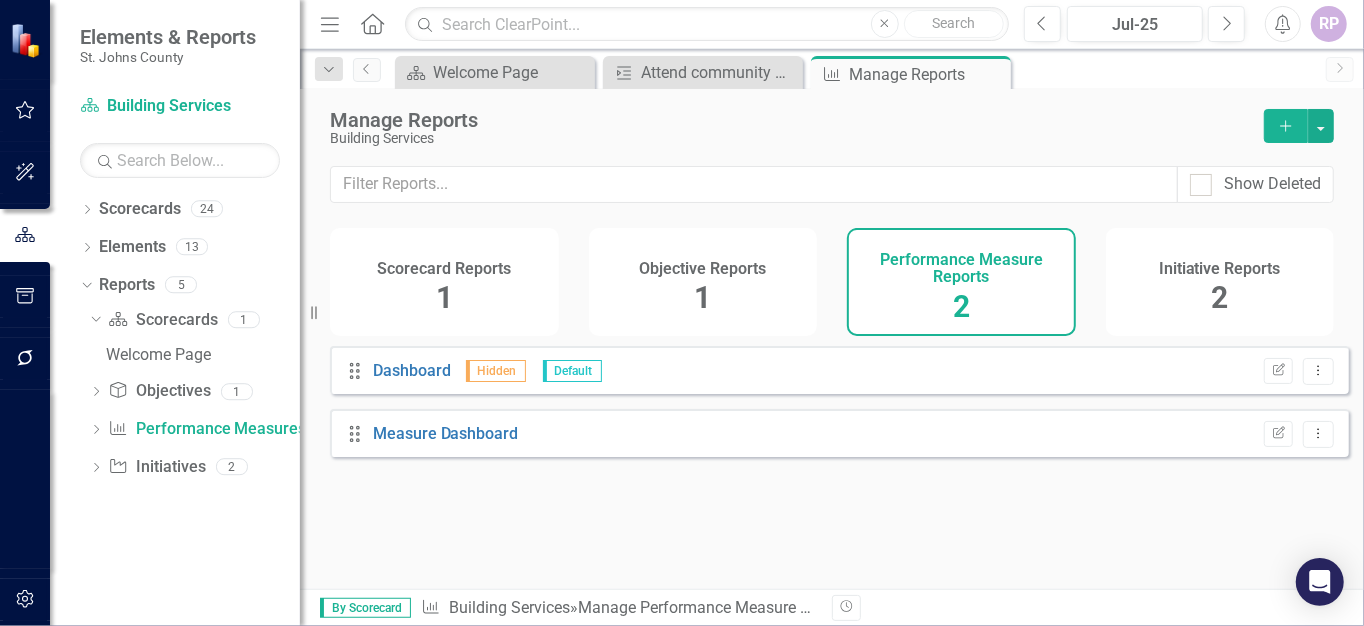 click on "Hidden" at bounding box center [496, 371] 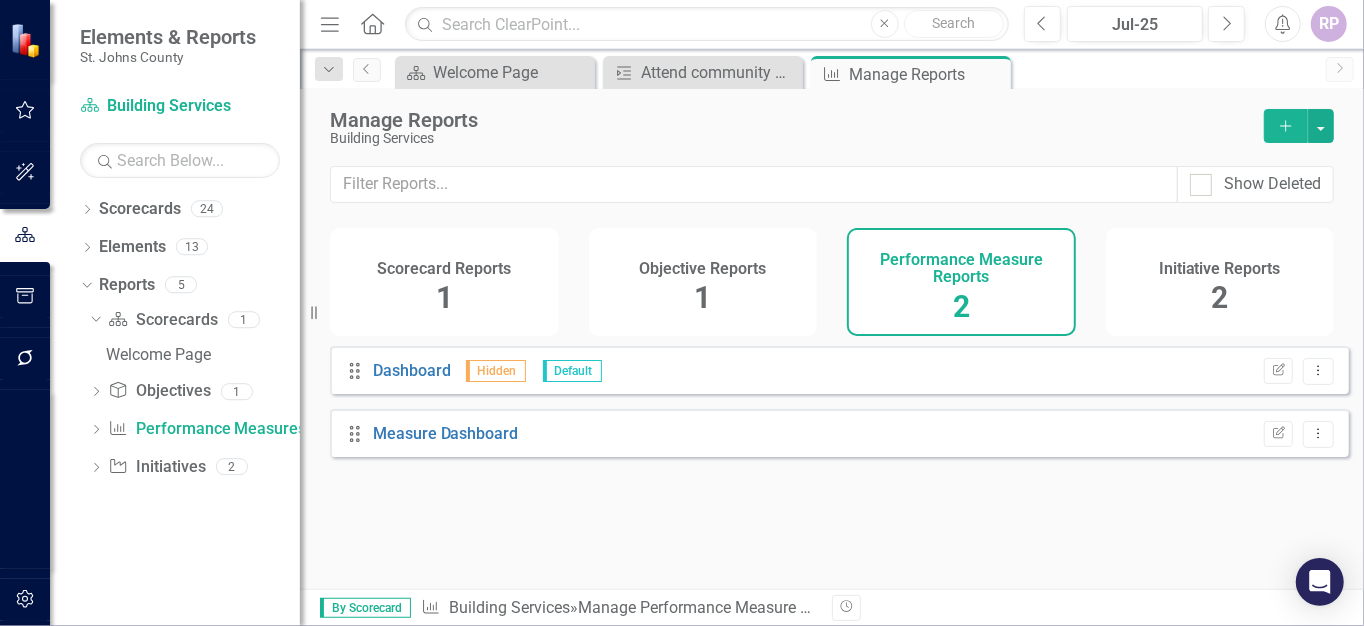 click on "Hidden" at bounding box center (496, 371) 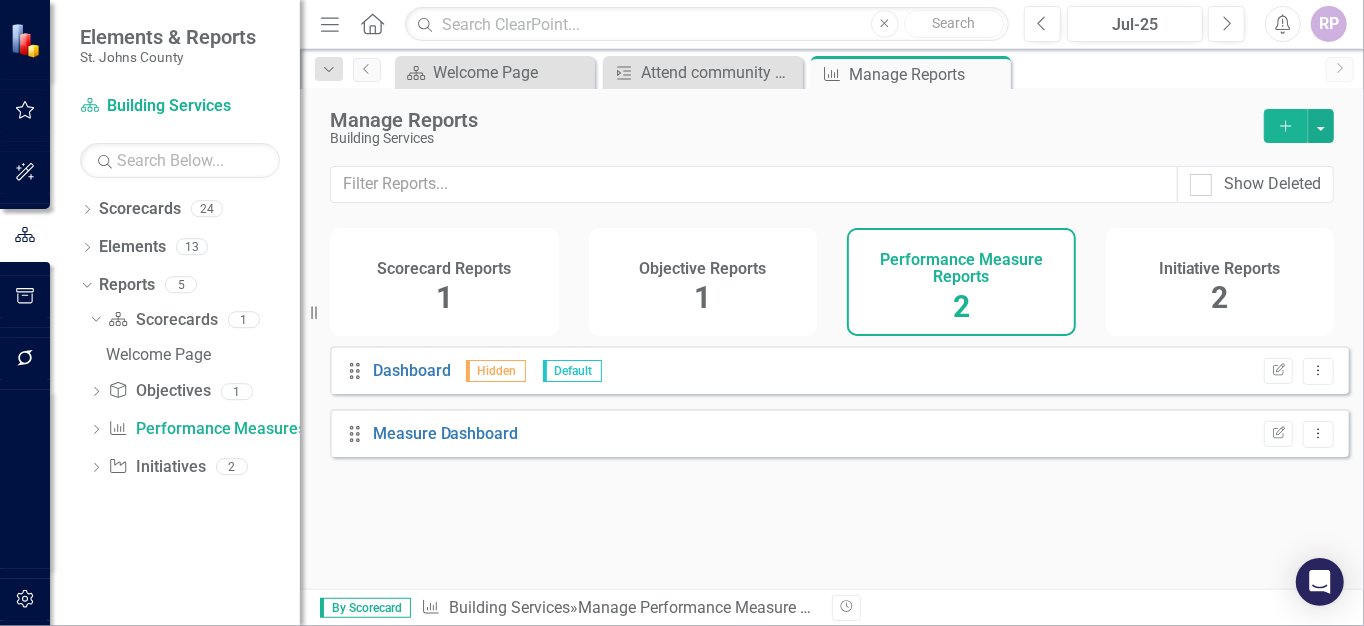 click on "Dropdown Menu" 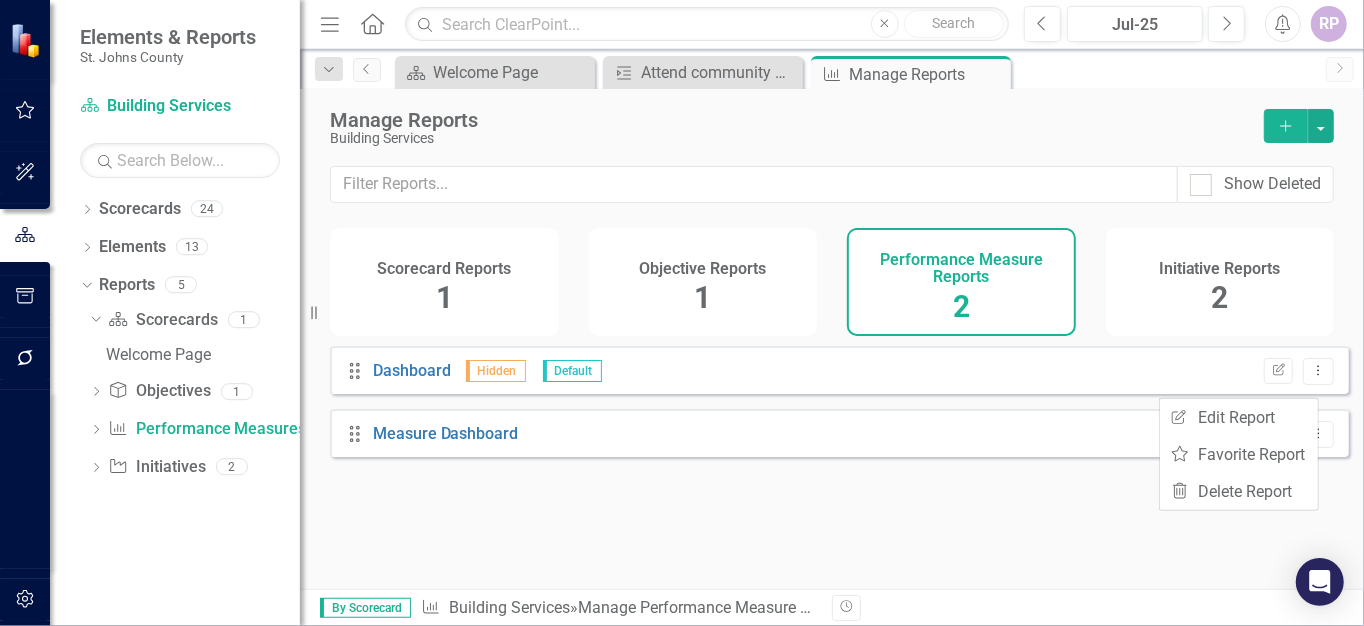 click on "Initiative Reports 2" at bounding box center [1220, 282] 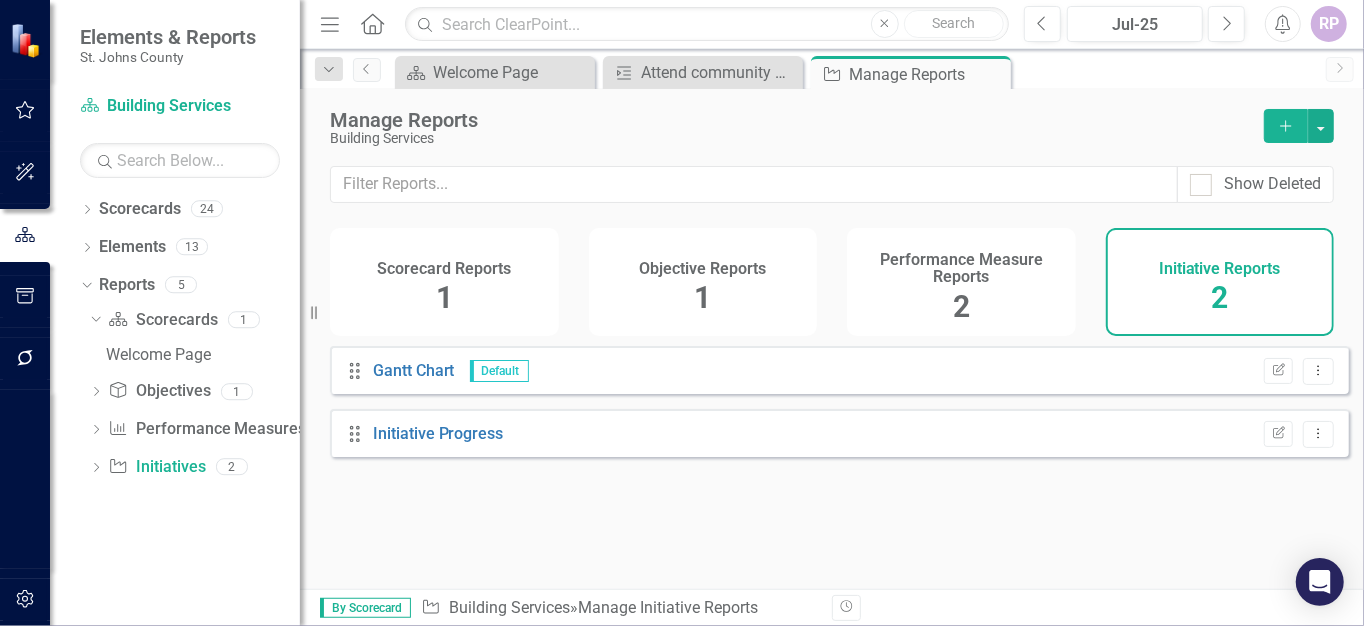 click on "2" at bounding box center [1219, 297] 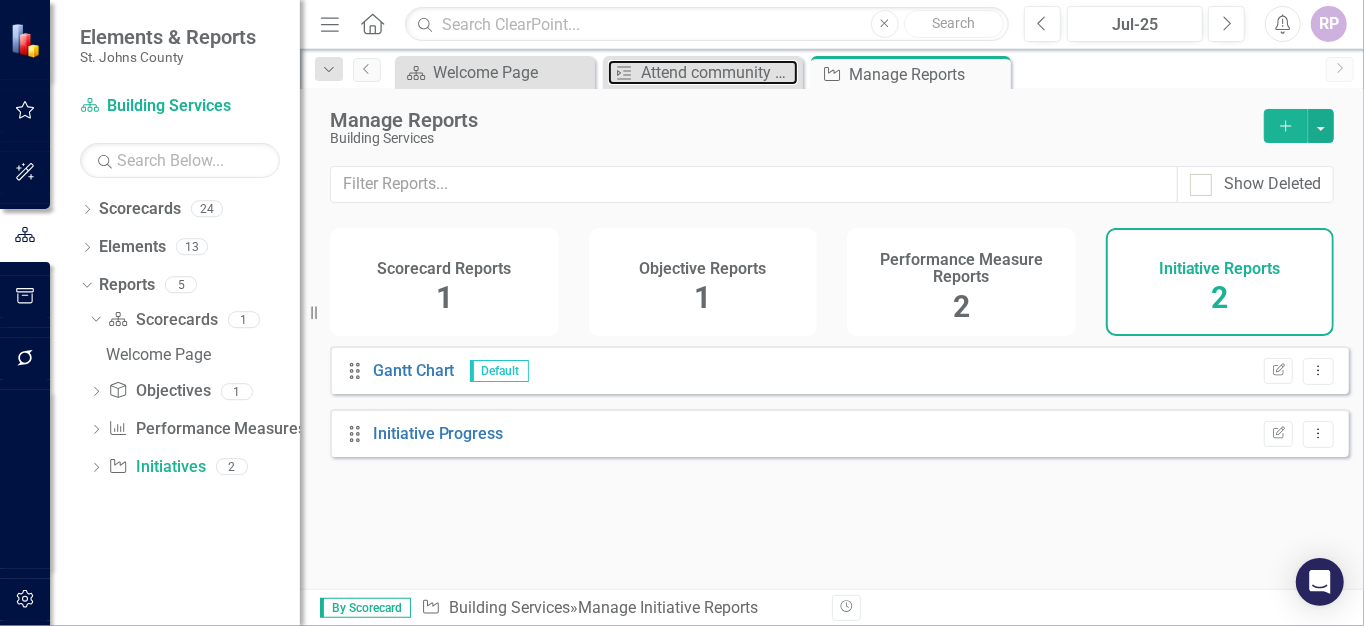 click on "Attend community HOA meetings or workshop events." at bounding box center [719, 72] 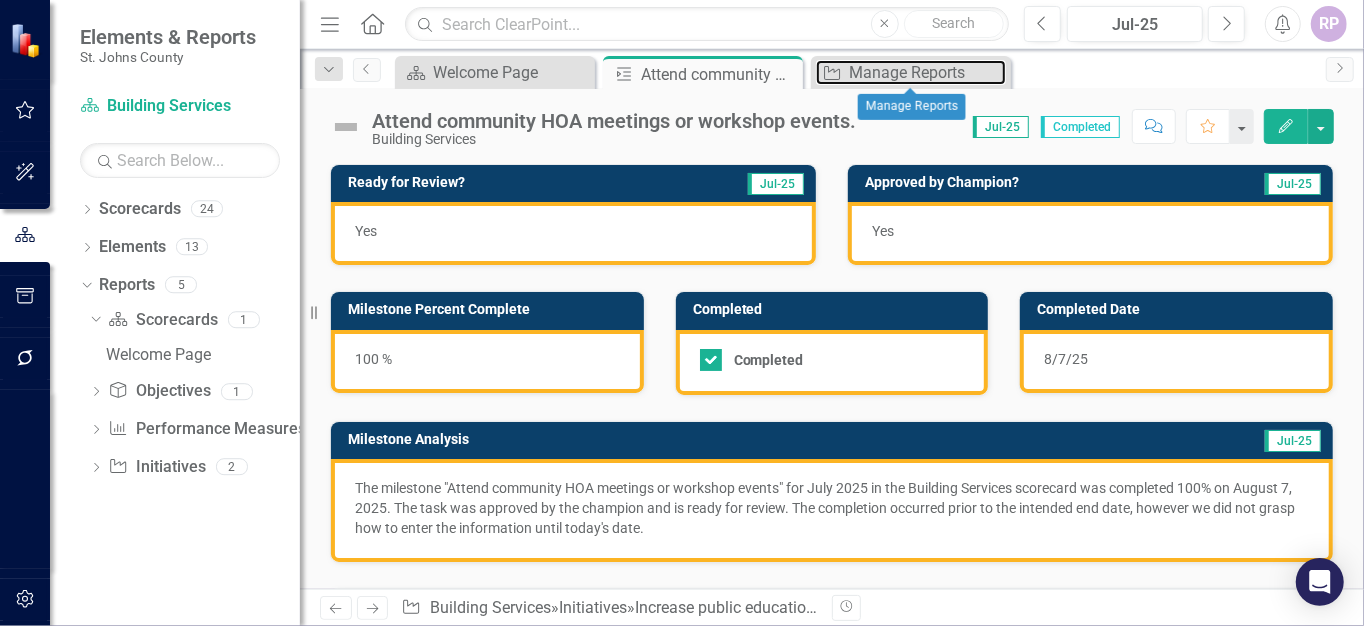 click on "Manage Reports" at bounding box center [927, 72] 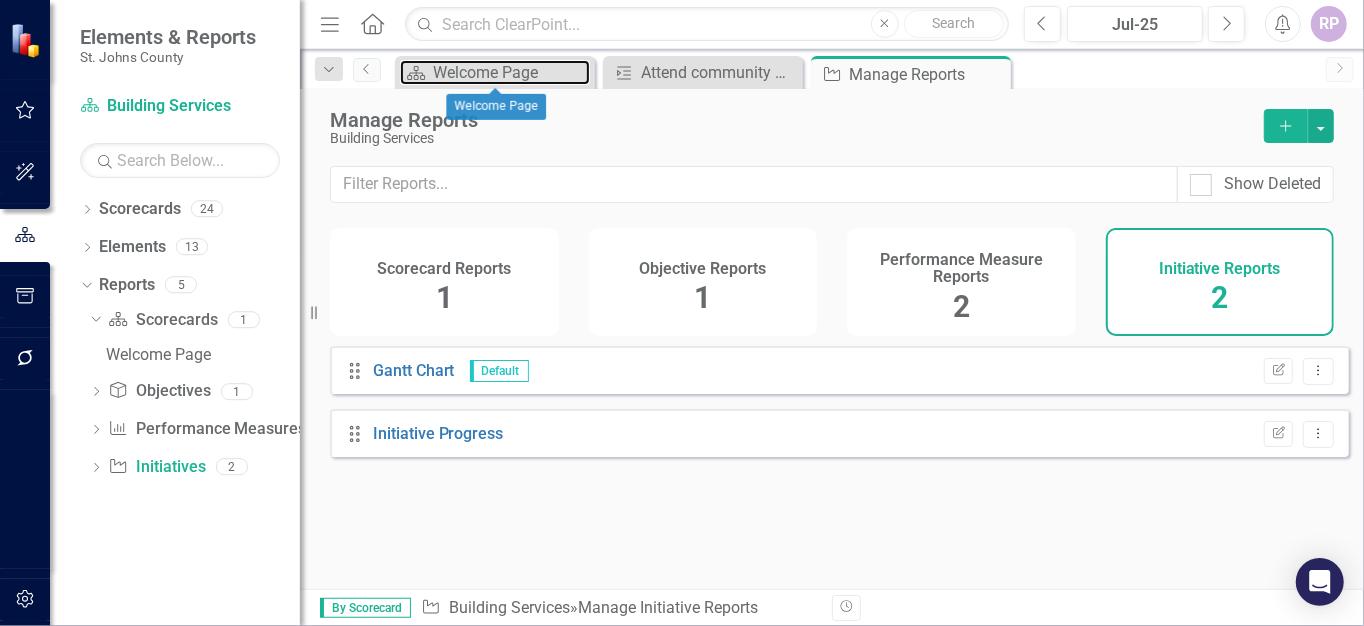 click on "Welcome Page" at bounding box center (511, 72) 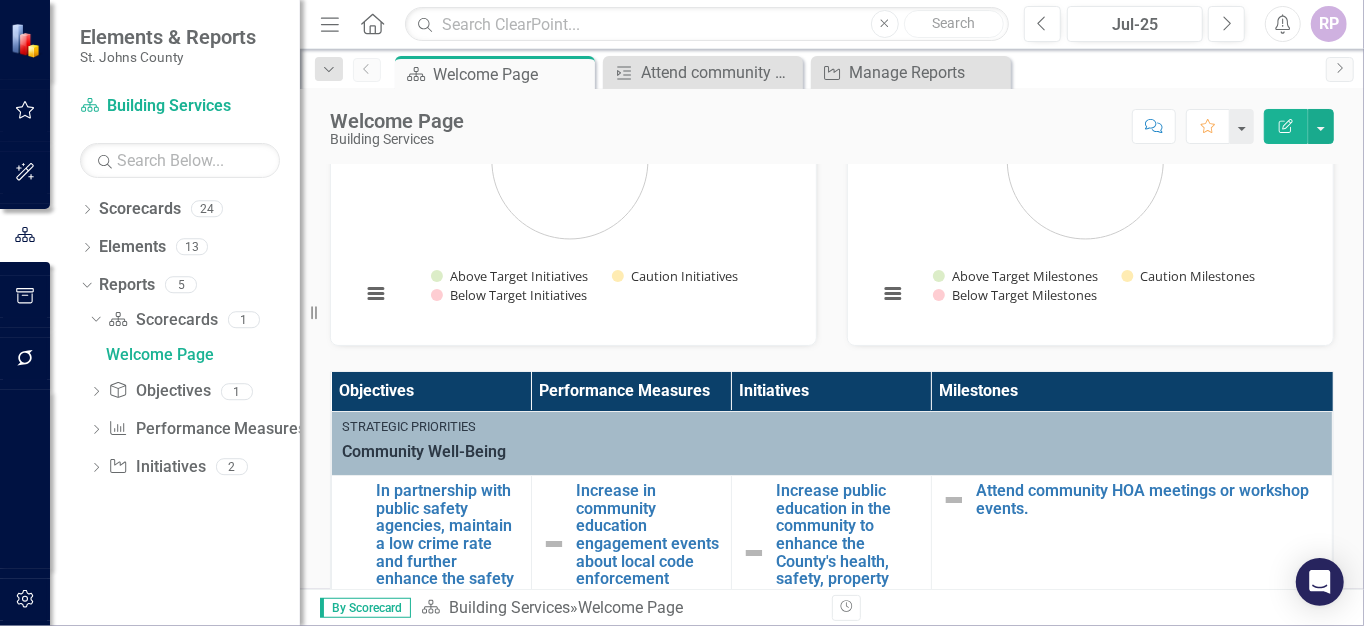 scroll, scrollTop: 600, scrollLeft: 0, axis: vertical 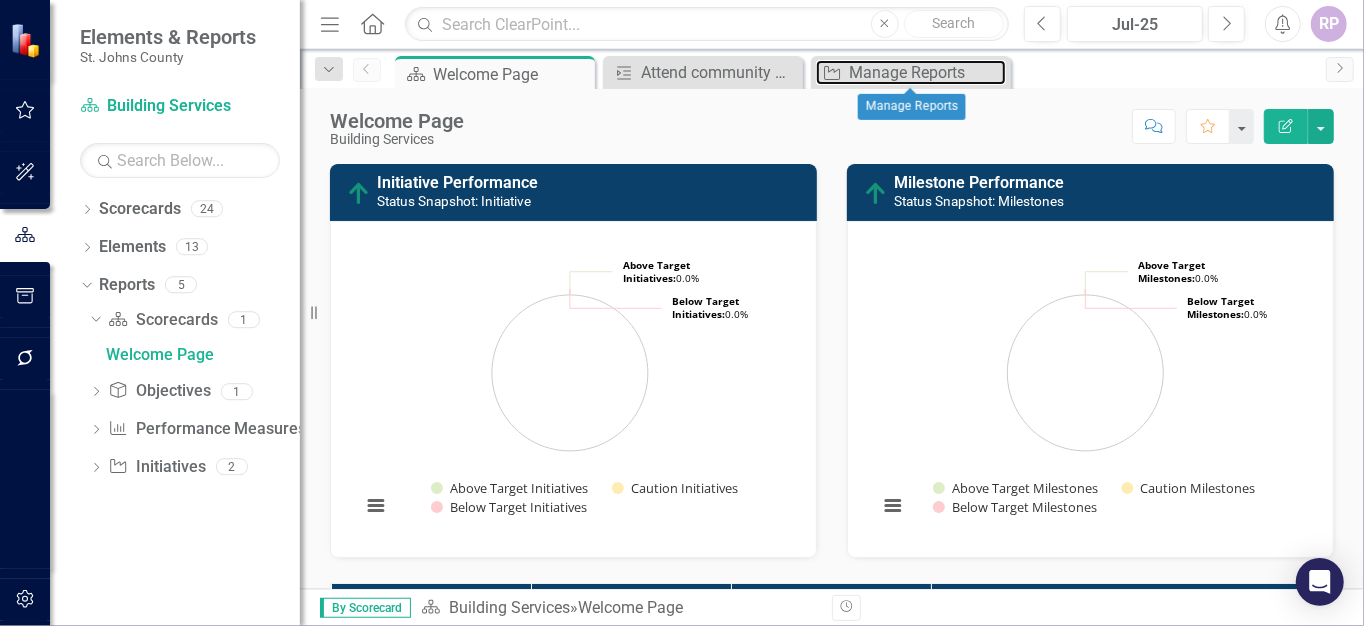 click on "Manage Reports" at bounding box center (927, 72) 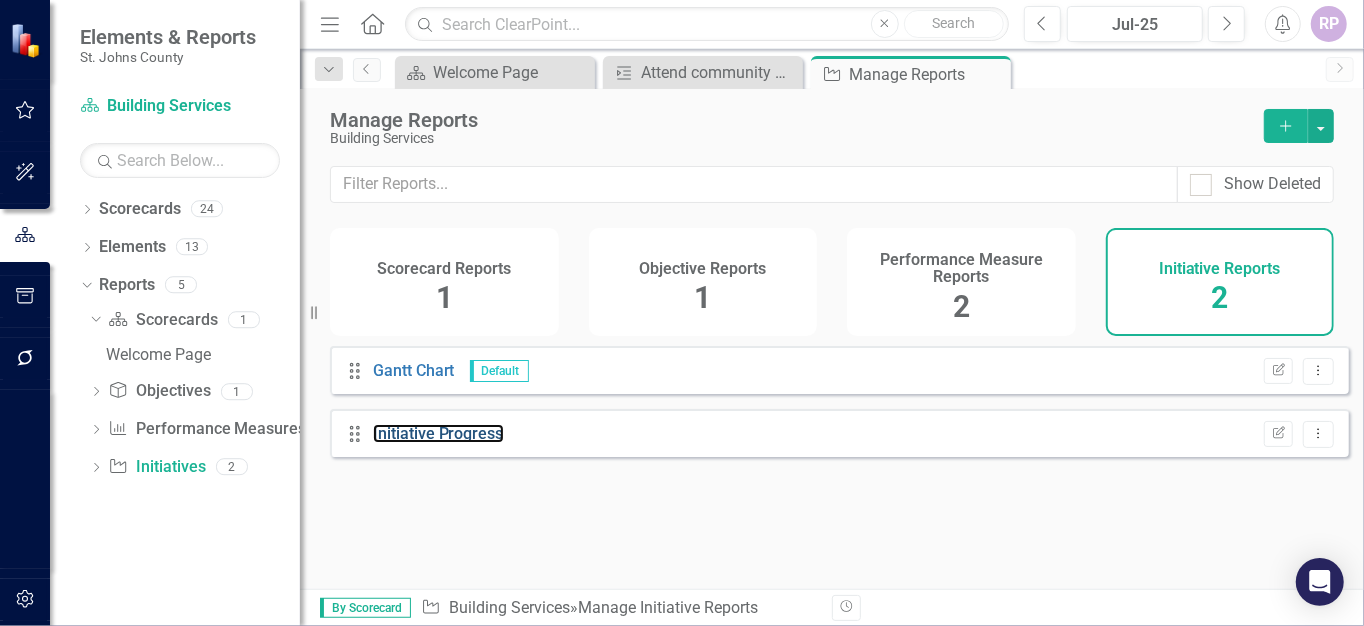 click on "Initiative Progress" at bounding box center [438, 433] 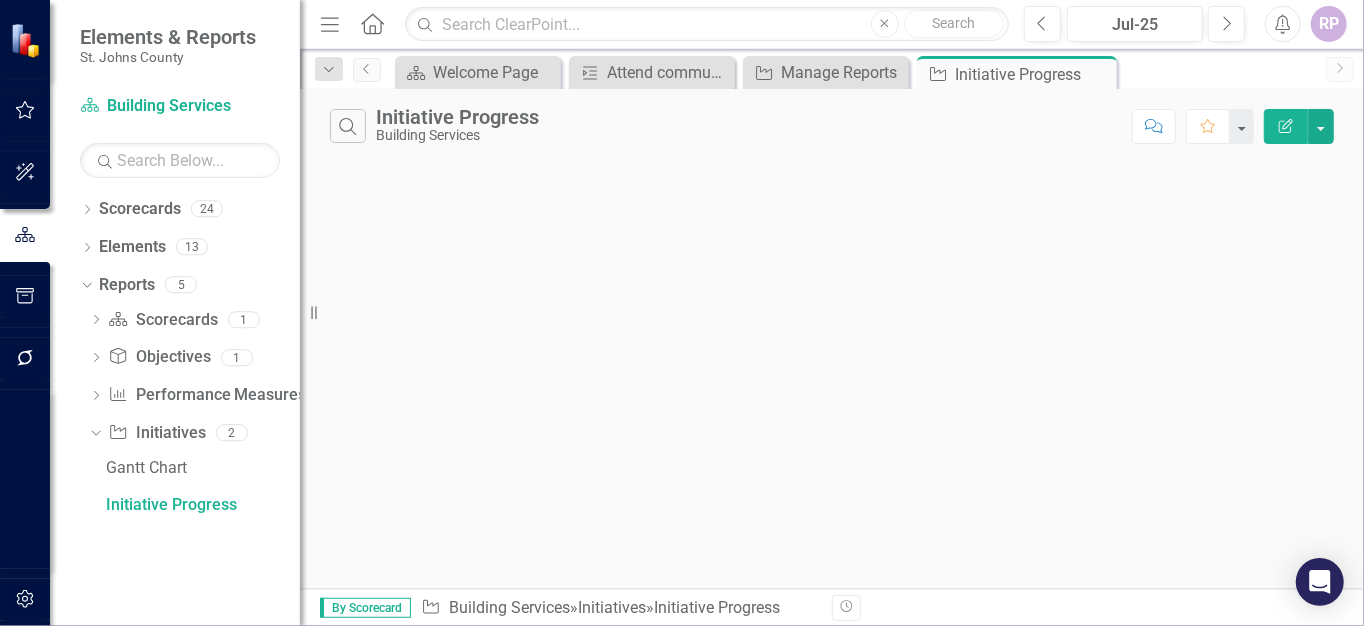 click on "Close" 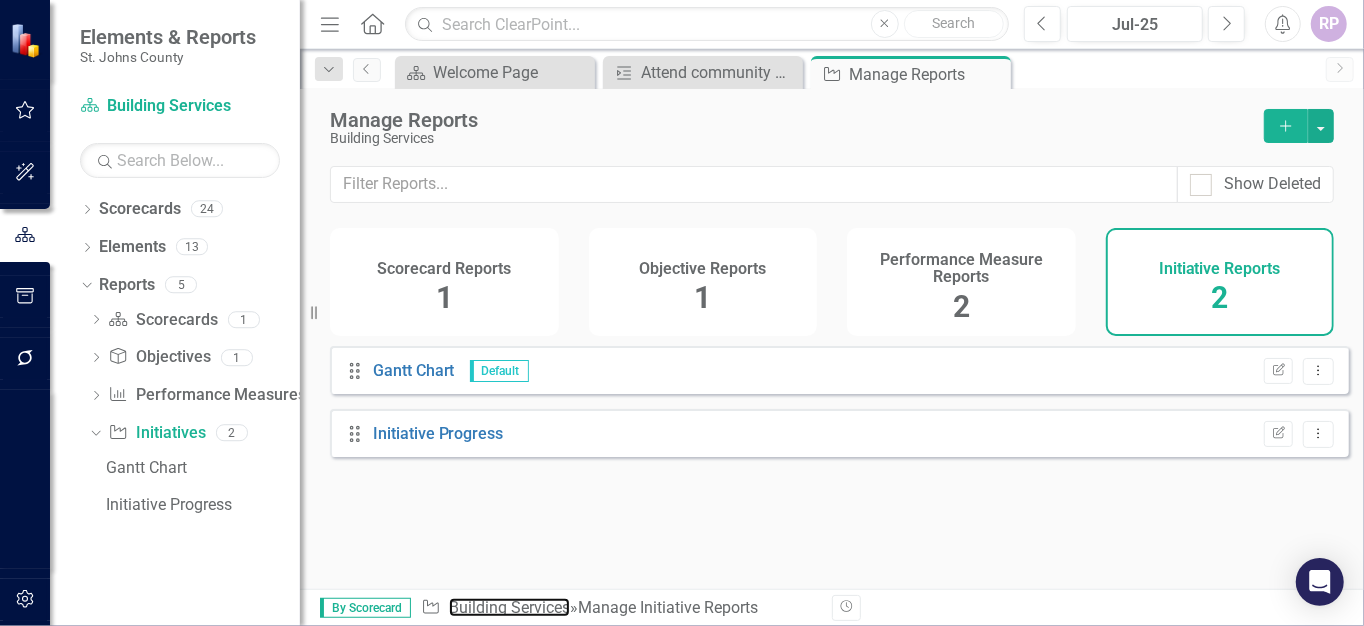 click on "Building Services" at bounding box center [509, 607] 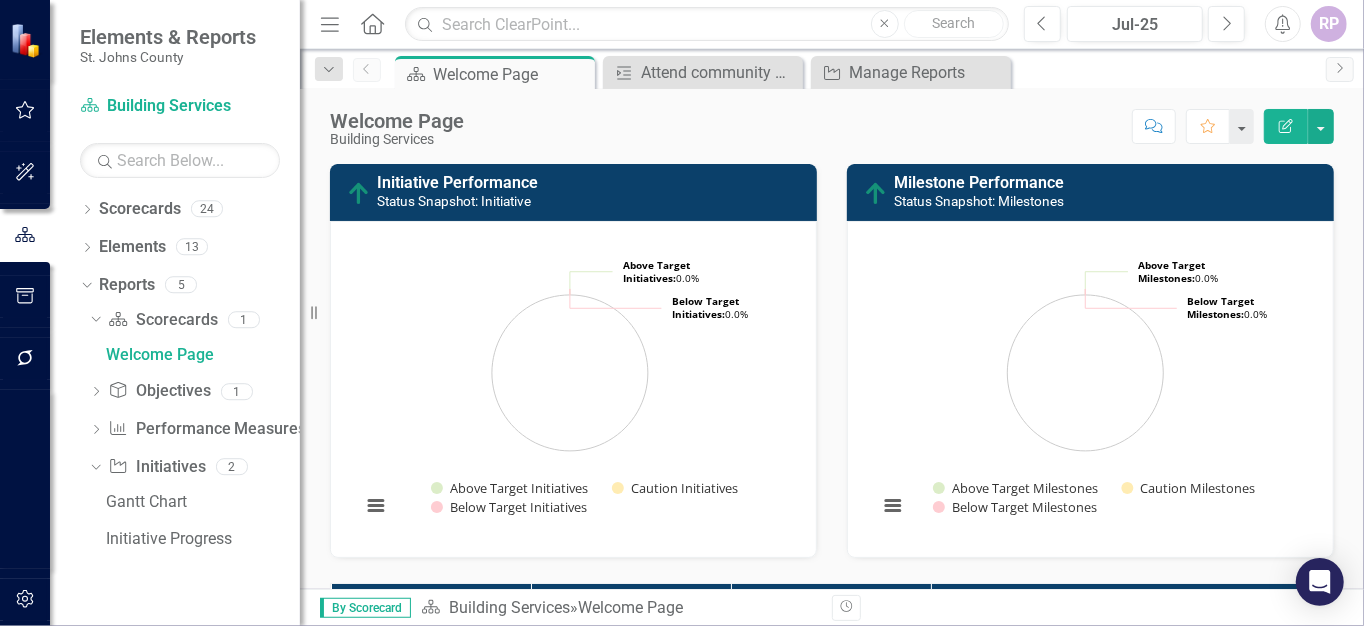 scroll, scrollTop: 0, scrollLeft: 0, axis: both 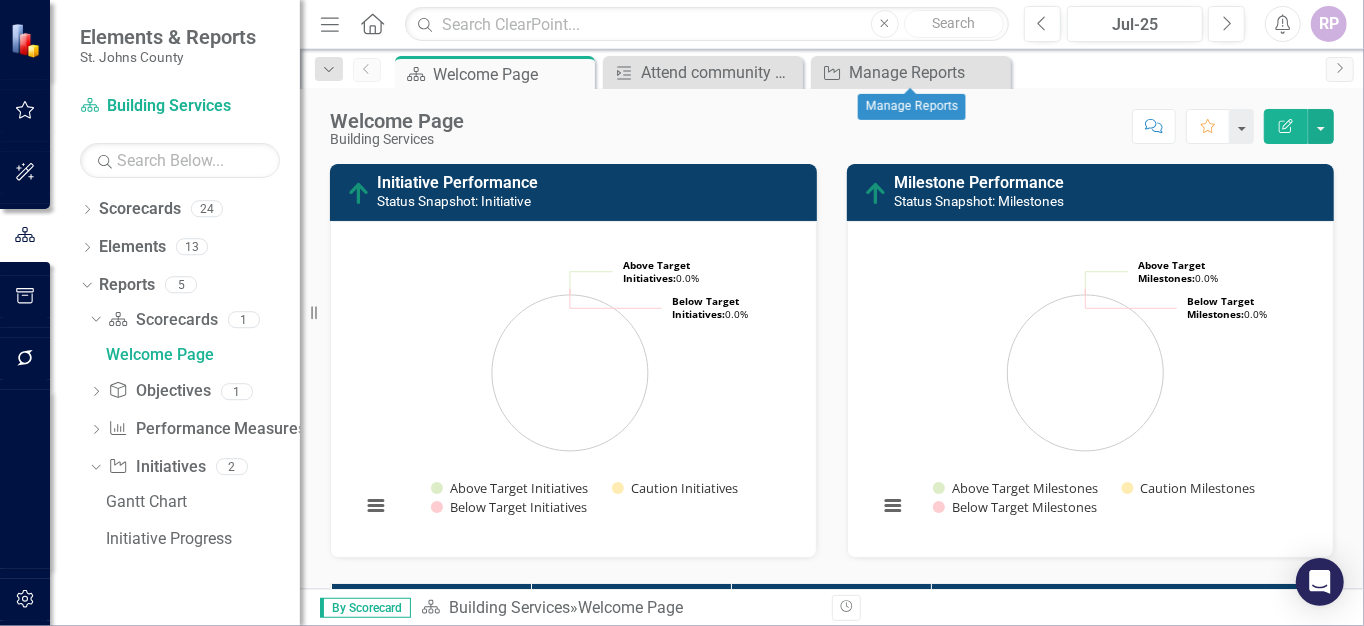click 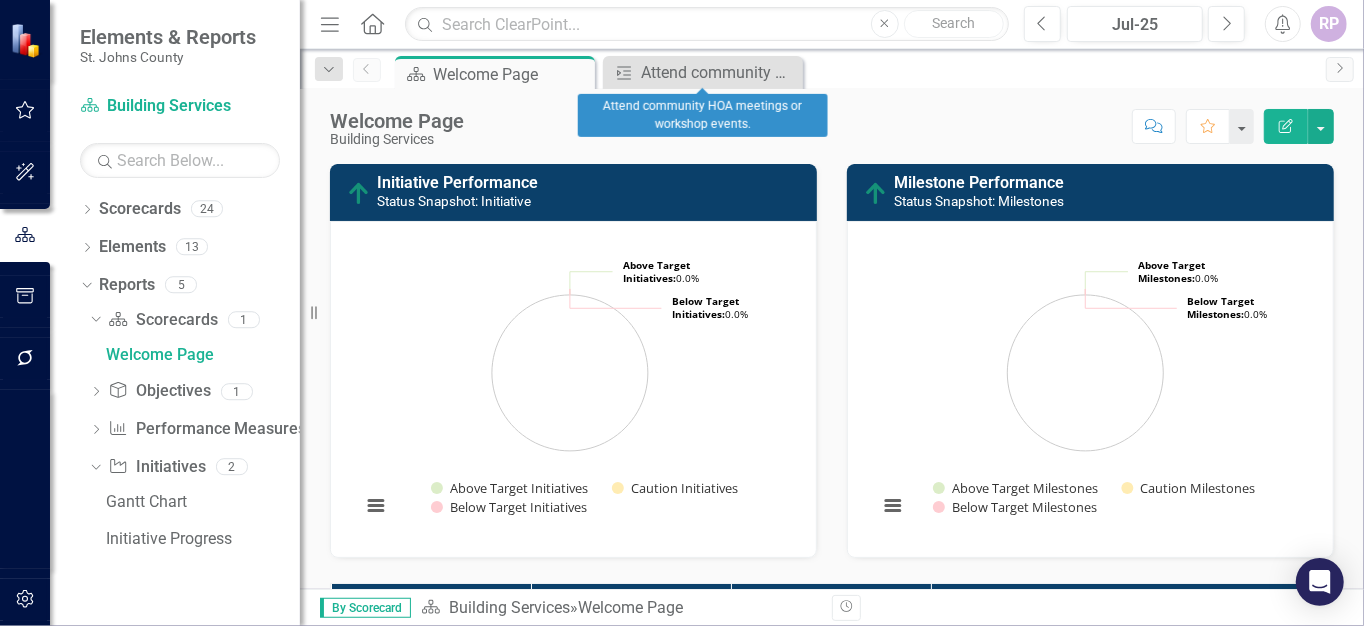 click on "Close" 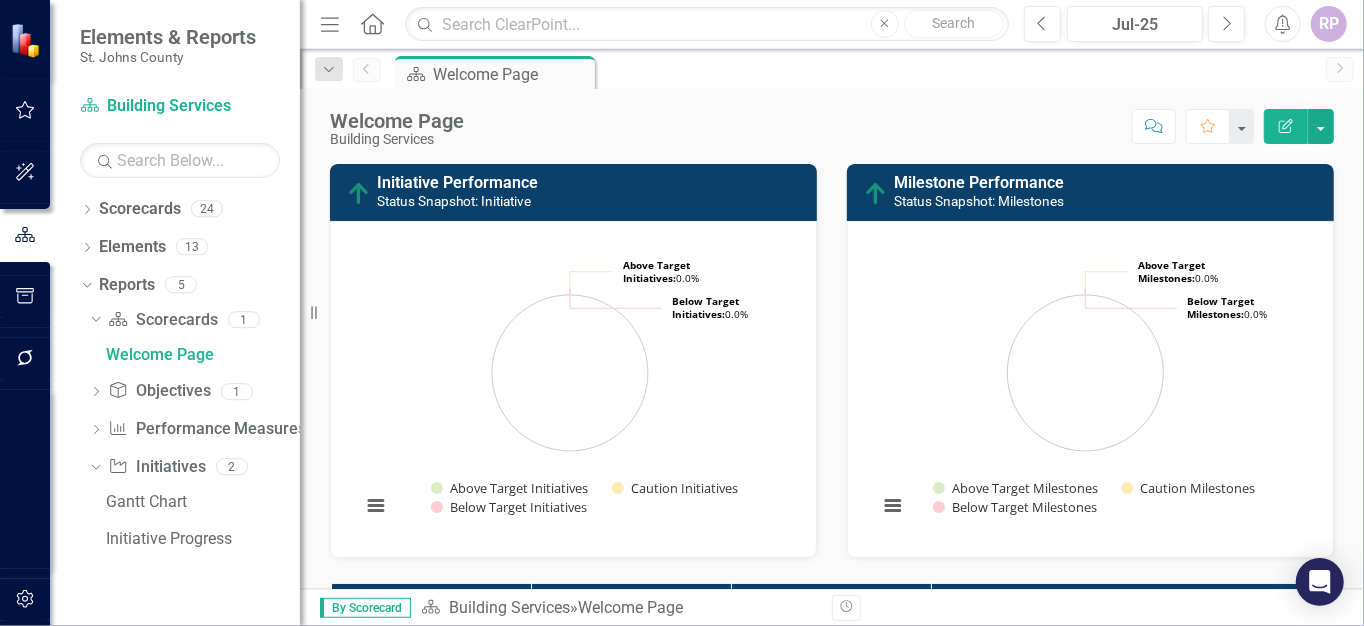 click at bounding box center [1242, 126] 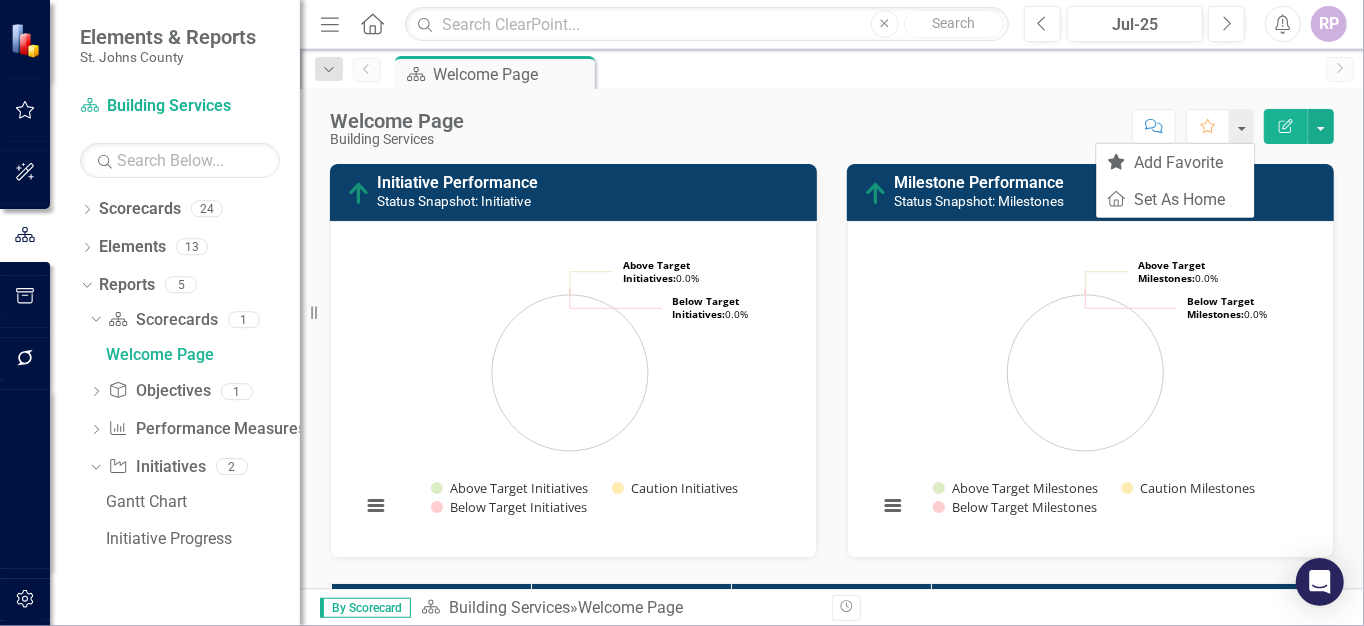 click at bounding box center [1242, 126] 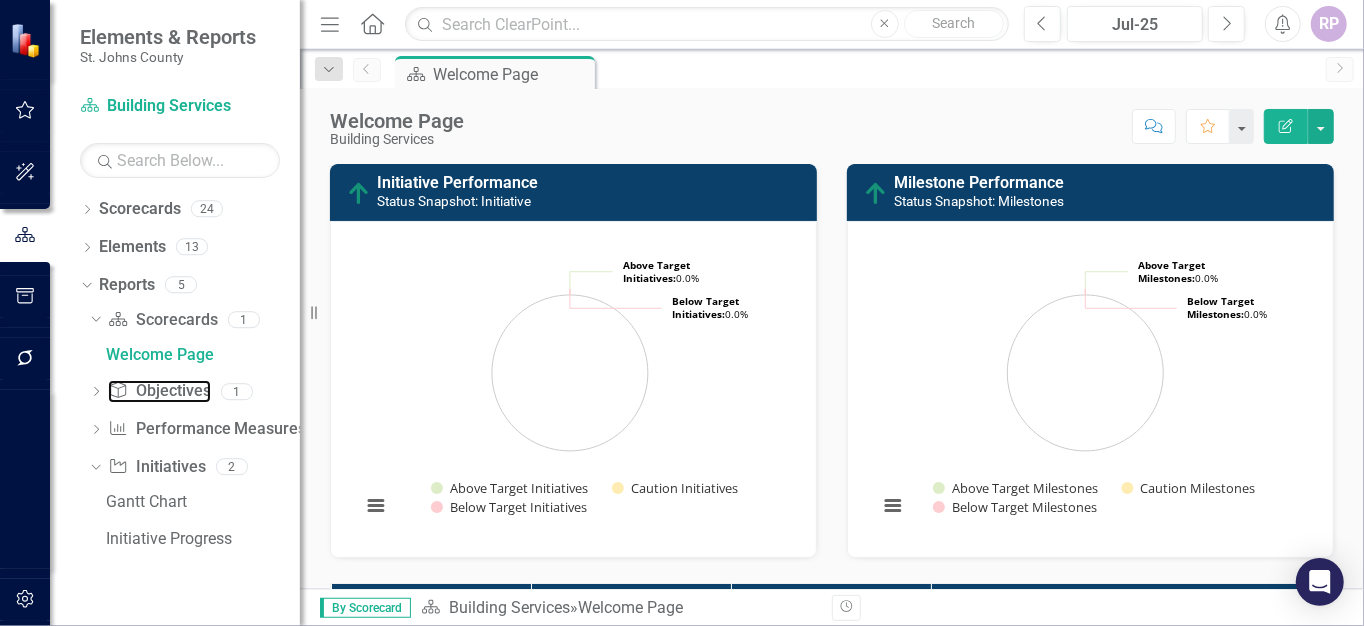 click on "Objective Objectives" at bounding box center [159, 391] 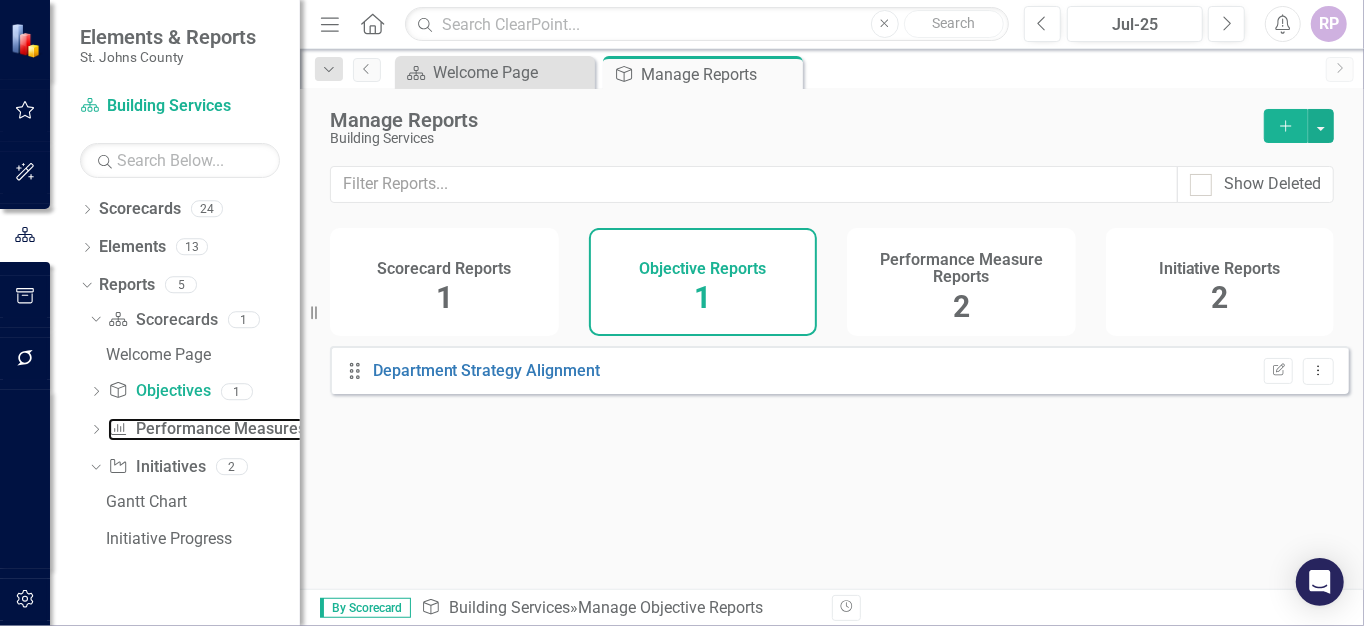click on "Performance Measure Performance Measures" at bounding box center [207, 429] 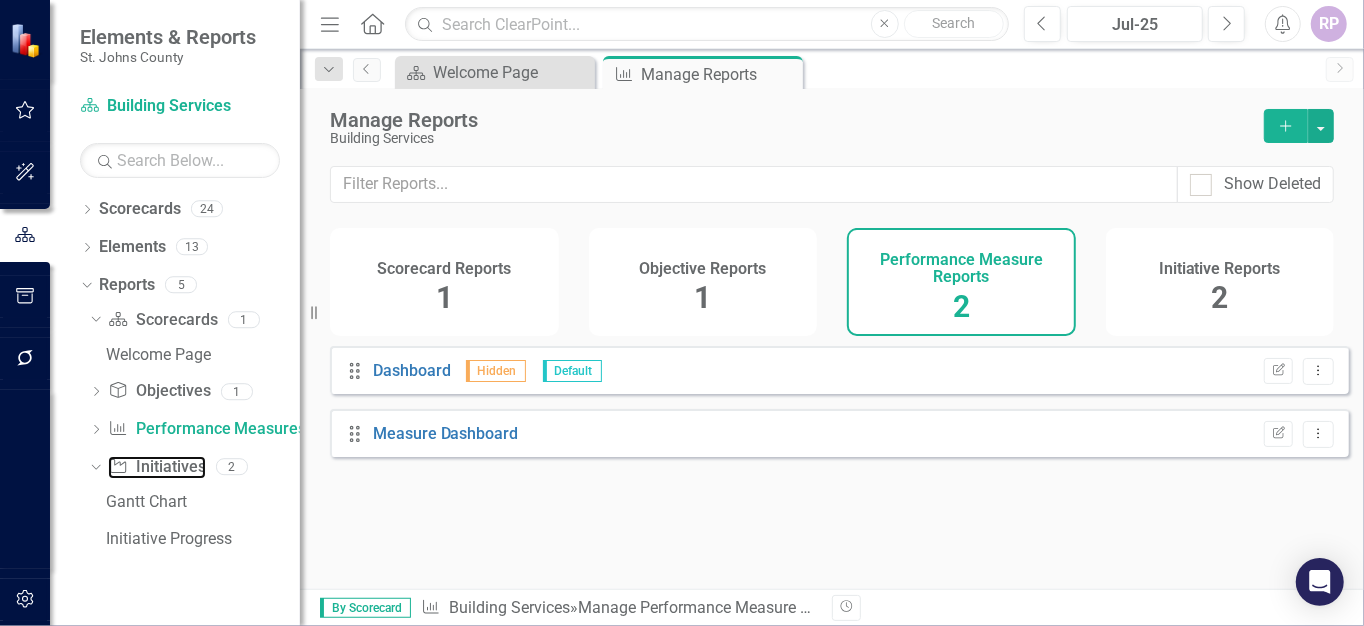 click on "Initiative Initiatives" at bounding box center [156, 467] 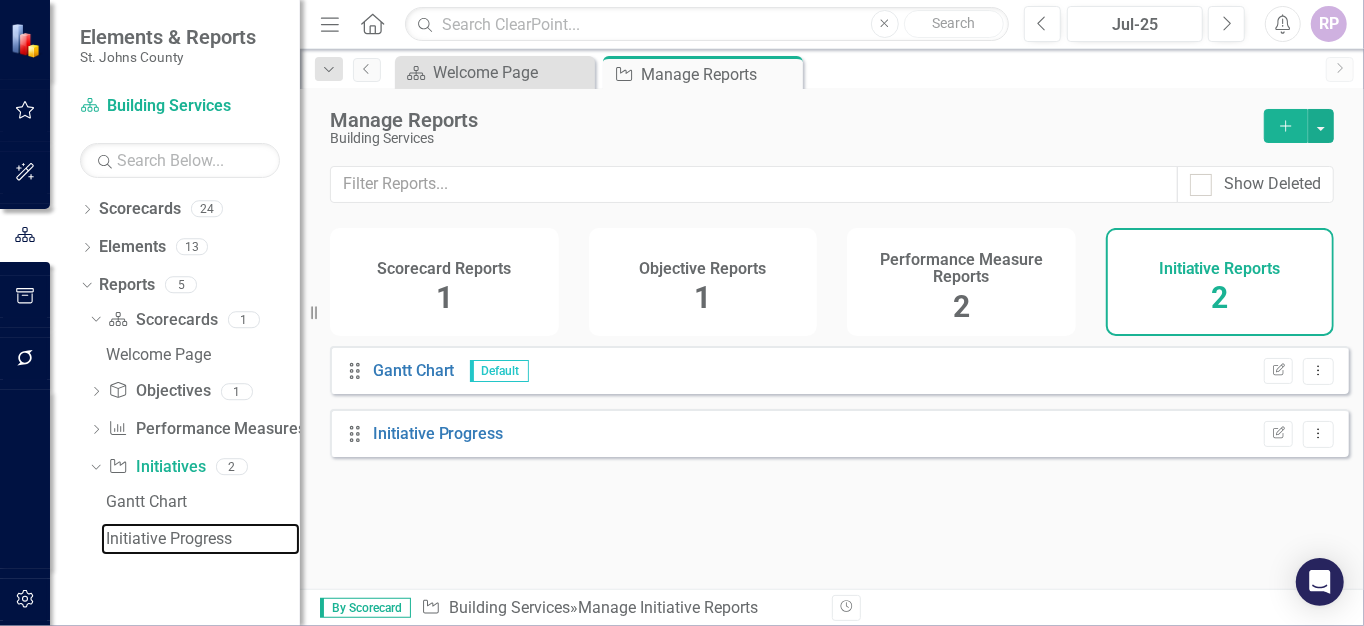 click on "Initiative Progress" at bounding box center [203, 539] 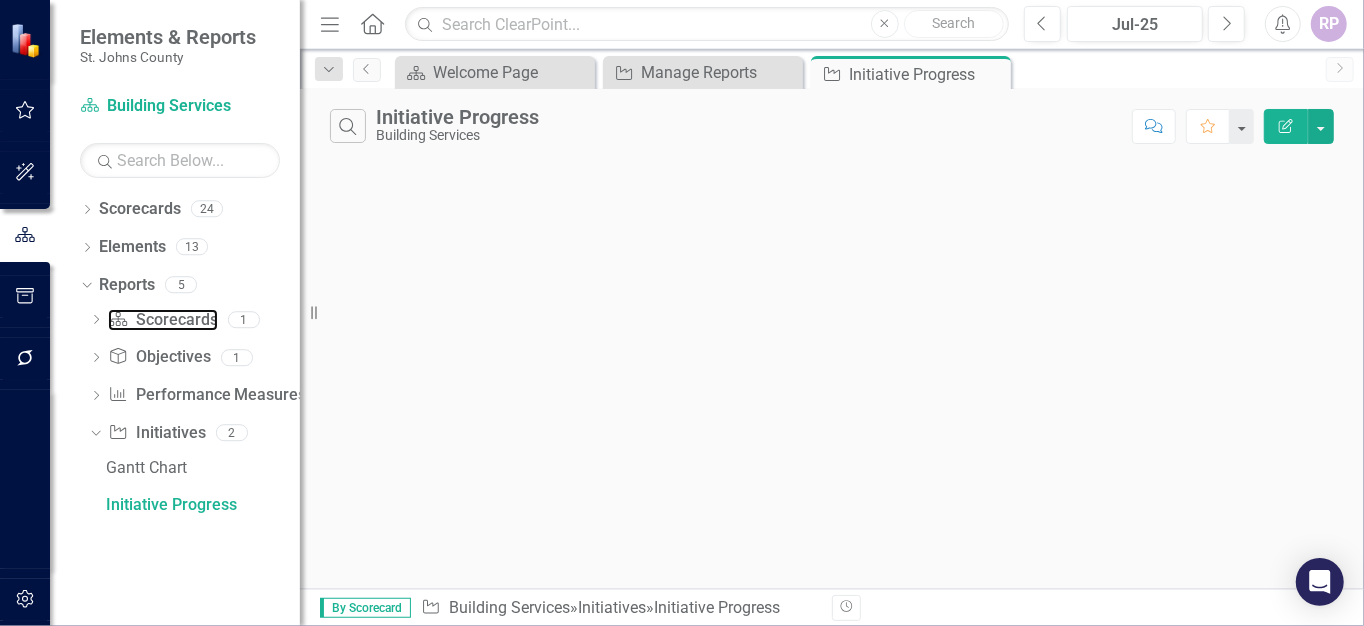 click on "Scorecard Scorecards" at bounding box center (162, 320) 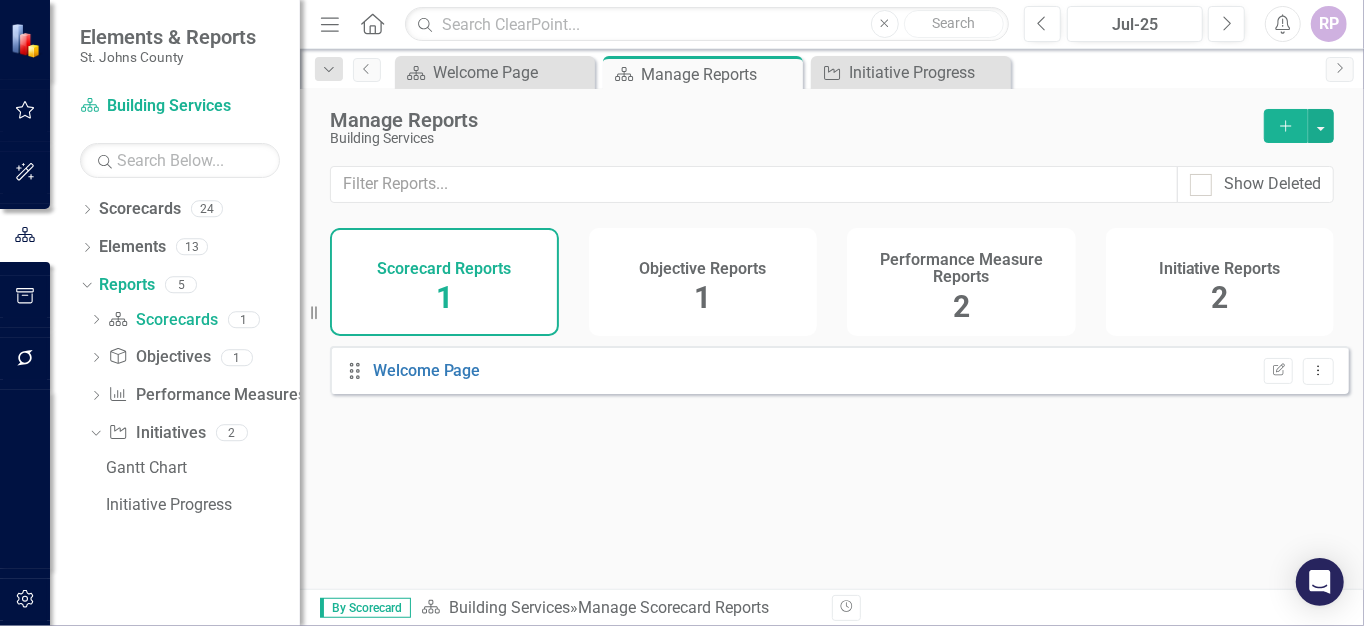 click on "1" at bounding box center (444, 297) 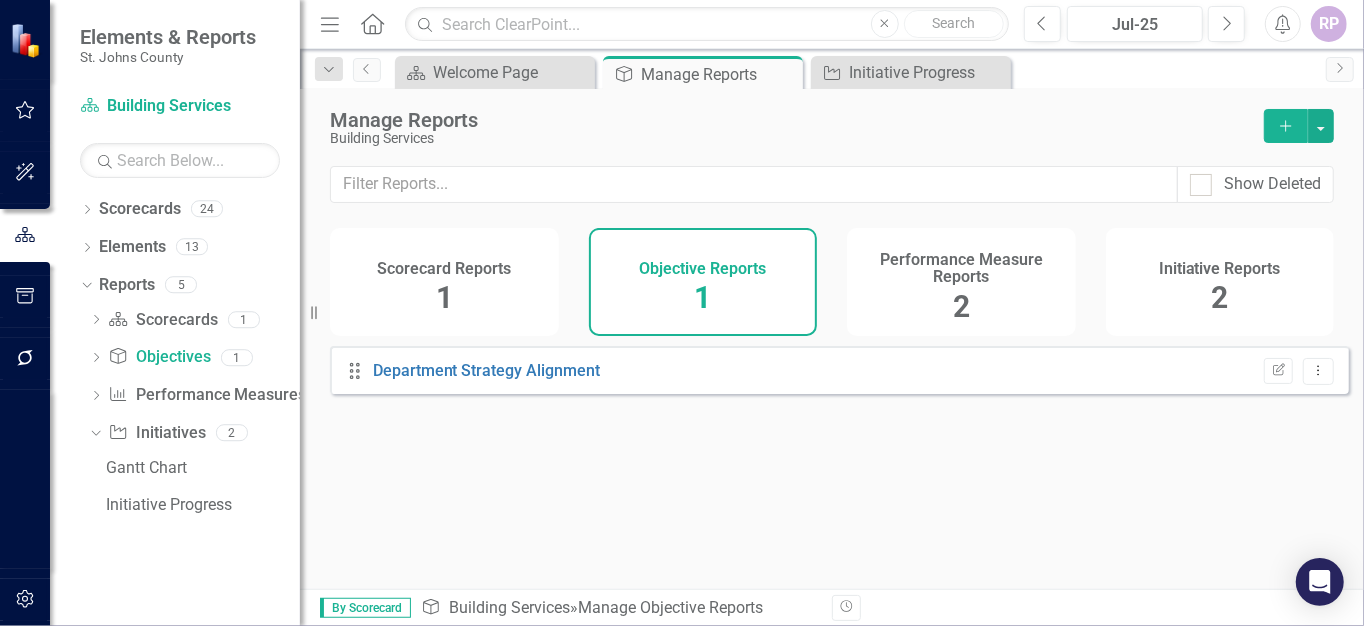 click on "Performance Measure Reports" at bounding box center [961, 268] 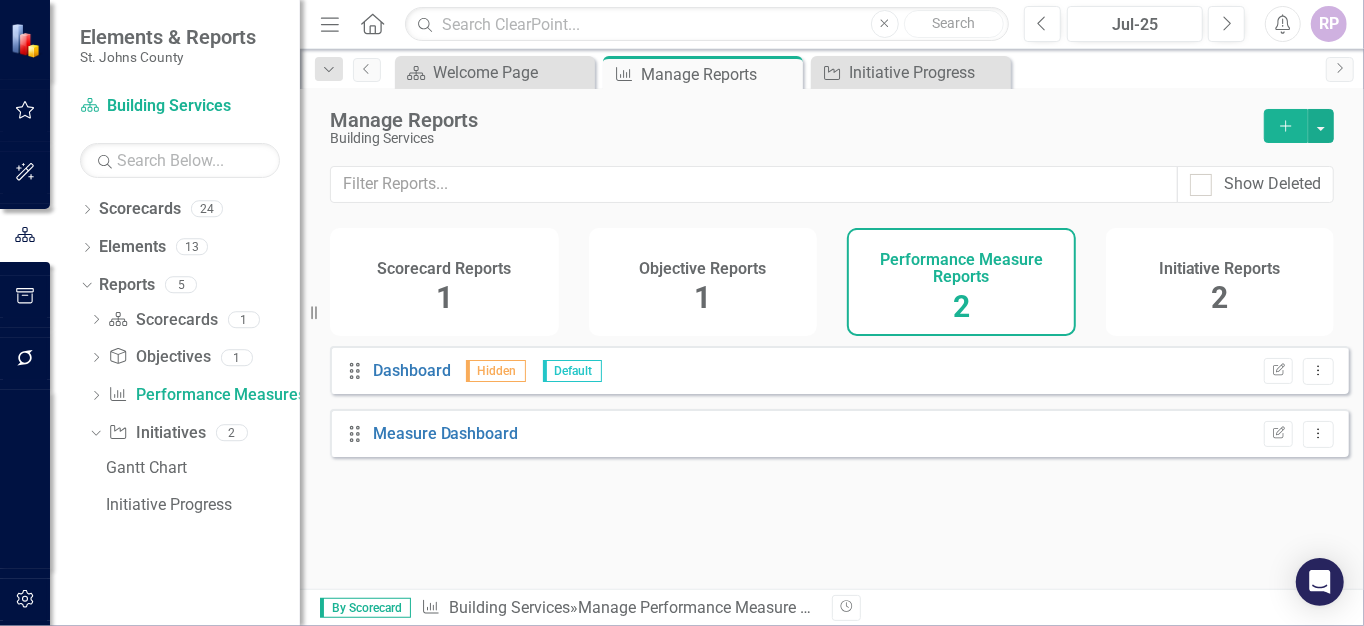 click on "Initiative Reports" at bounding box center [1220, 269] 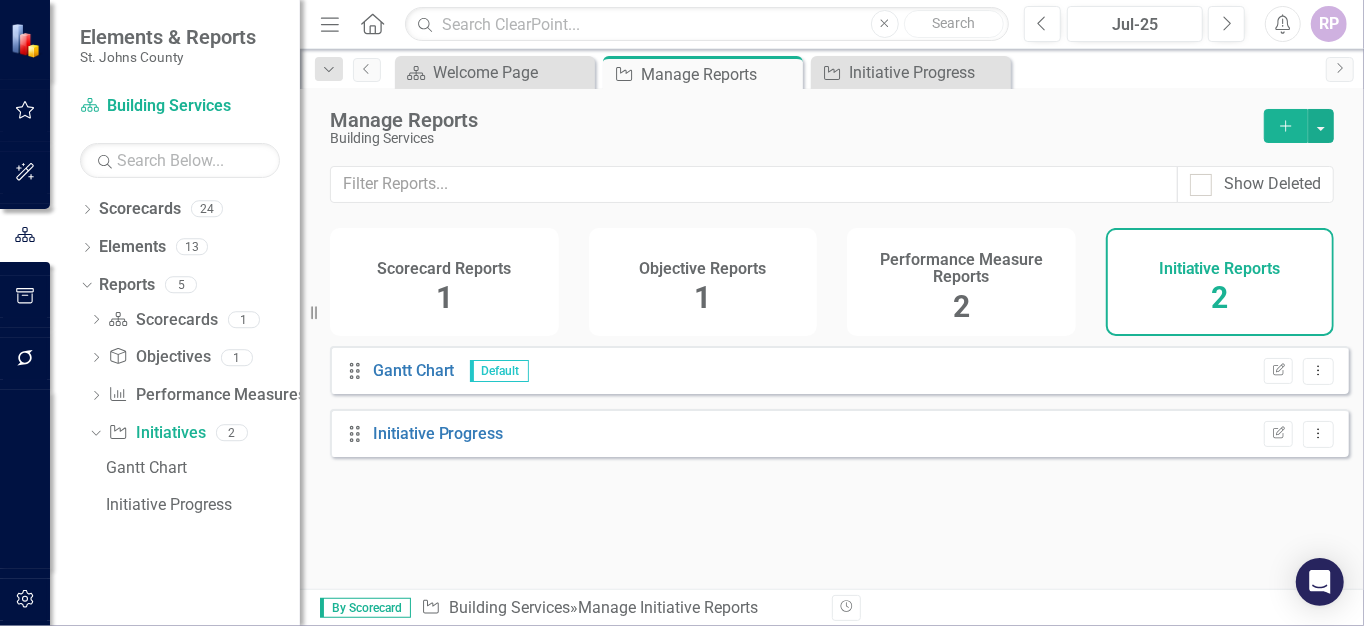 click on "1" at bounding box center (444, 297) 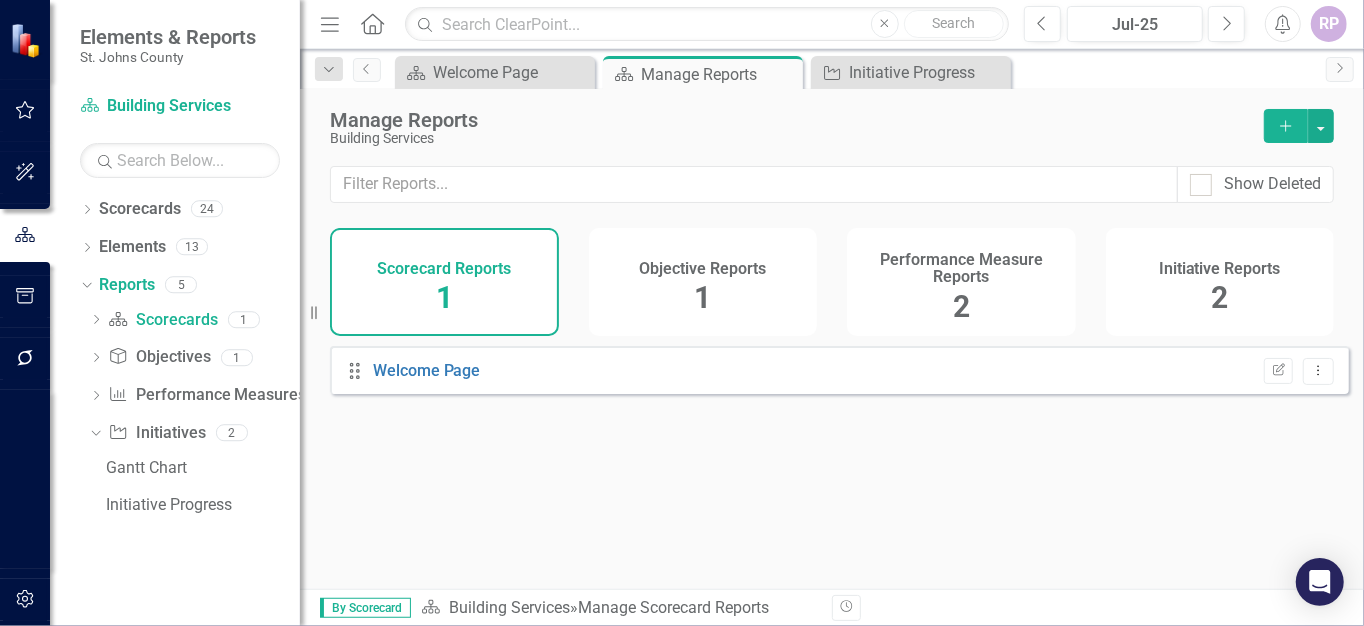click 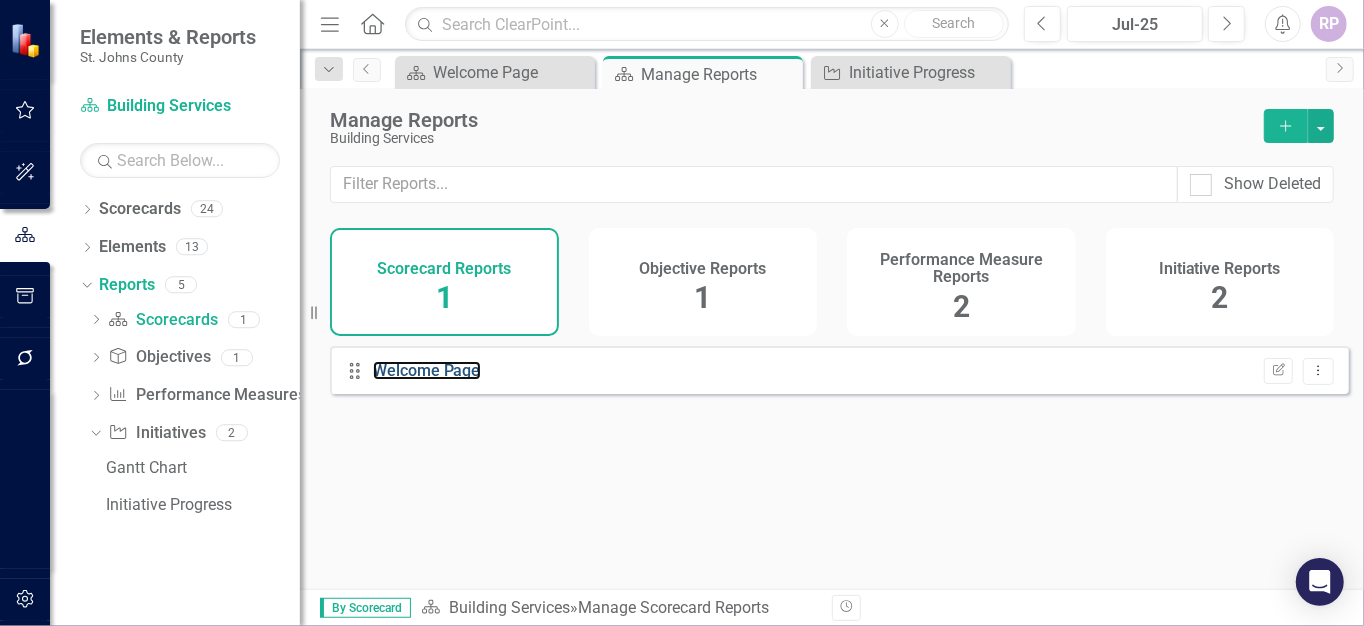 click on "Welcome Page" at bounding box center [427, 370] 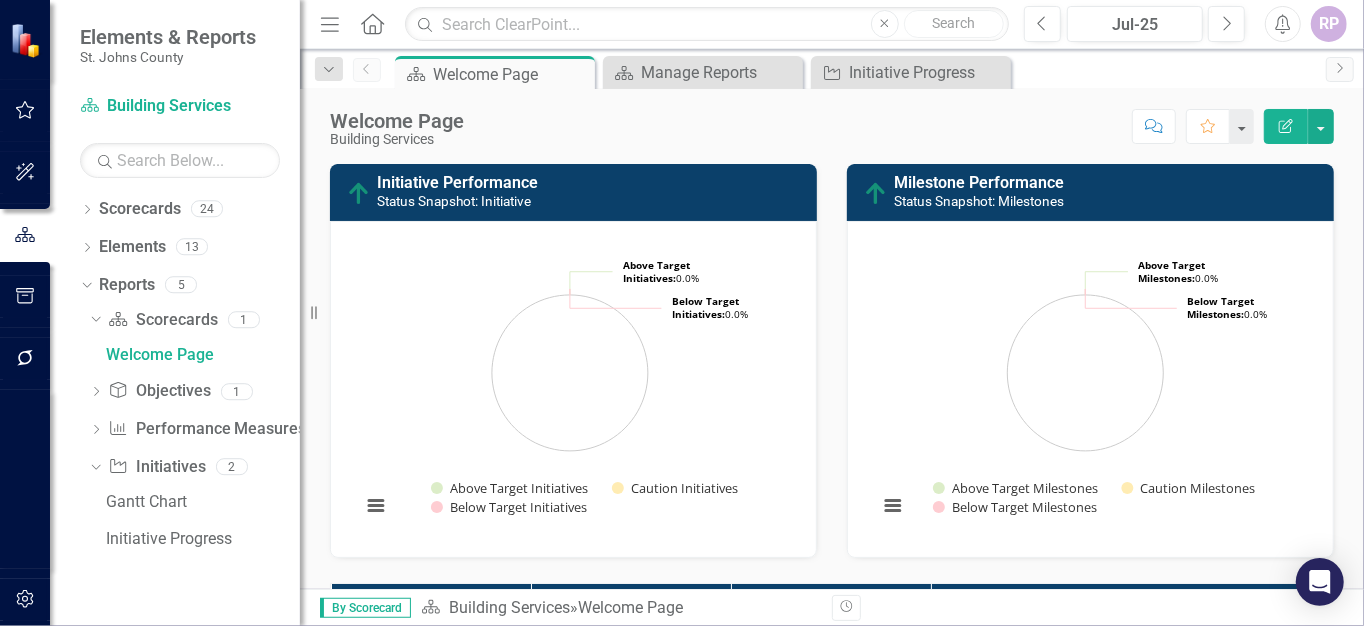 scroll, scrollTop: 0, scrollLeft: 0, axis: both 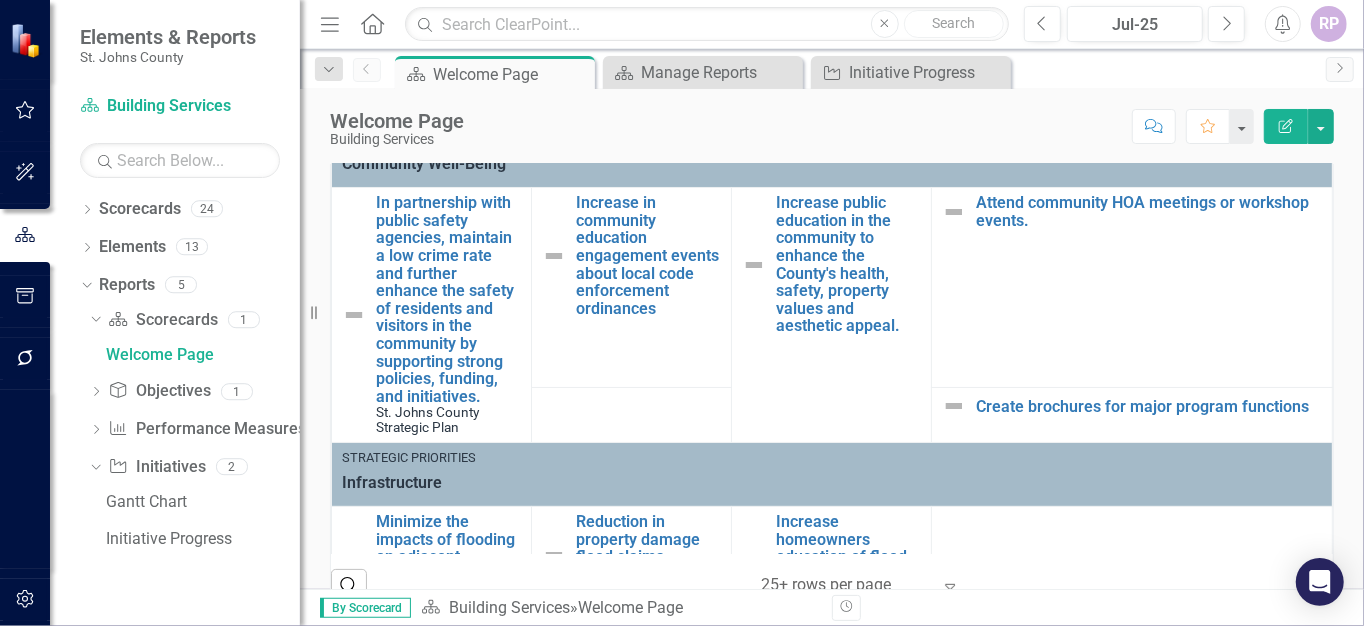 click at bounding box center (954, 212) 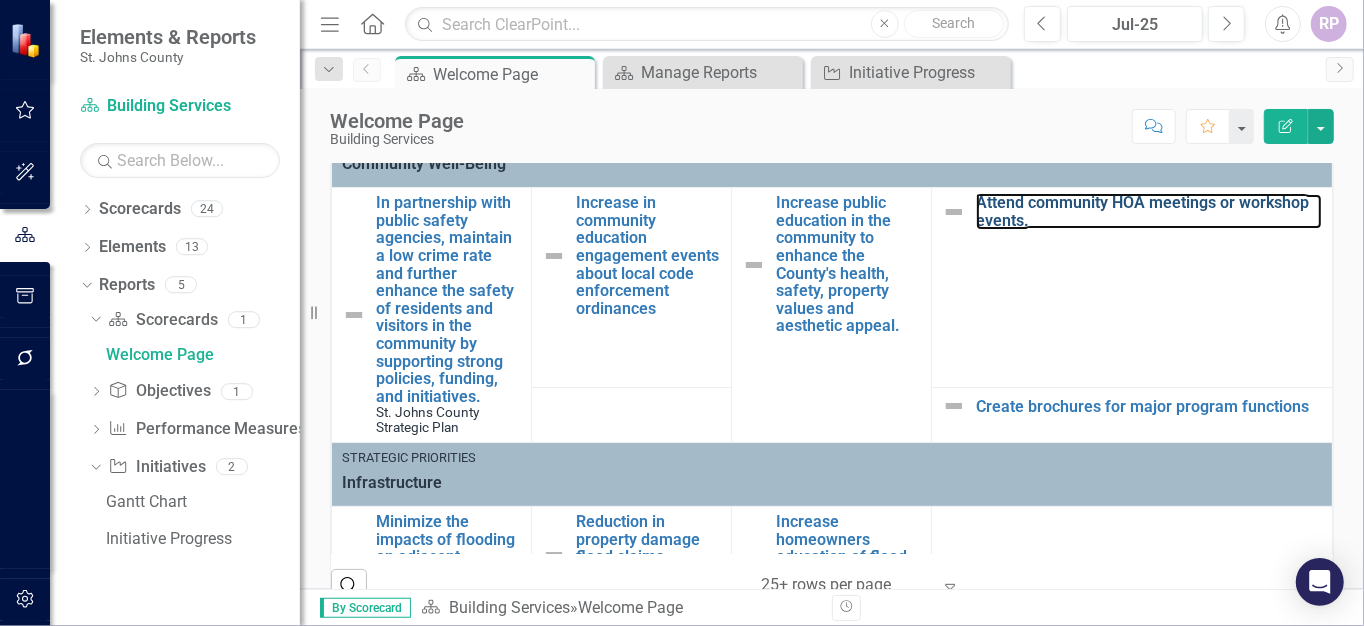 click on "Attend community HOA meetings or workshop events." at bounding box center (1149, 211) 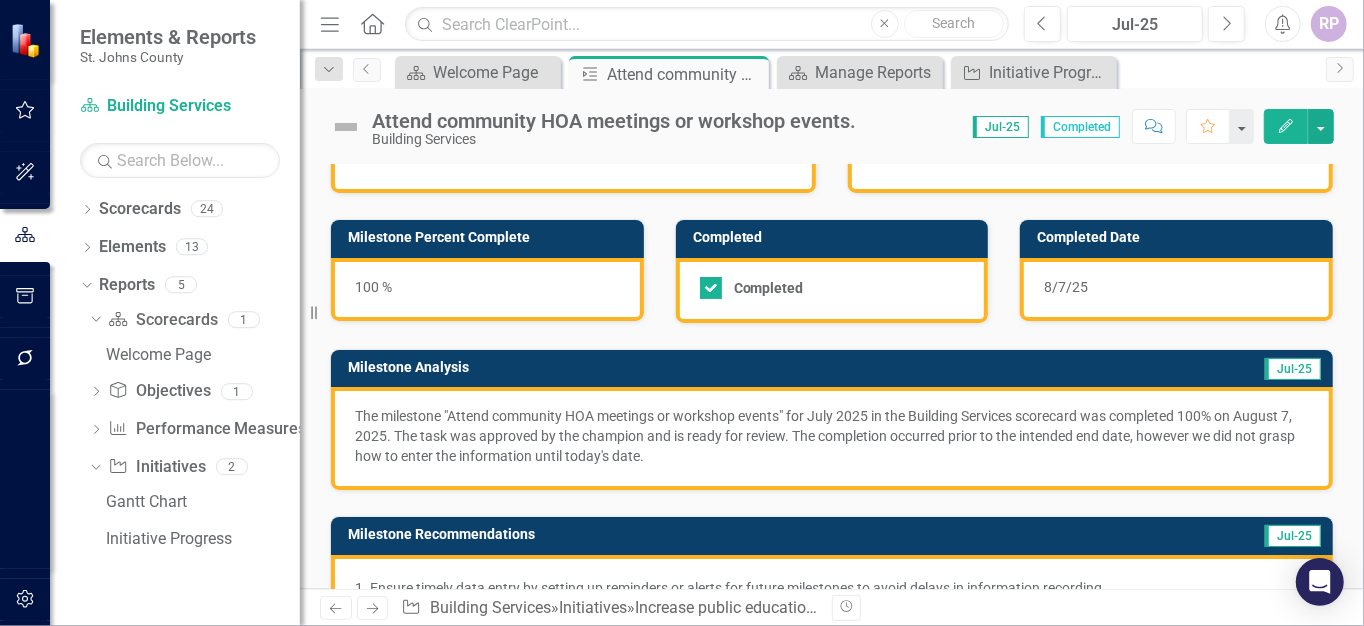 scroll, scrollTop: 100, scrollLeft: 0, axis: vertical 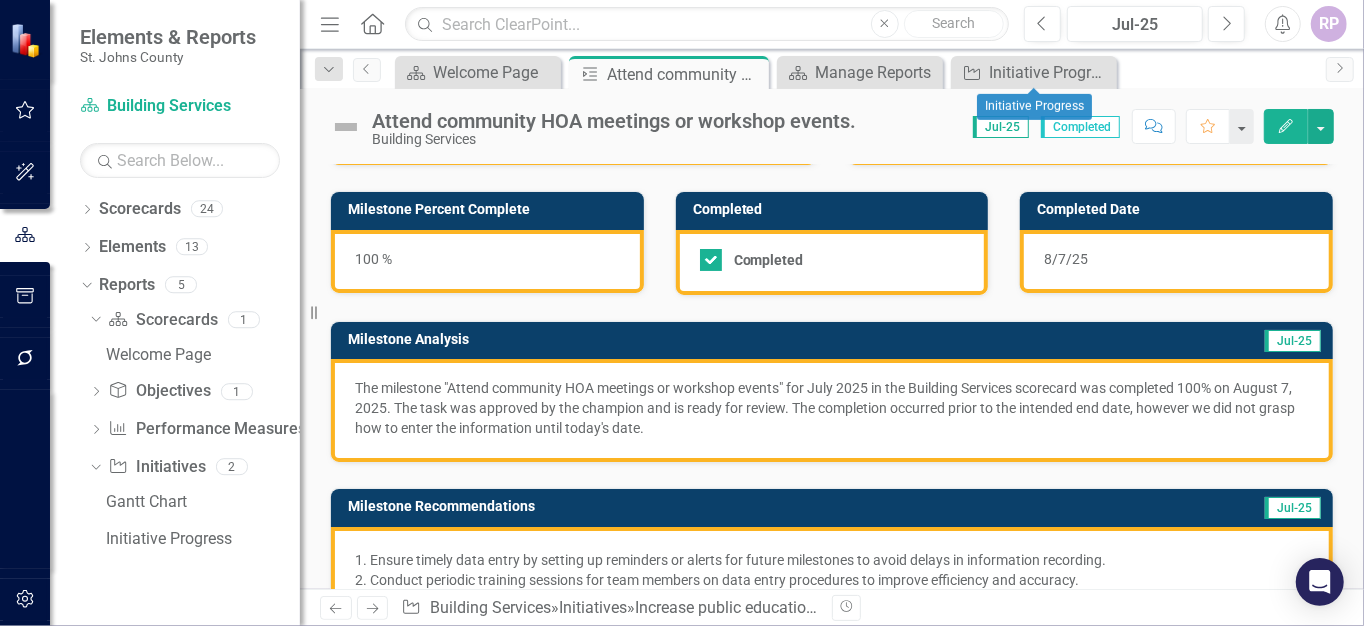 click on "Close" 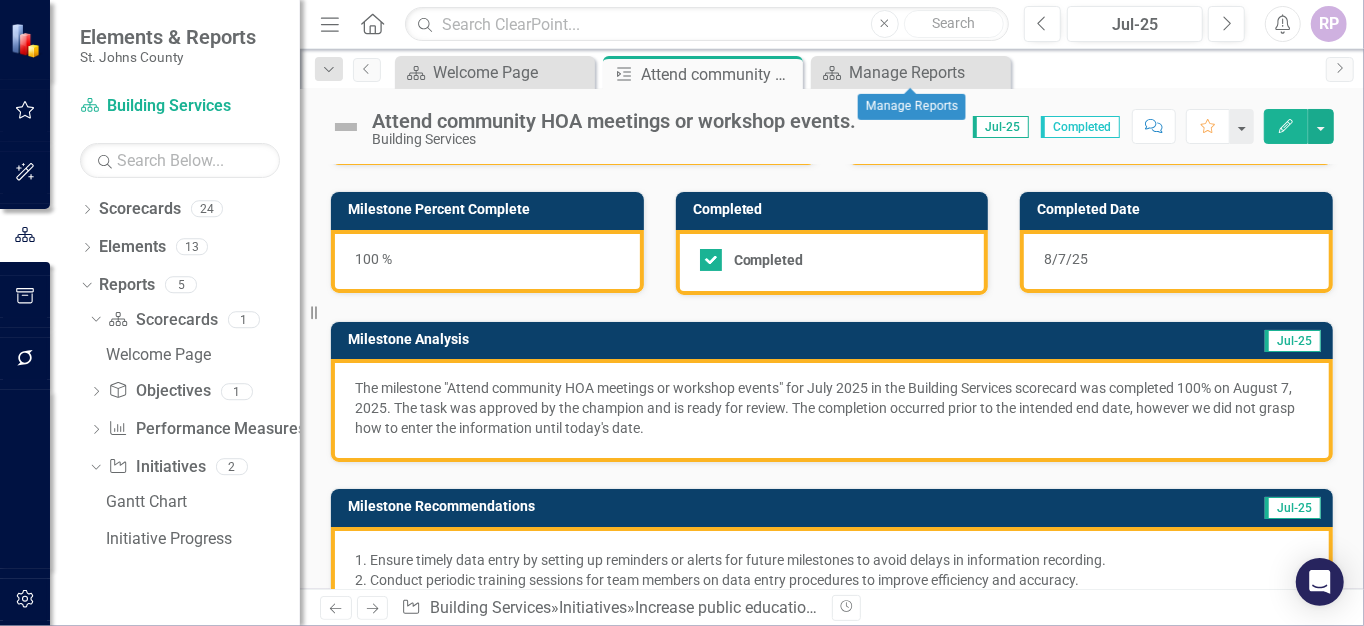 click on "Close" 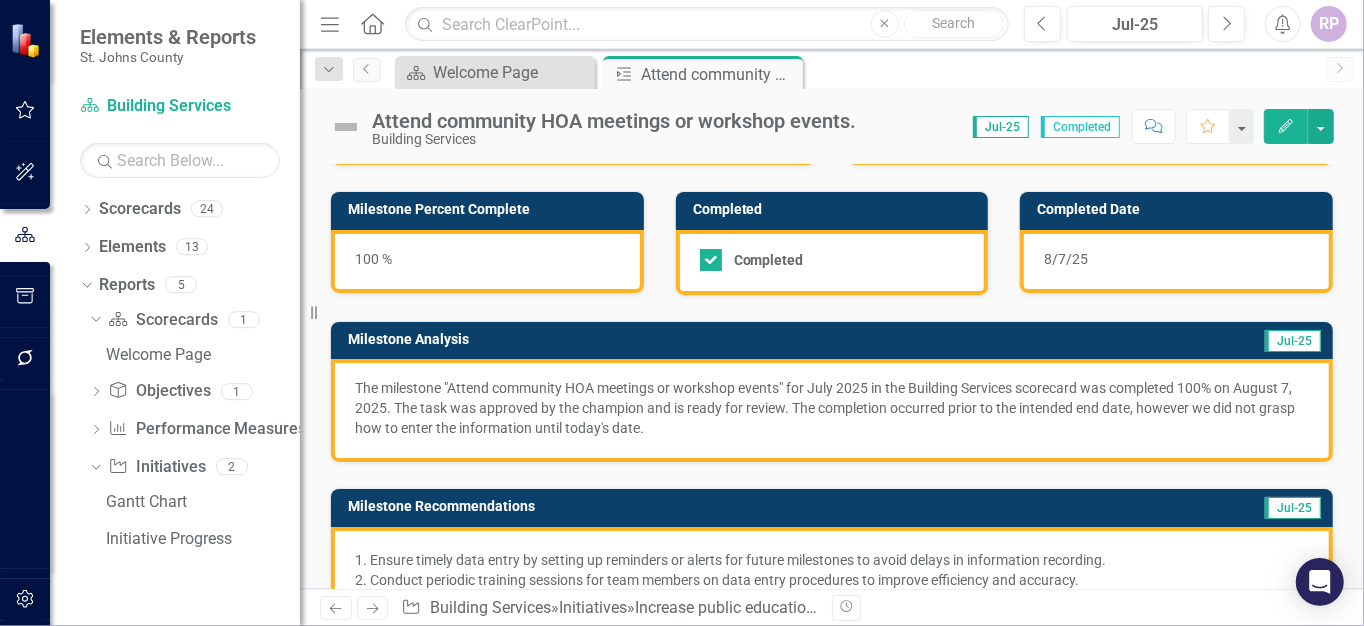 click on "Close" 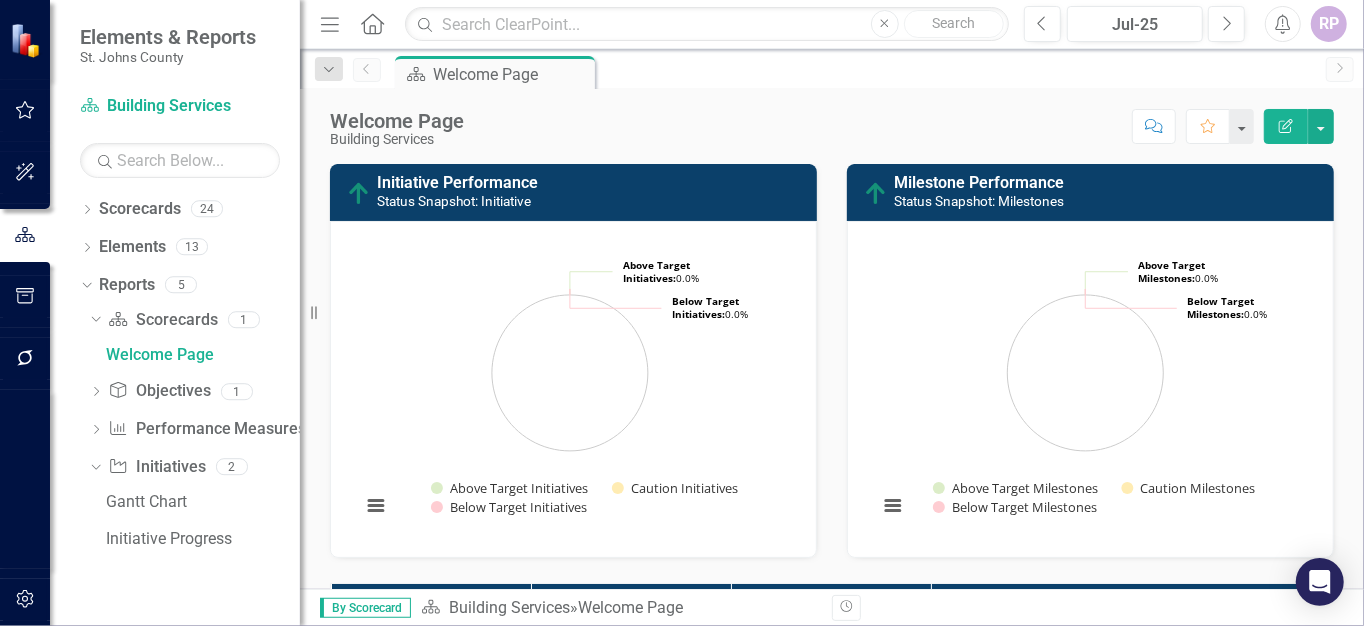 click on "Welcome Page" at bounding box center [511, 74] 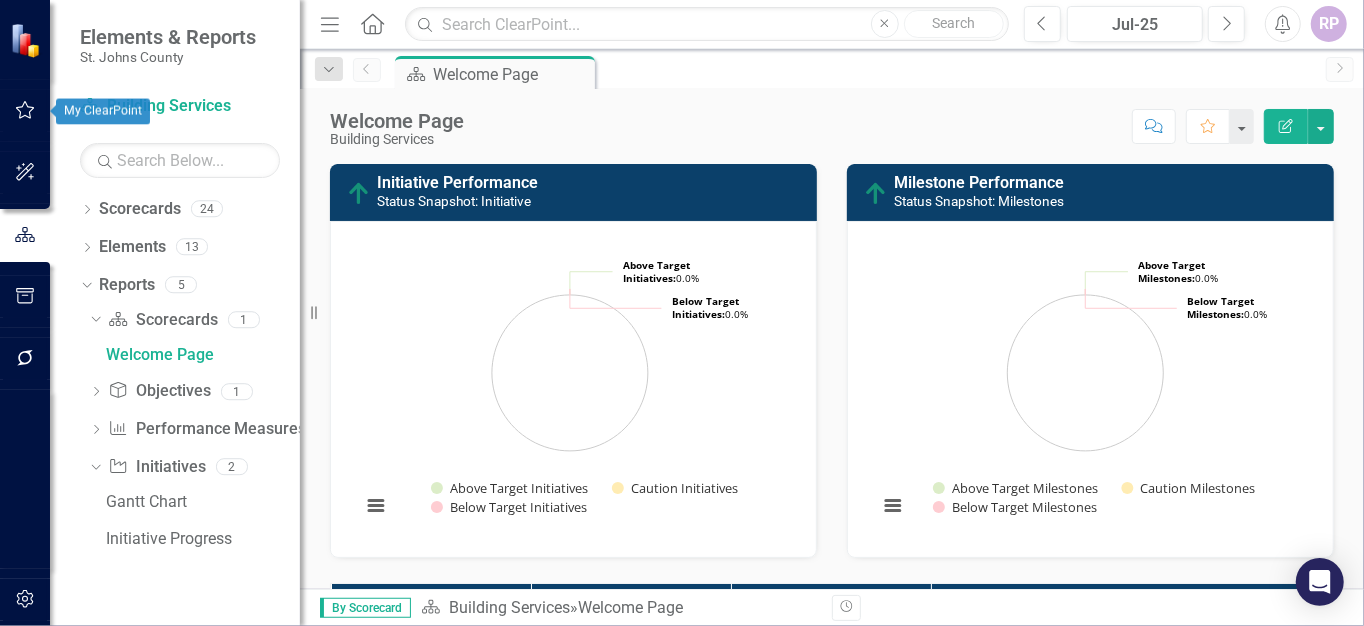 click 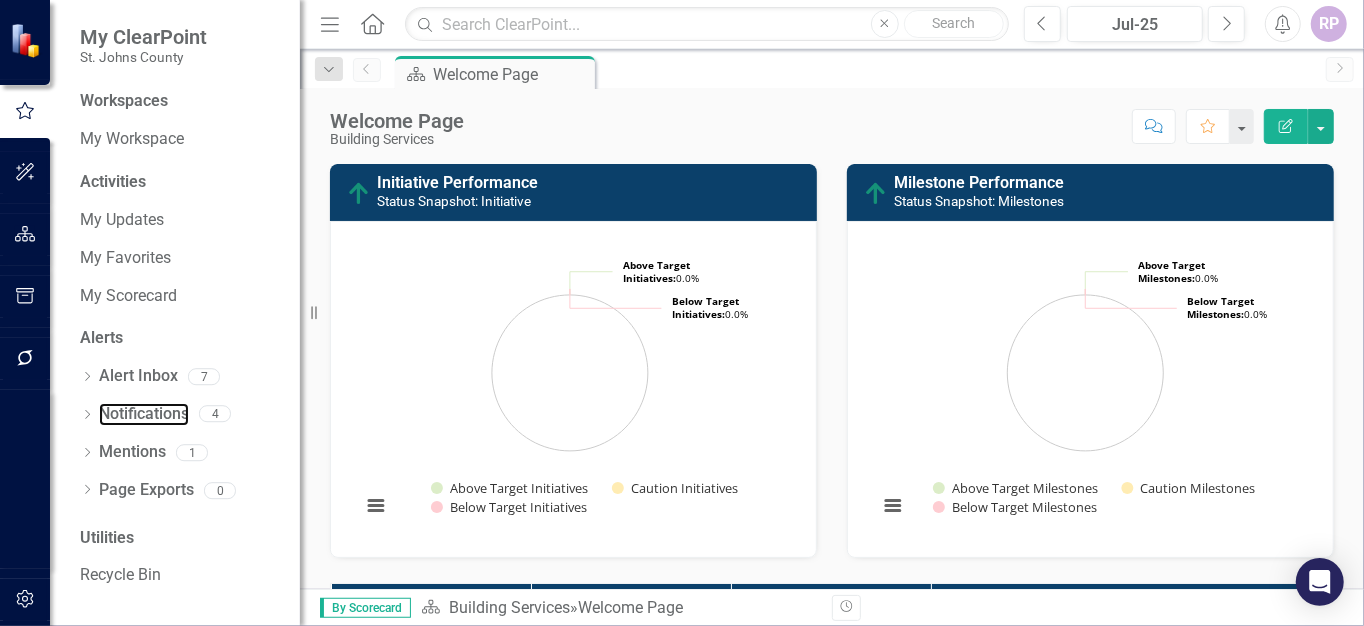 click on "Notifications" at bounding box center (144, 414) 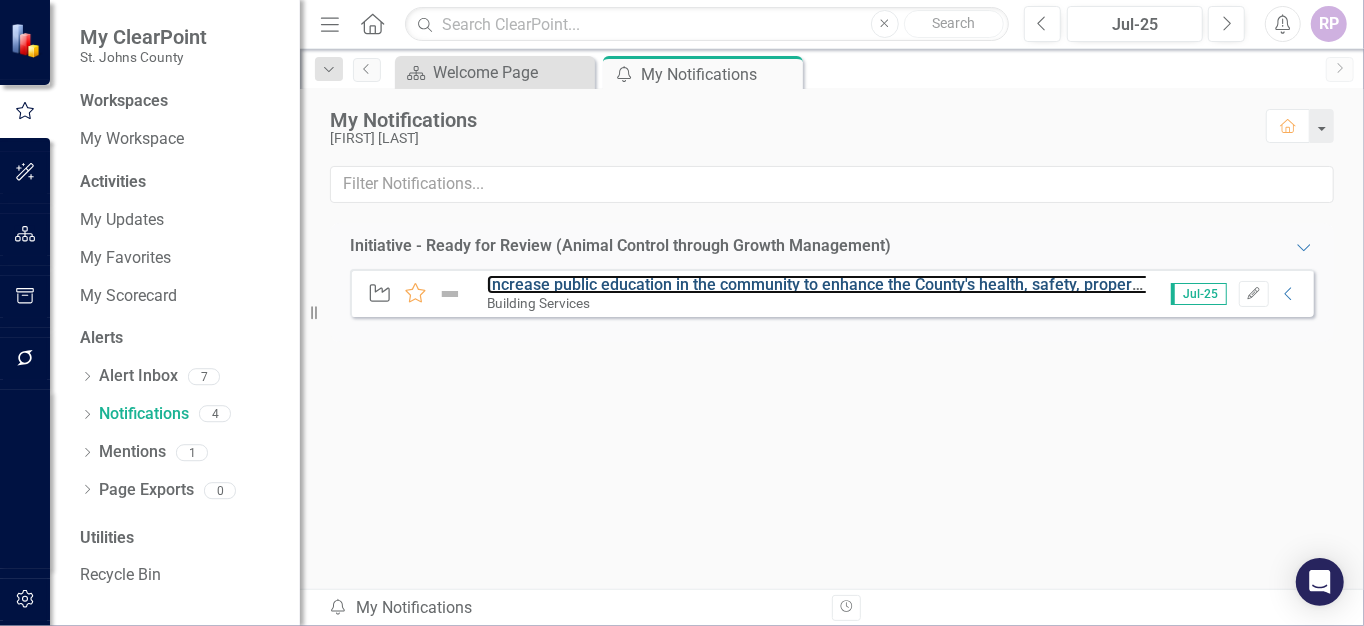 click on "Increase public education in the community to enhance the County's health, safety, property values and aesthetic appeal." at bounding box center (920, 284) 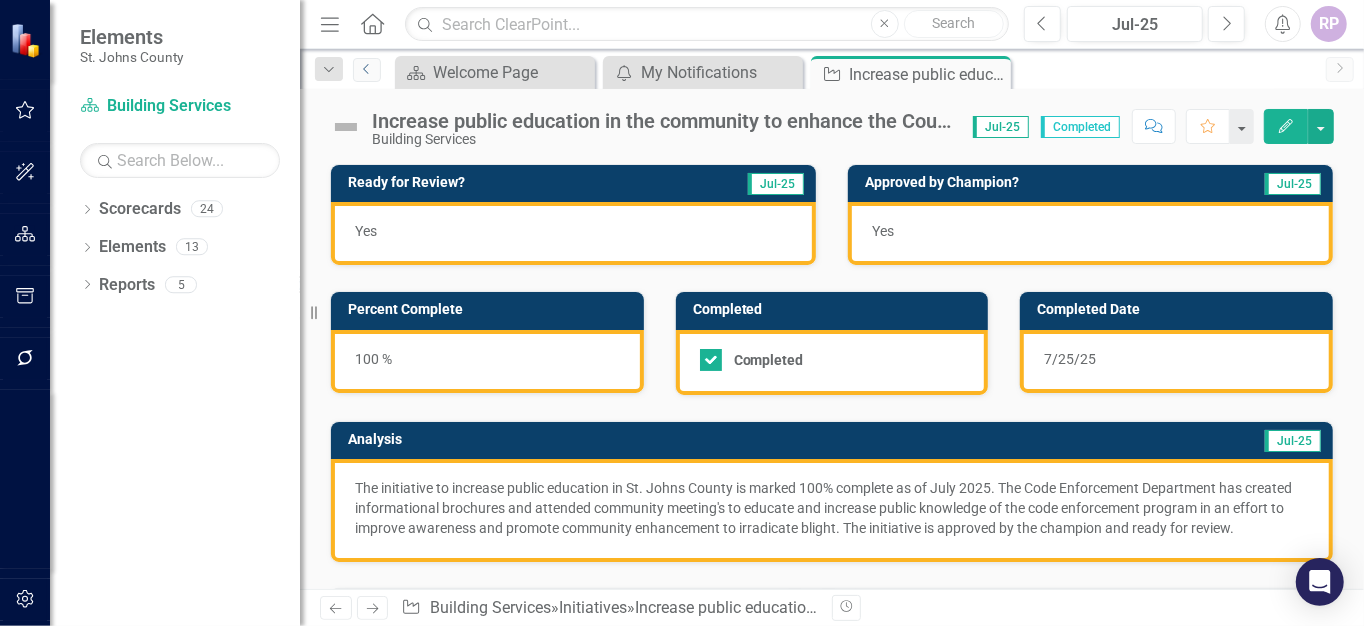 click on "Previous" 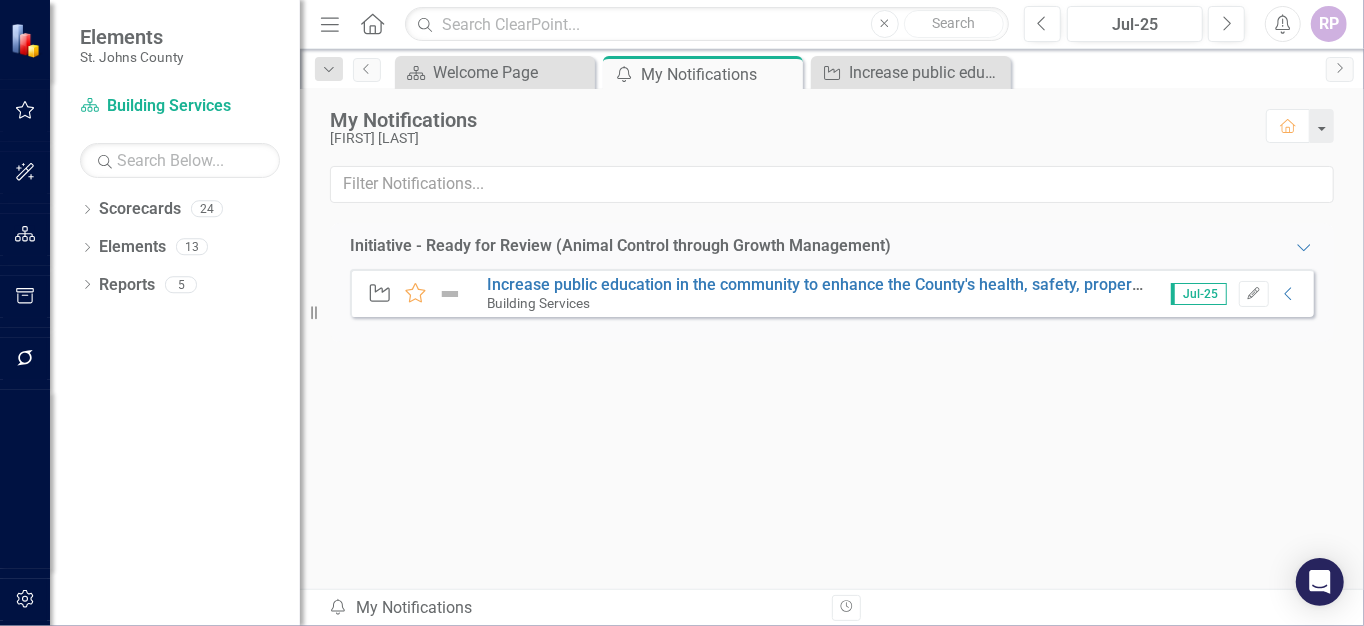 click on "Collapse" 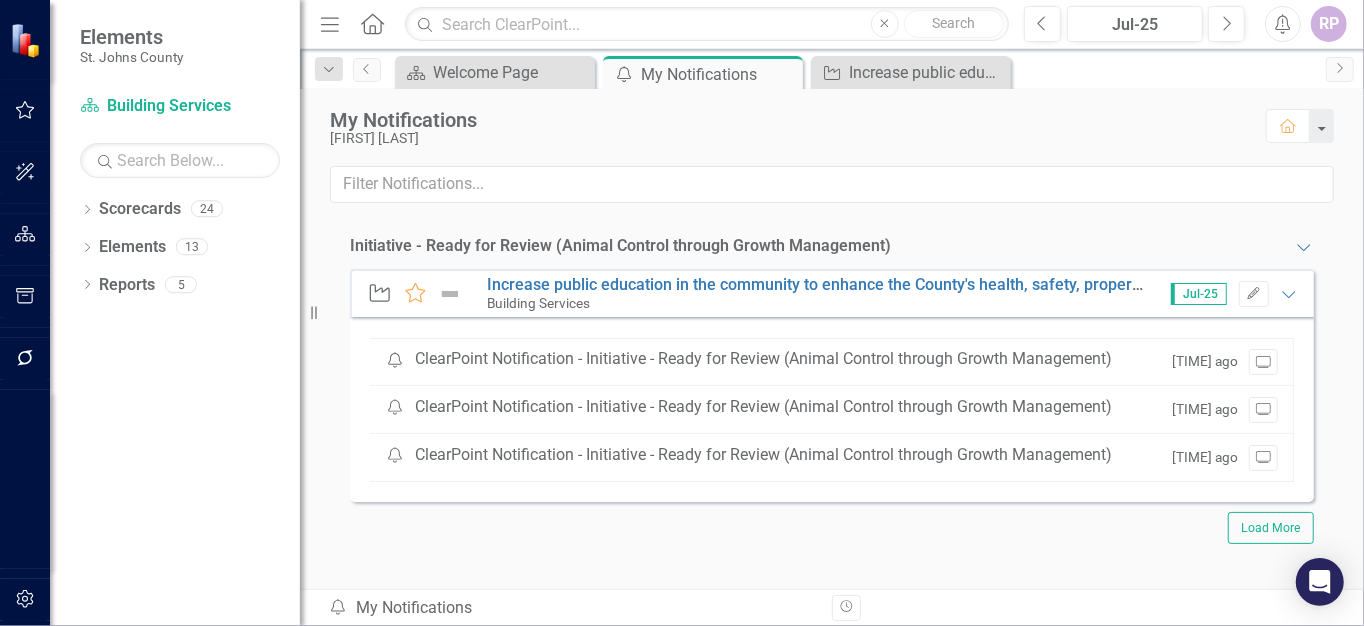 click on "Expanded" 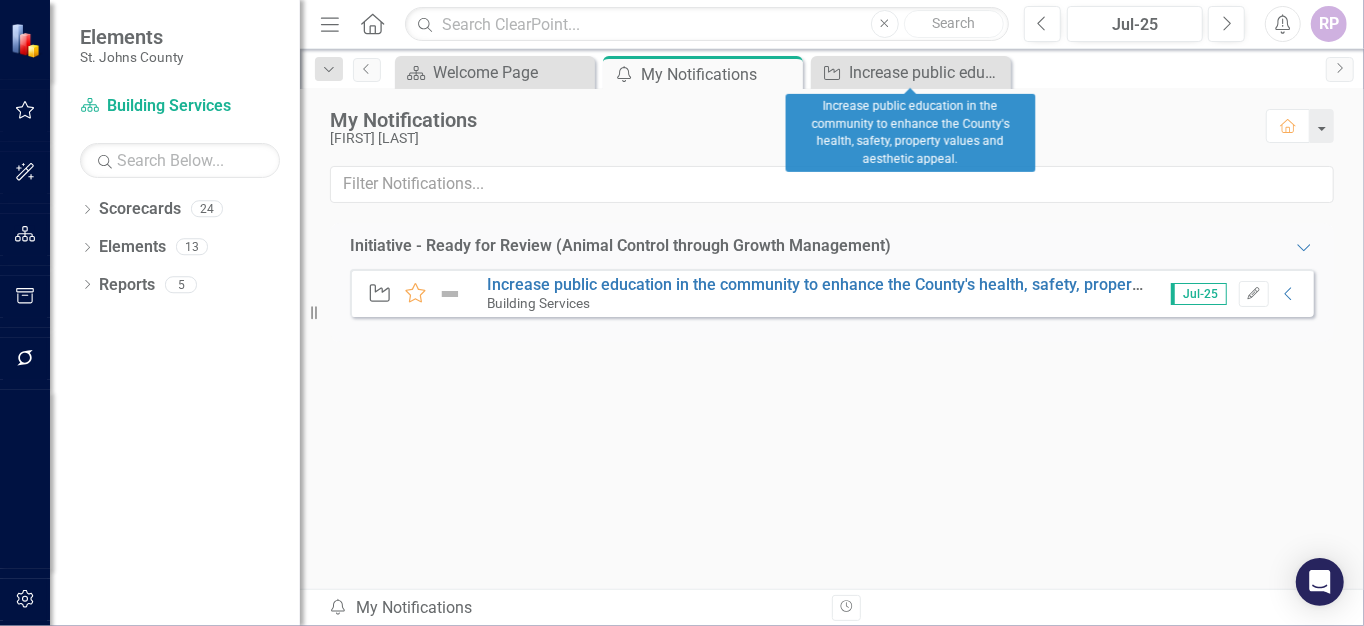 click on "Close" 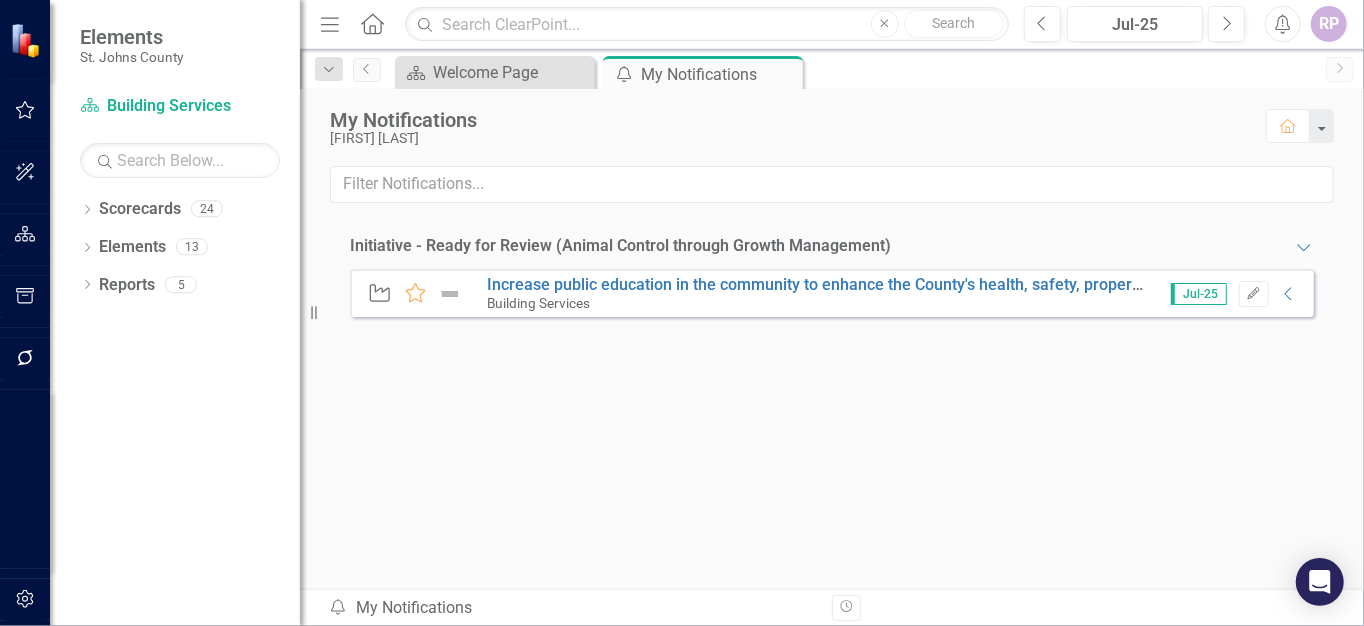 click on "Close" 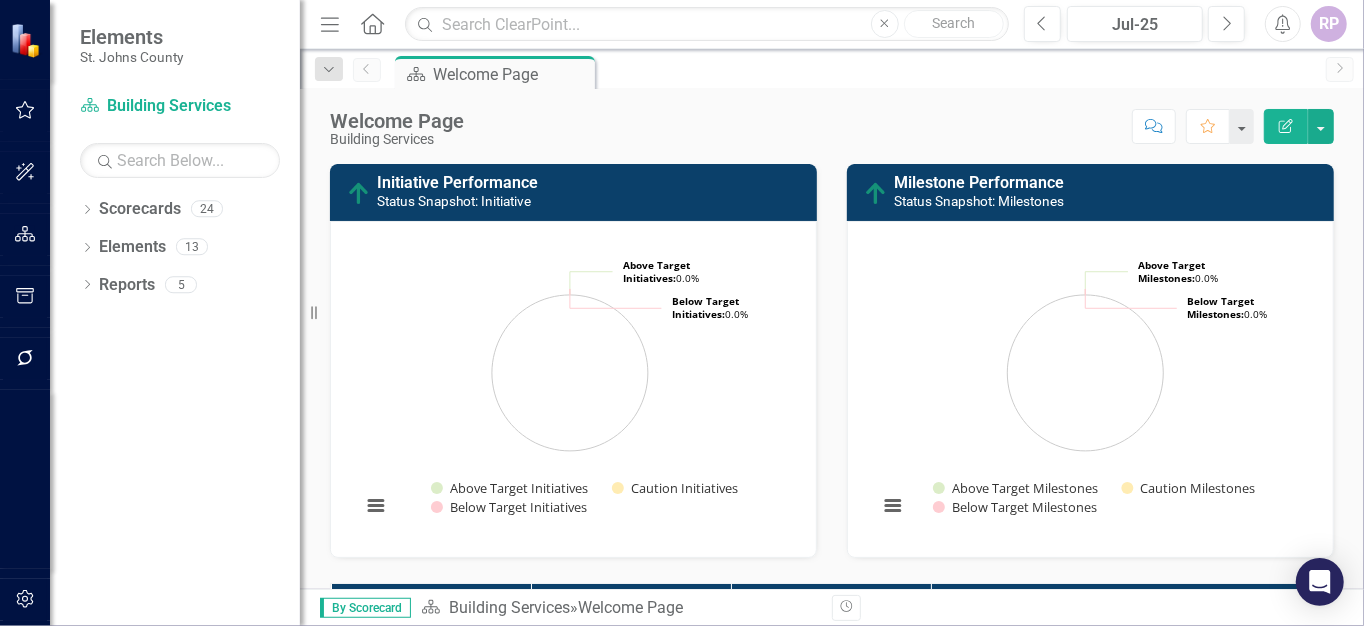 click at bounding box center [27, 40] 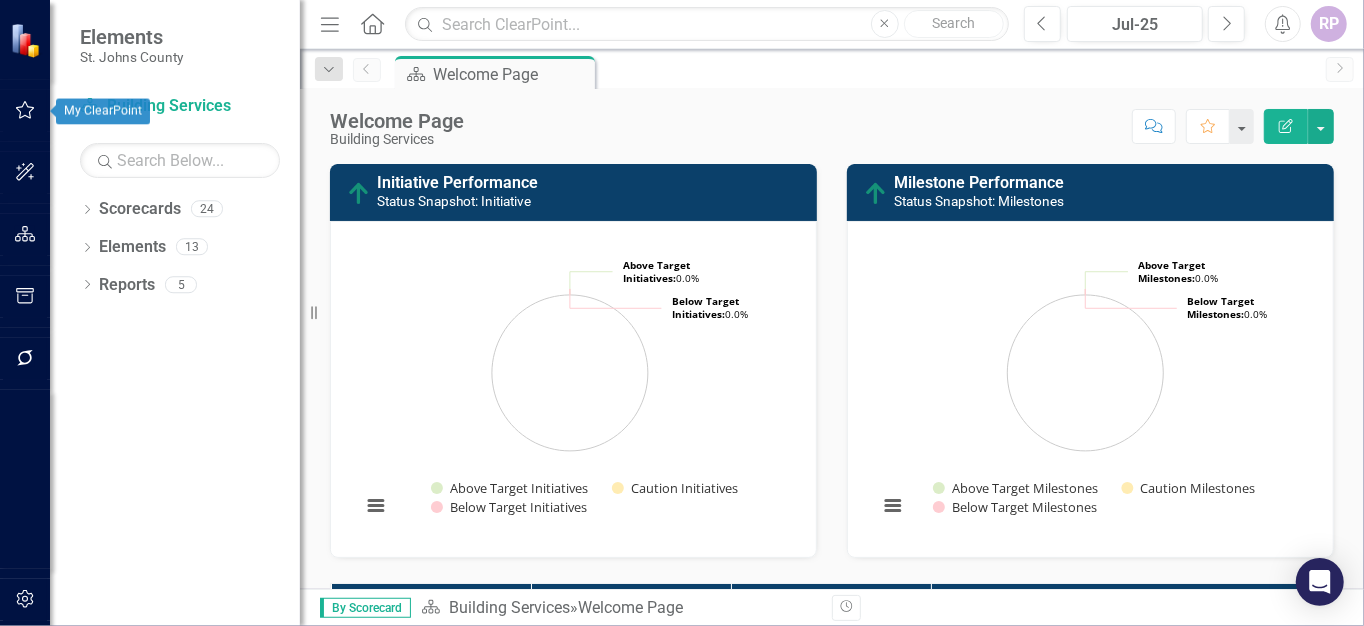 click 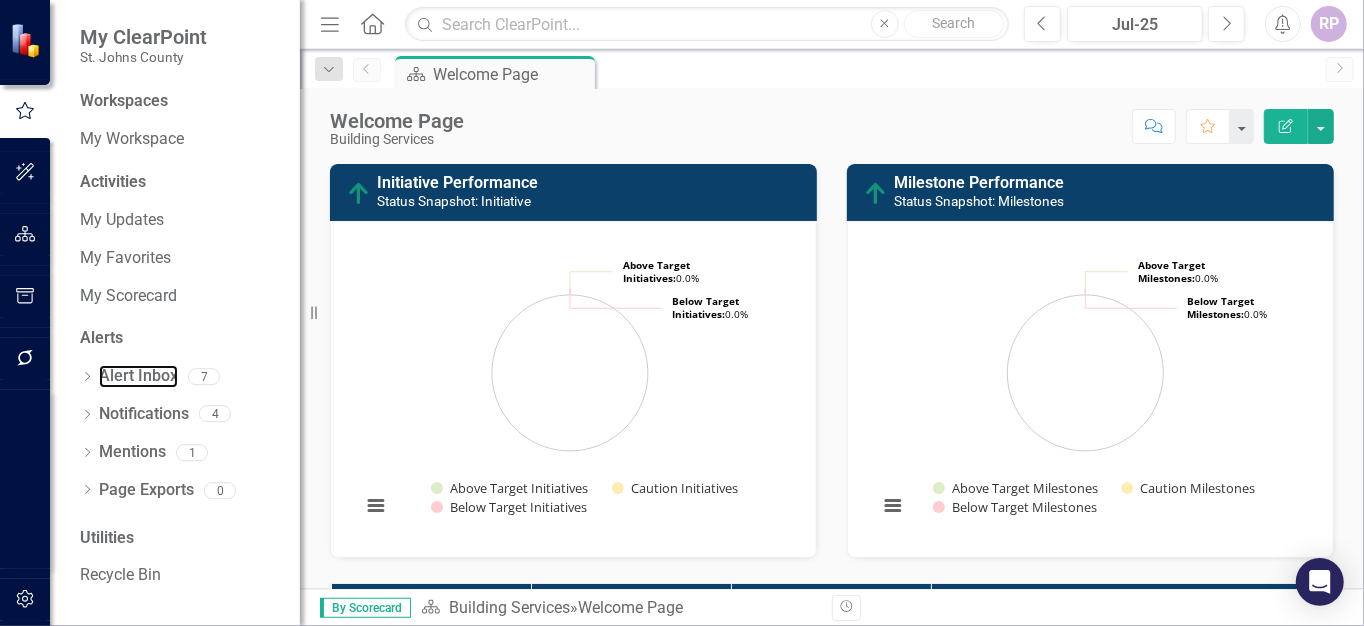click on "Alert Inbox" at bounding box center (138, 376) 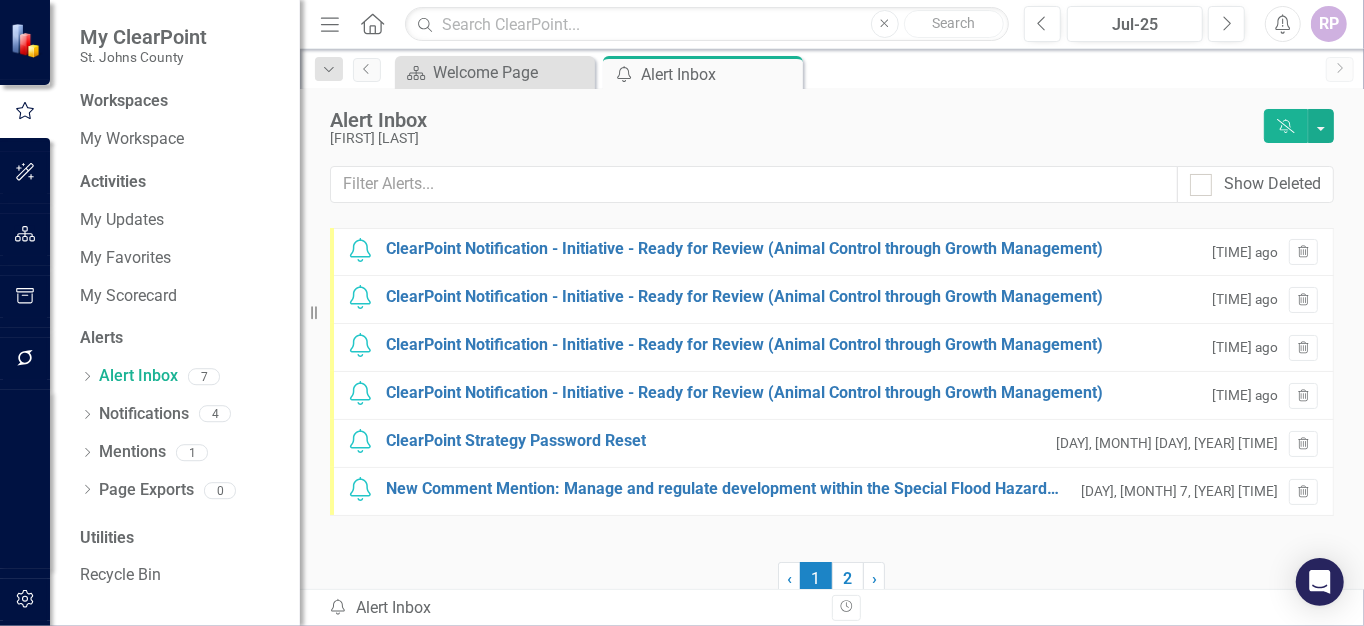 click on "ClearPoint Notification - Initiative - Ready for Review (Animal Control through Growth Management)" at bounding box center (744, 249) 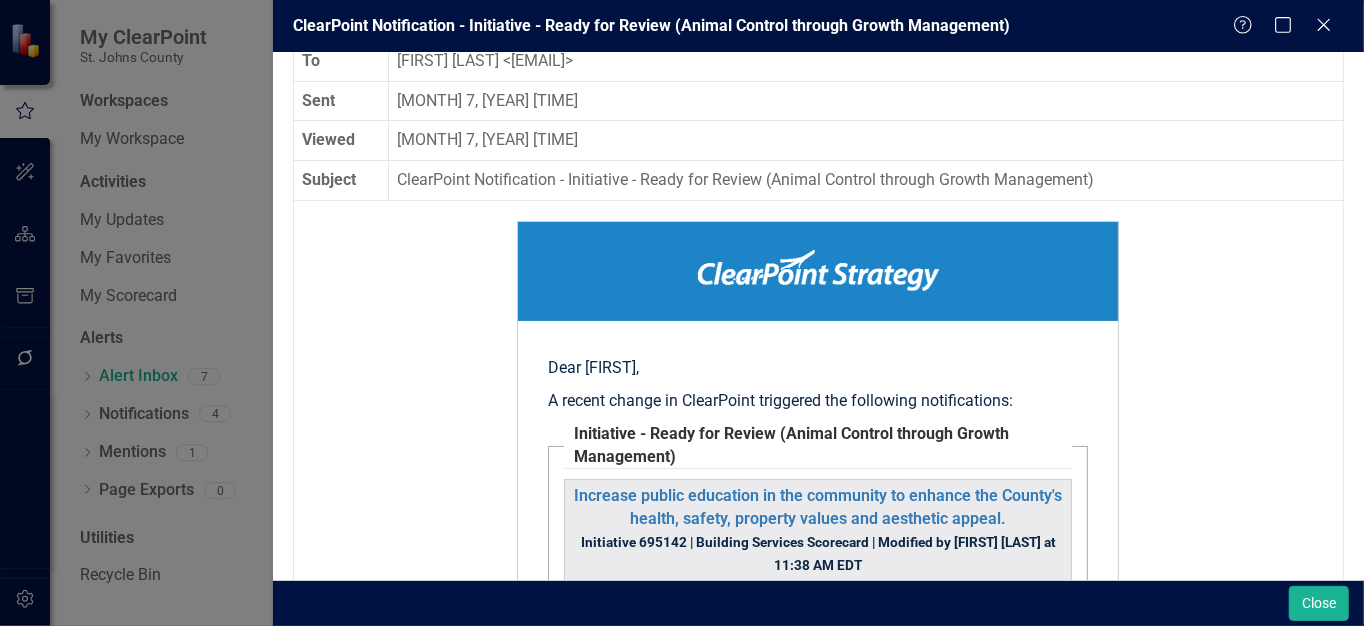 scroll, scrollTop: 0, scrollLeft: 0, axis: both 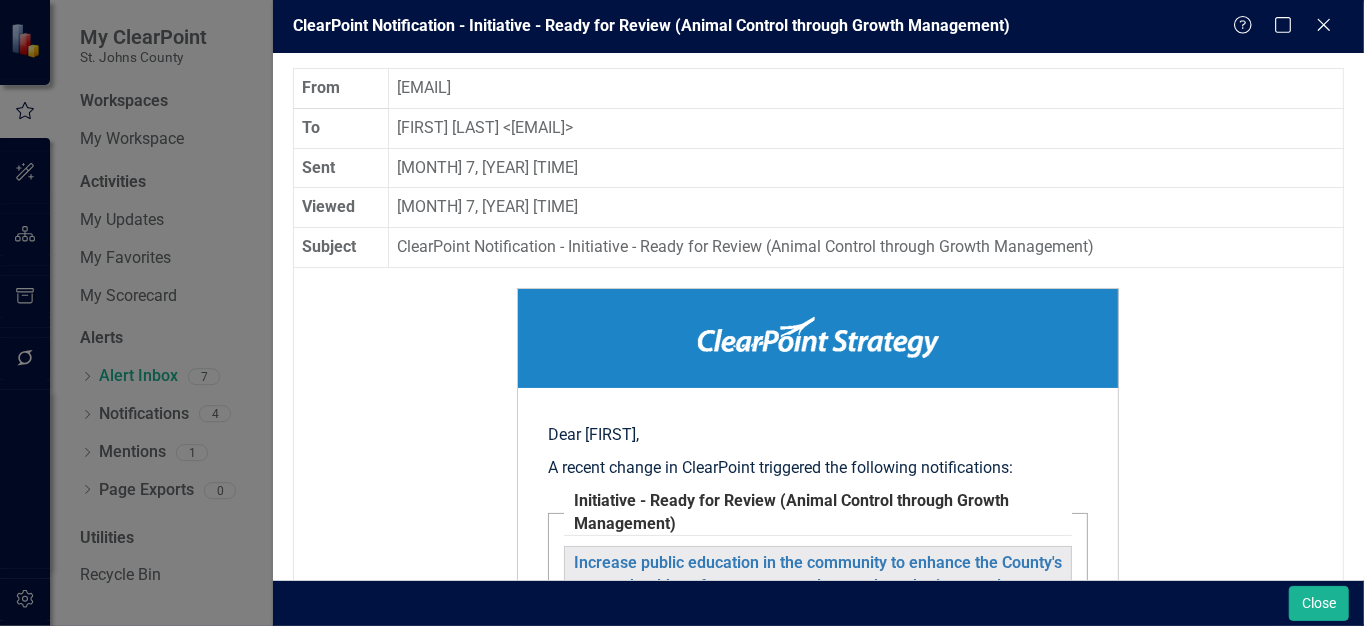 click on "Close" 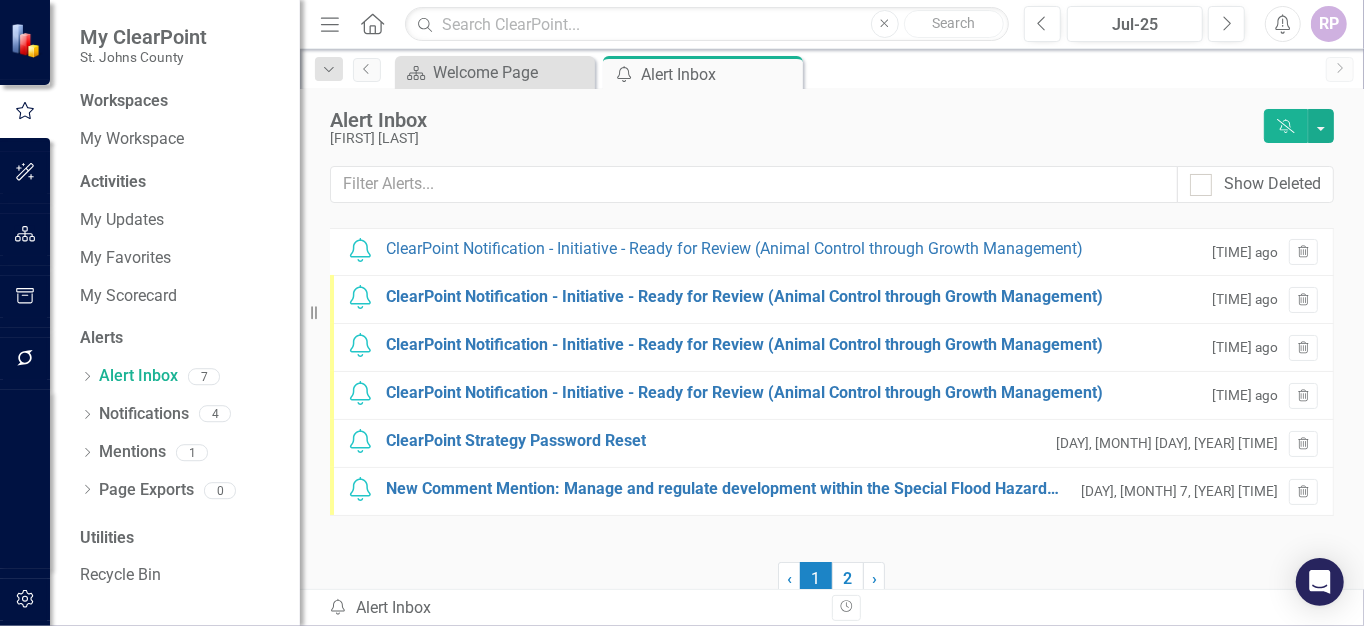 click on "ClearPoint Notification - Initiative - Ready for Review (Animal Control through Growth Management)" at bounding box center [744, 297] 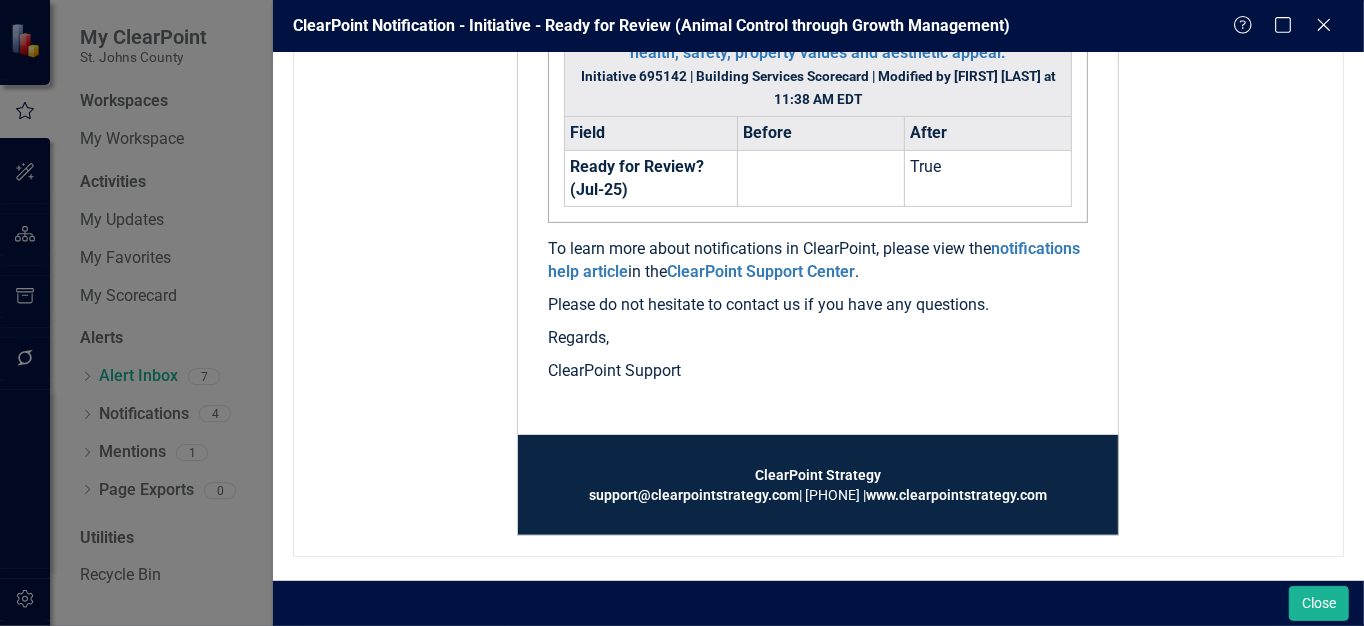 scroll, scrollTop: 0, scrollLeft: 0, axis: both 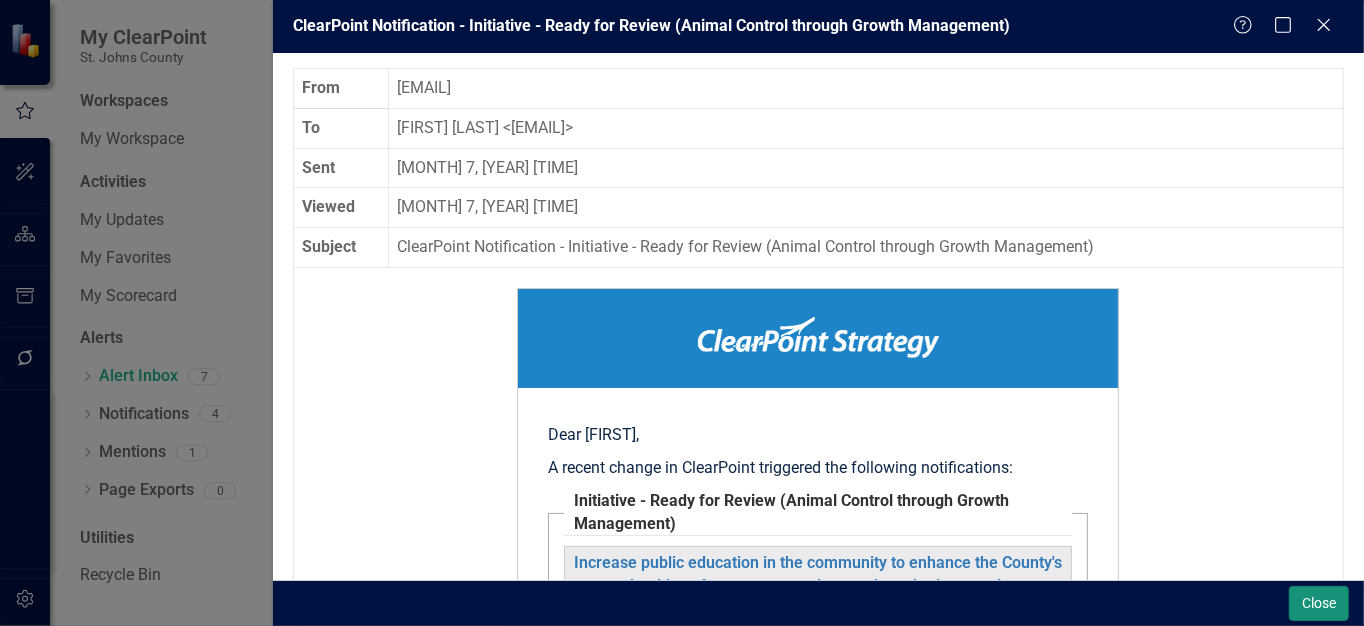 click on "Close" at bounding box center (1319, 603) 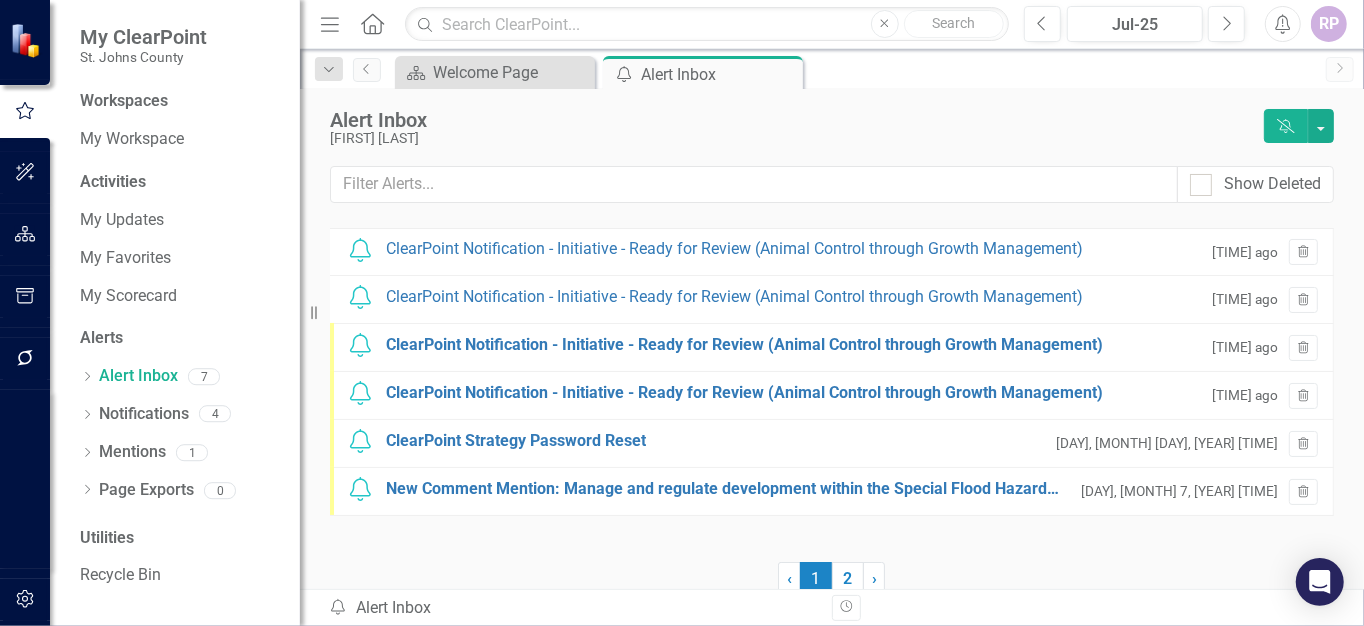 click on "ClearPoint Notification - Initiative - Ready for Review (Animal Control through Growth Management)" at bounding box center (744, 345) 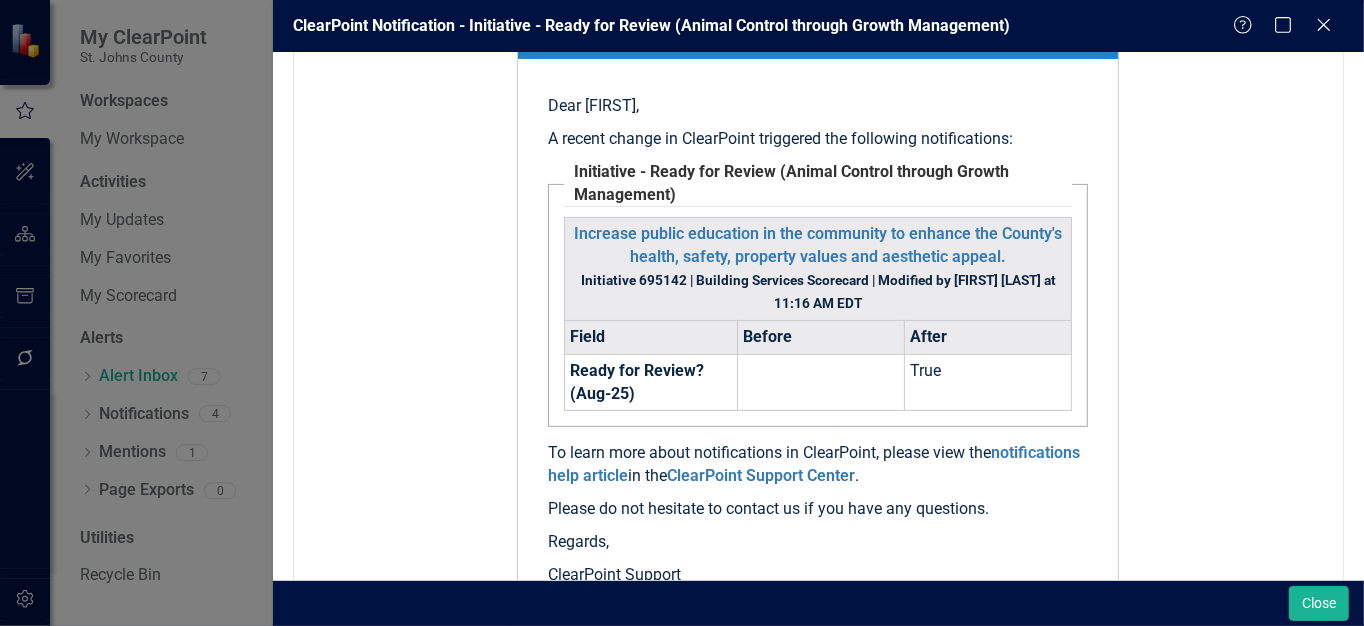 scroll, scrollTop: 0, scrollLeft: 0, axis: both 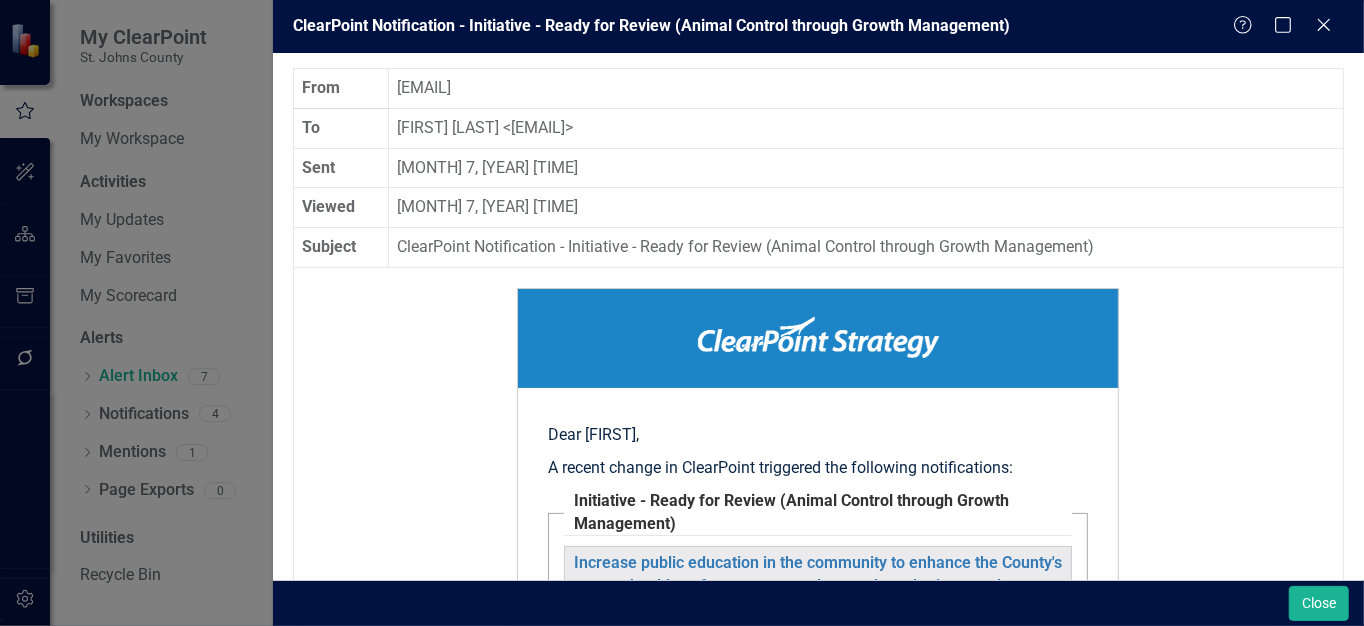 click 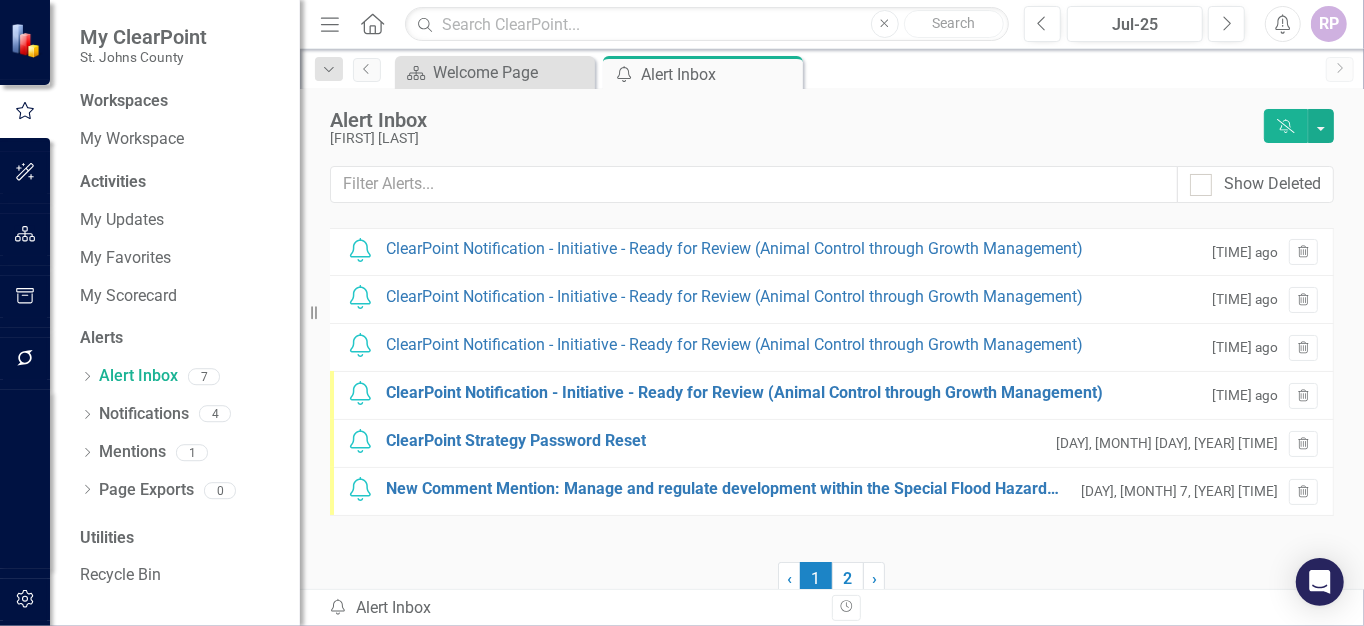 click on "ClearPoint Notification - Initiative - Ready for Review (Animal Control through Growth Management)" at bounding box center (744, 393) 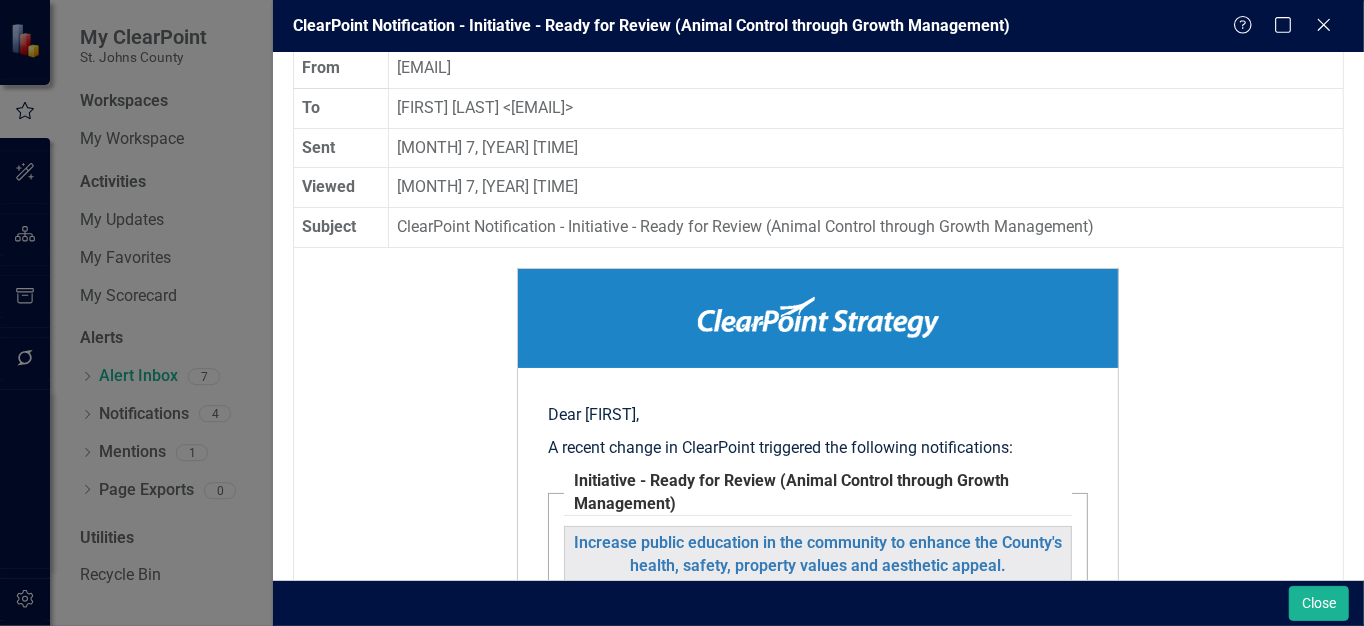 scroll, scrollTop: 0, scrollLeft: 0, axis: both 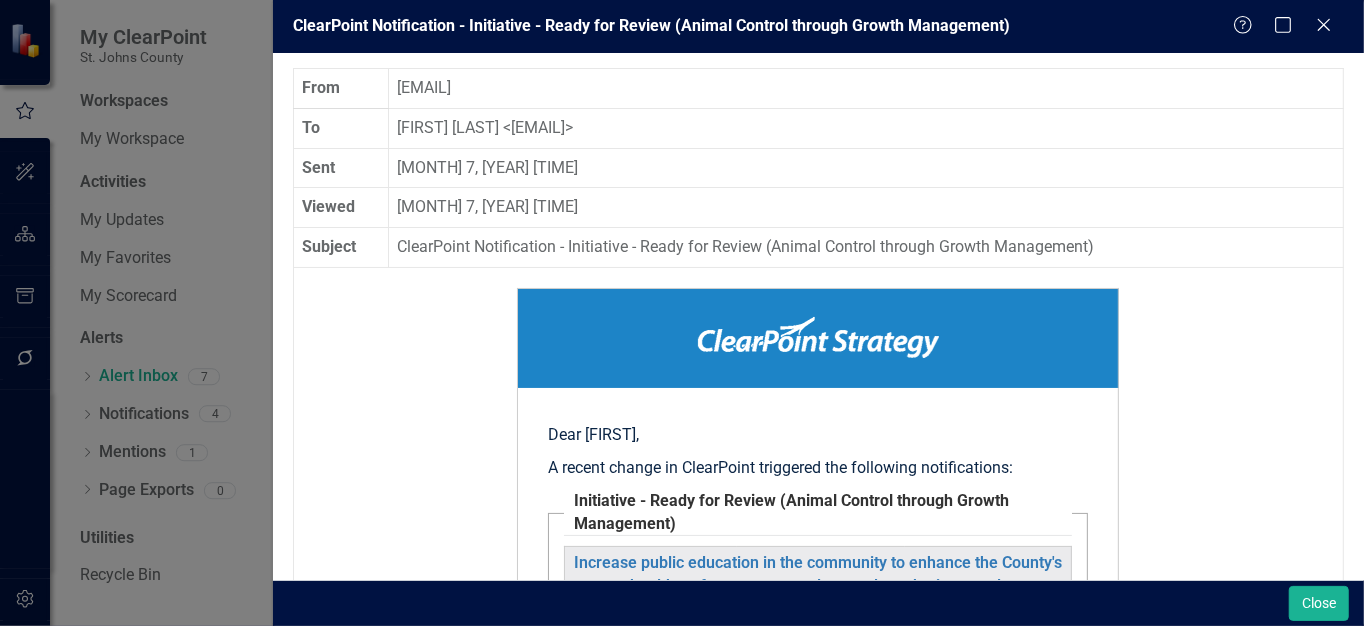 click 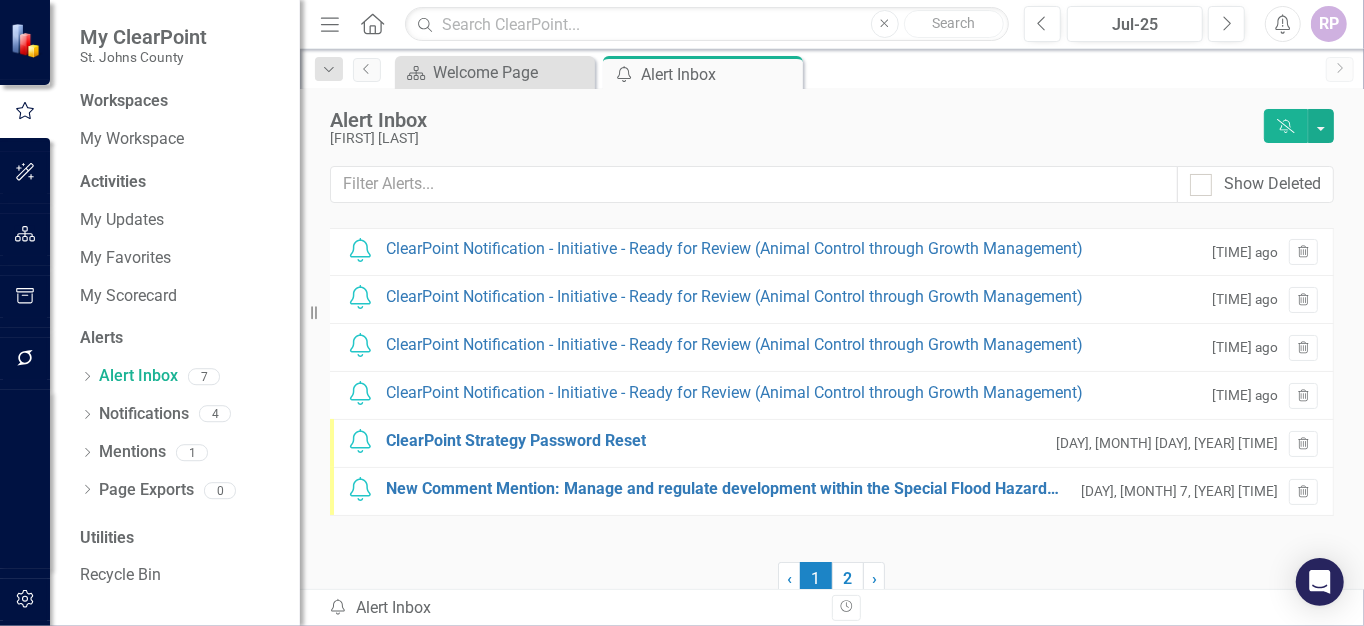 click on "ClearPoint Strategy Password Reset" at bounding box center (516, 441) 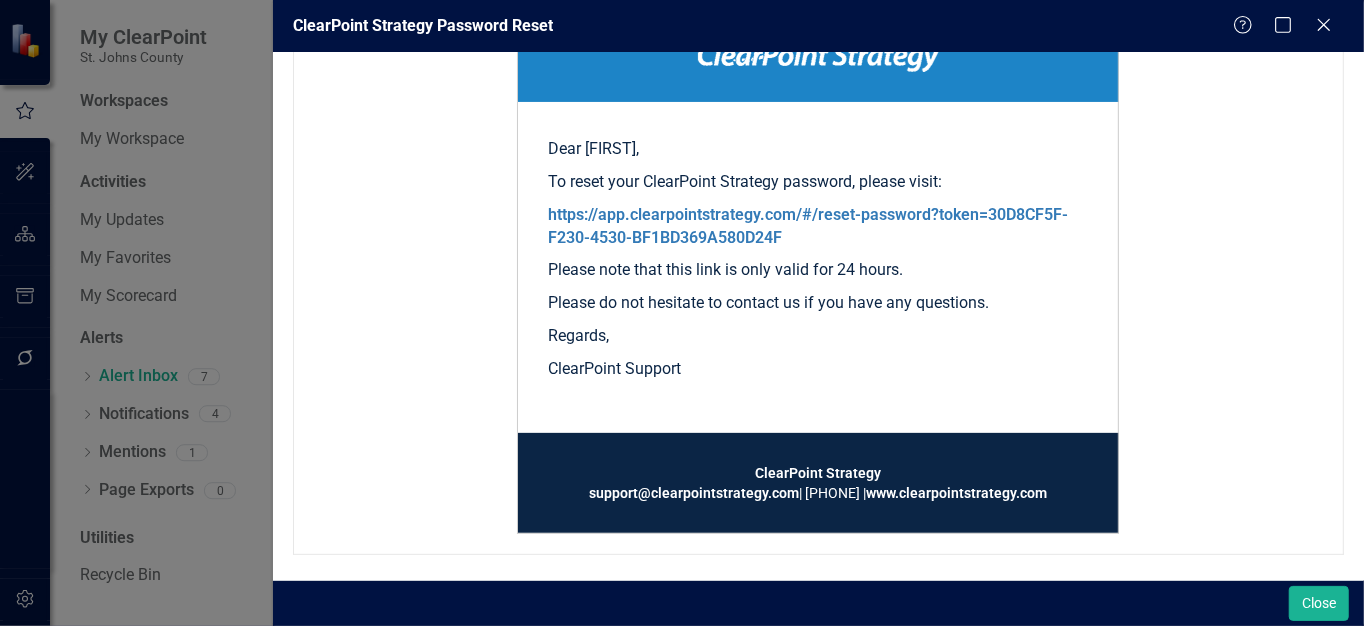 scroll, scrollTop: 0, scrollLeft: 0, axis: both 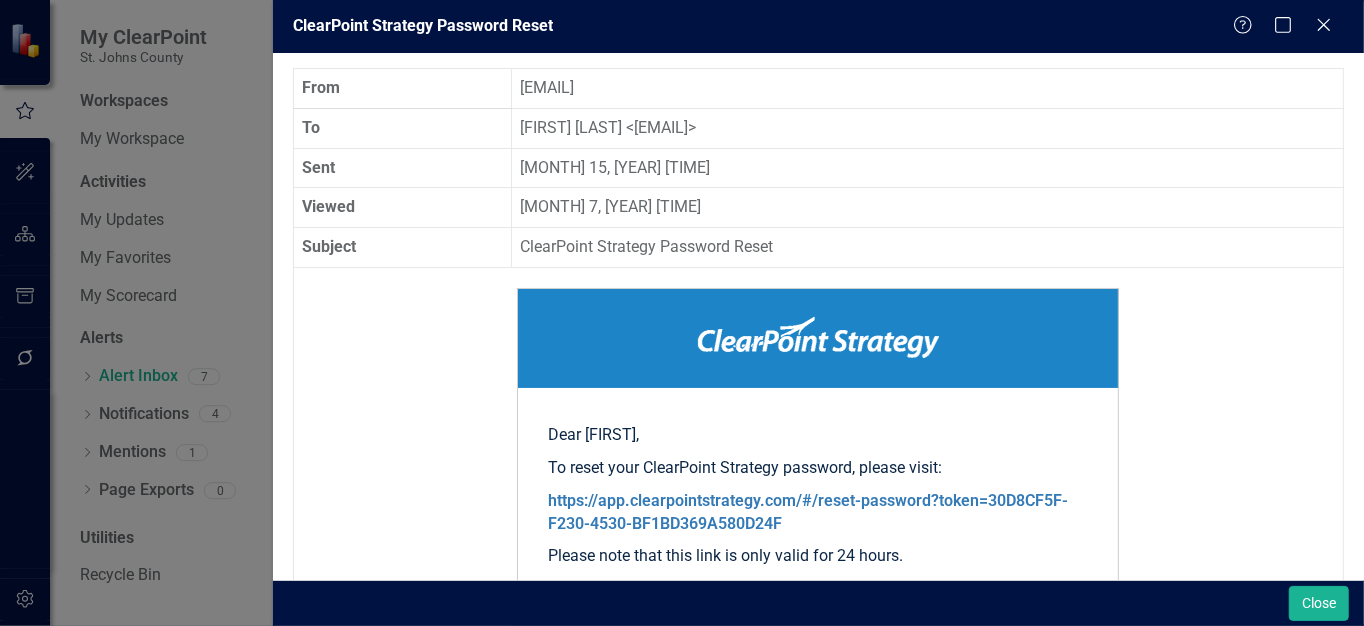 click on "Close" 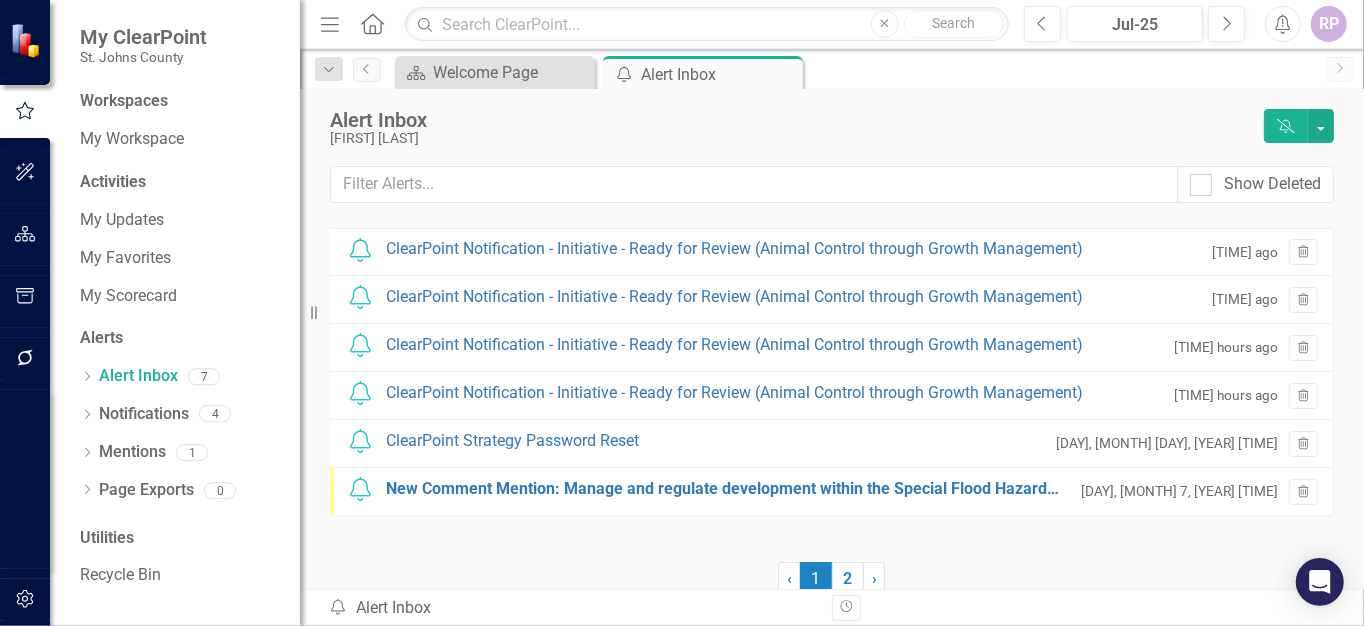 click on "New Comment Mention: Manage and regulate development within the Special Flood Hazard Area by County floodplain regulations." at bounding box center [724, 489] 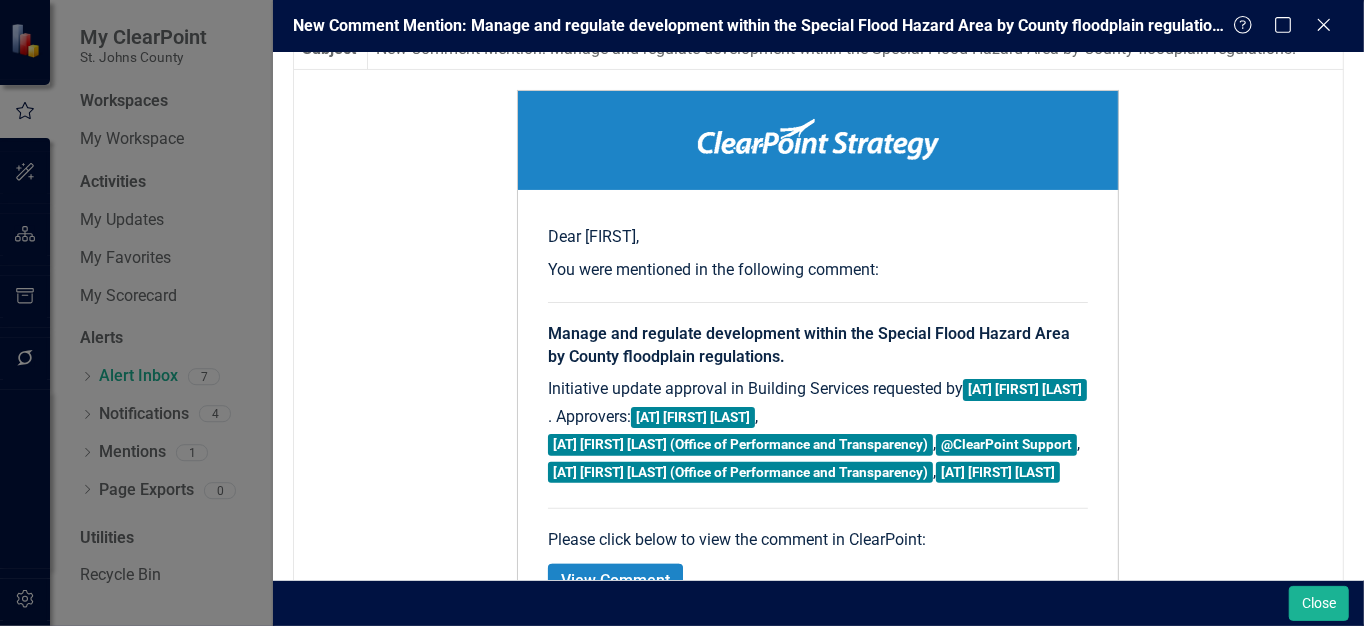 scroll, scrollTop: 0, scrollLeft: 0, axis: both 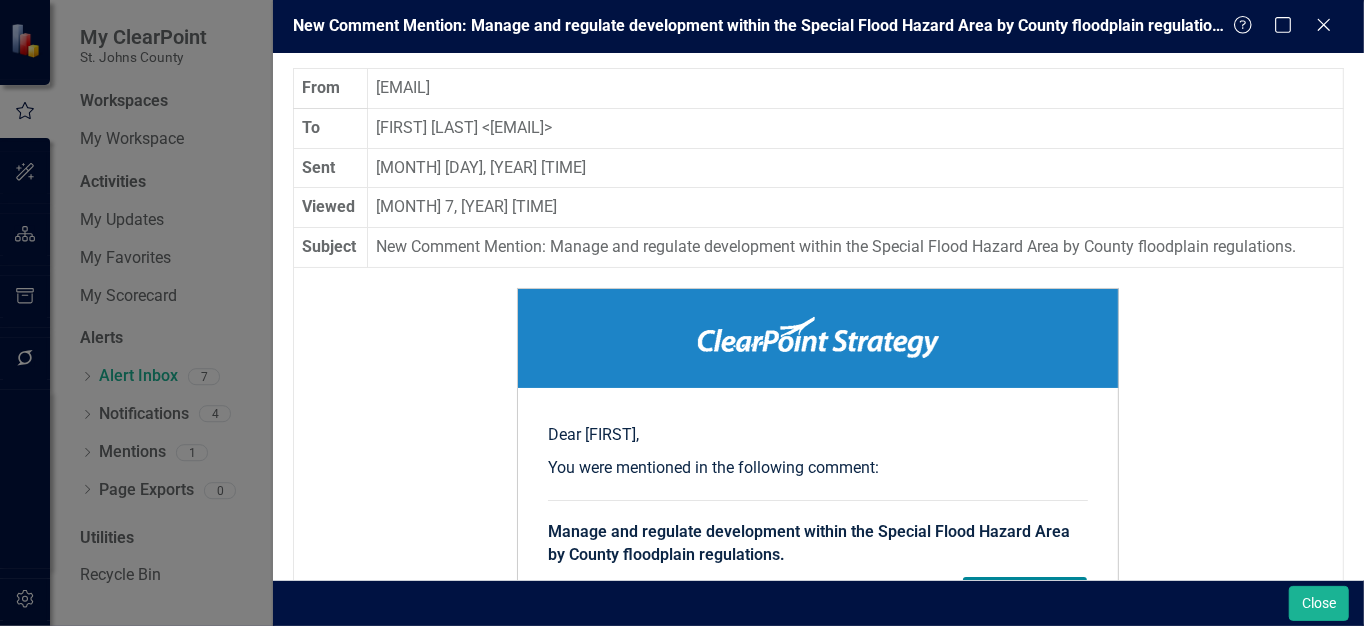 click on "Close" 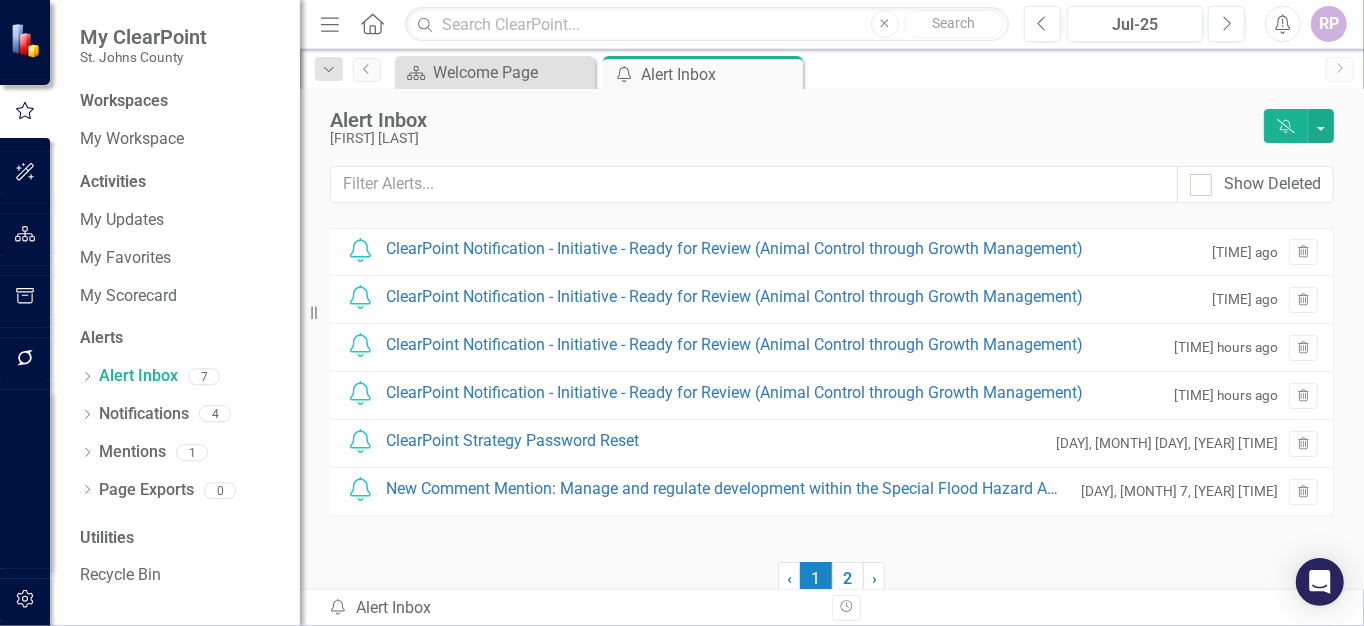 click on "ClearPoint Notification - Initiative - Ready for Review (Animal Control through Growth Management)" at bounding box center (734, 249) 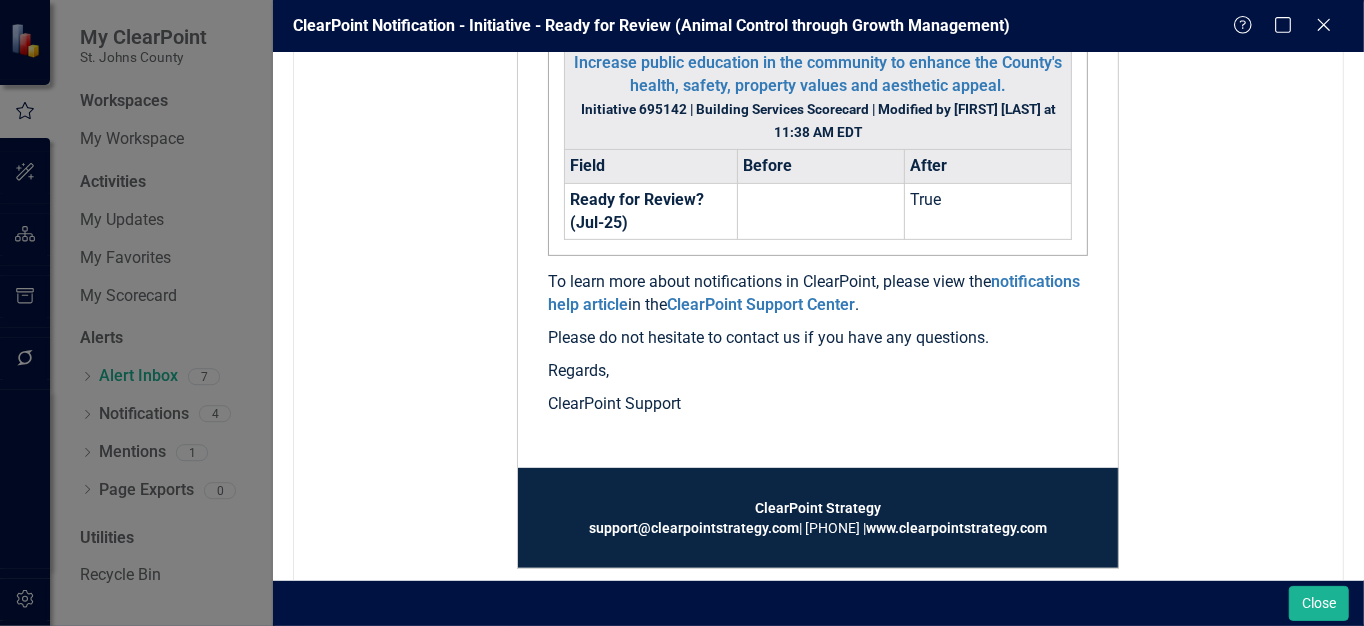 scroll, scrollTop: 0, scrollLeft: 0, axis: both 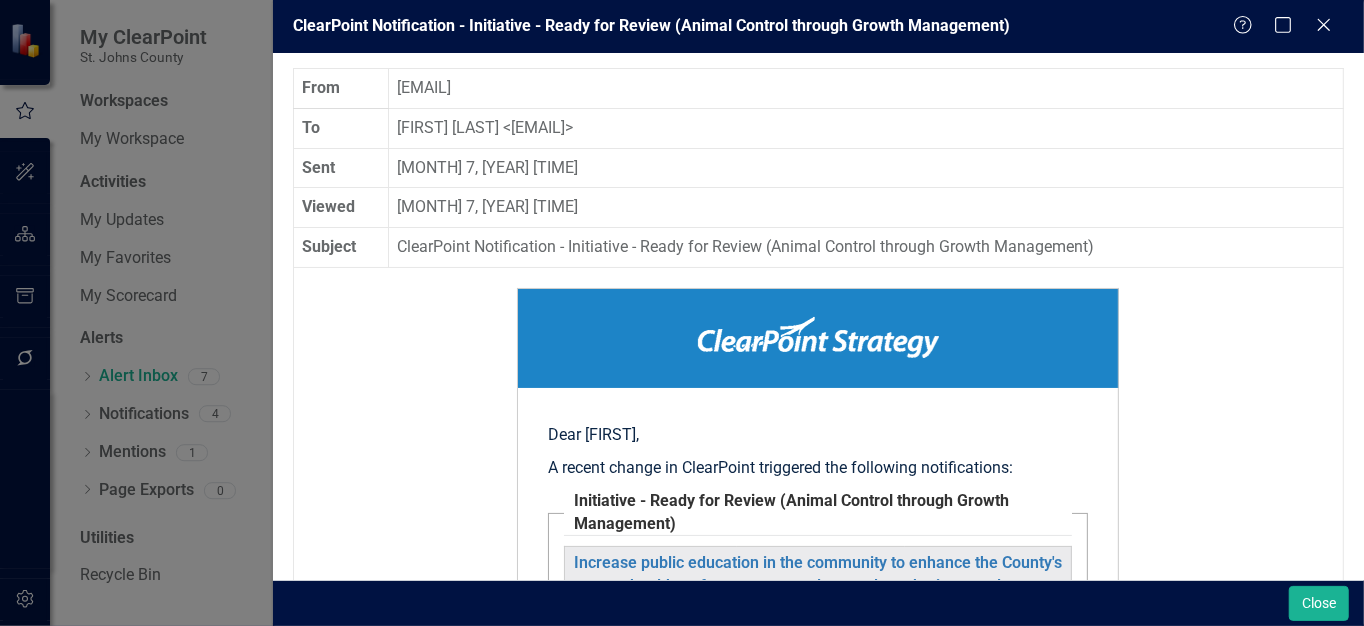 click on "Close" 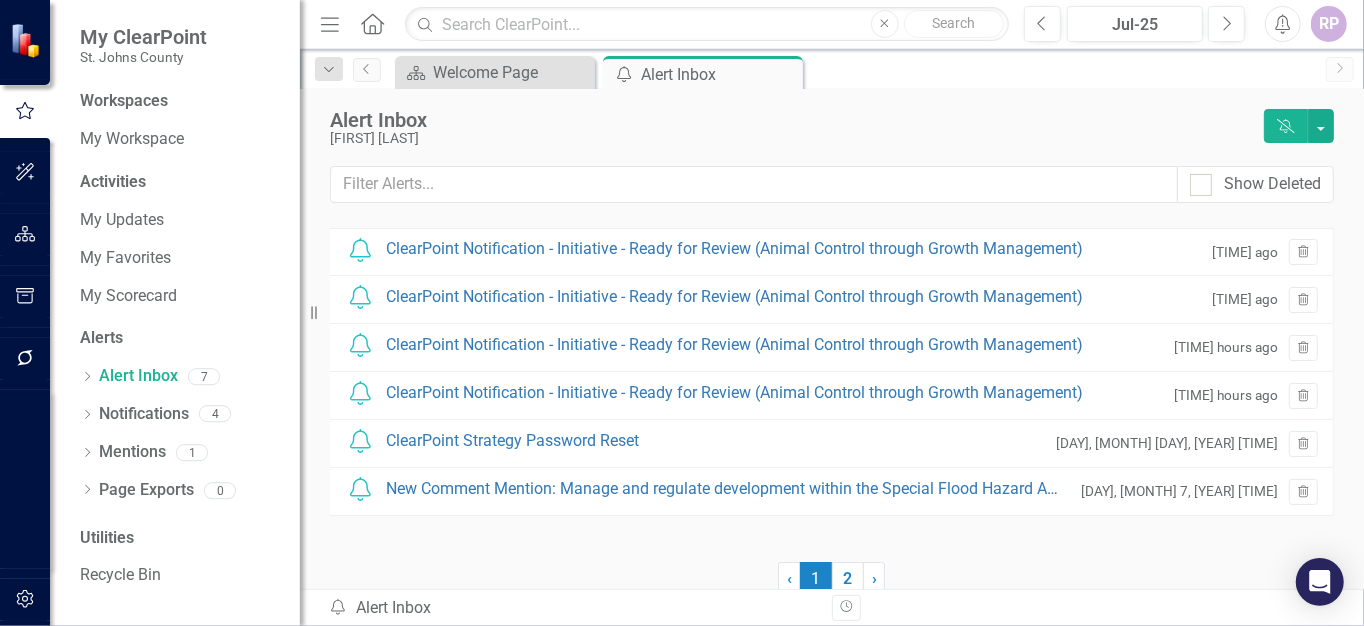 click on "Trash" 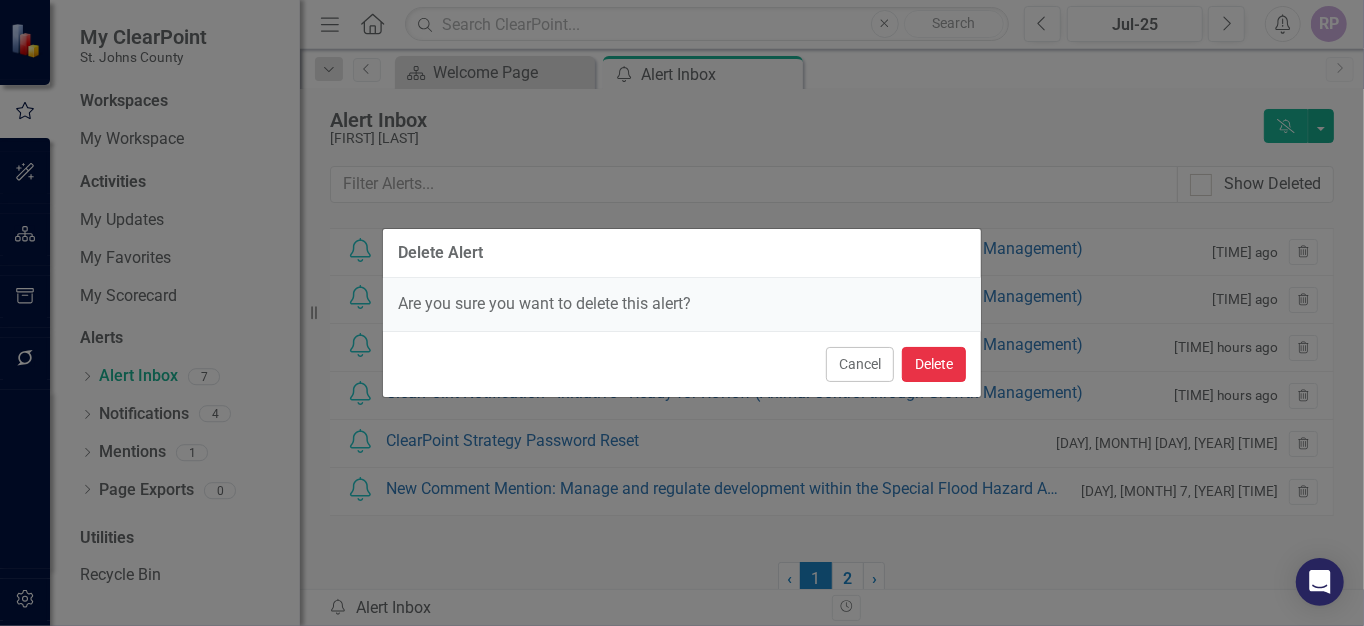 click on "Delete" at bounding box center (934, 364) 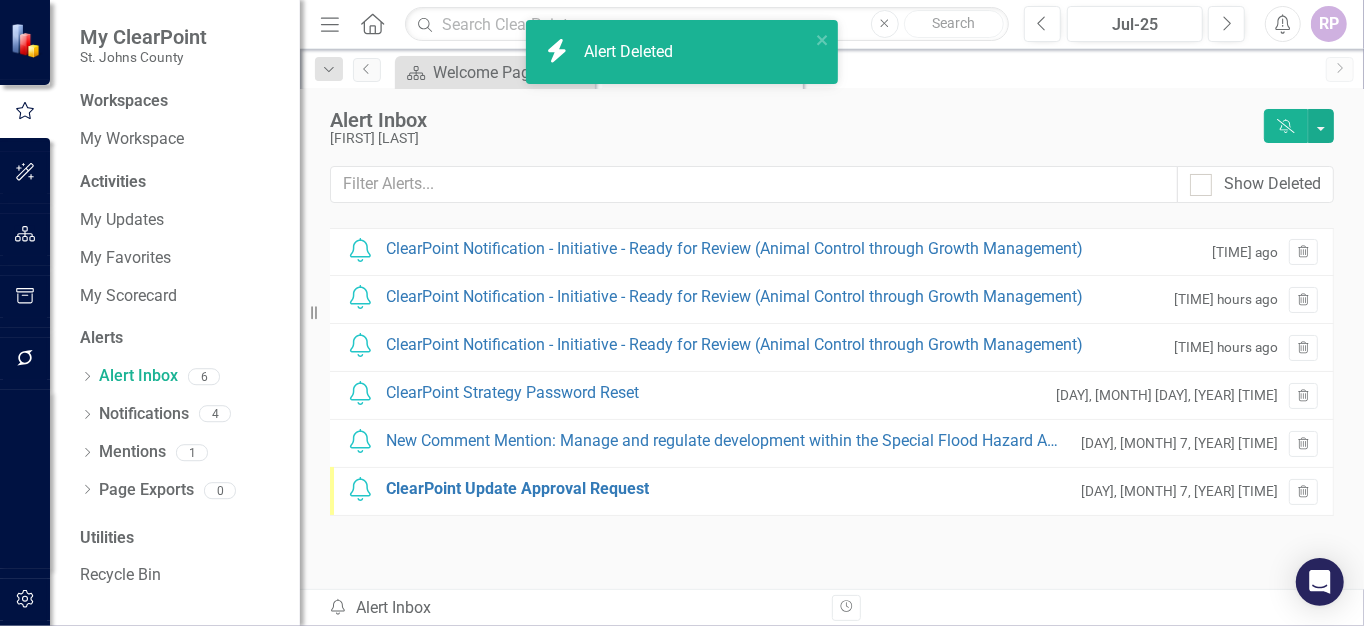 click on "ClearPoint Notification - Initiative - Ready for Review (Animal Control through Growth Management)" at bounding box center [734, 249] 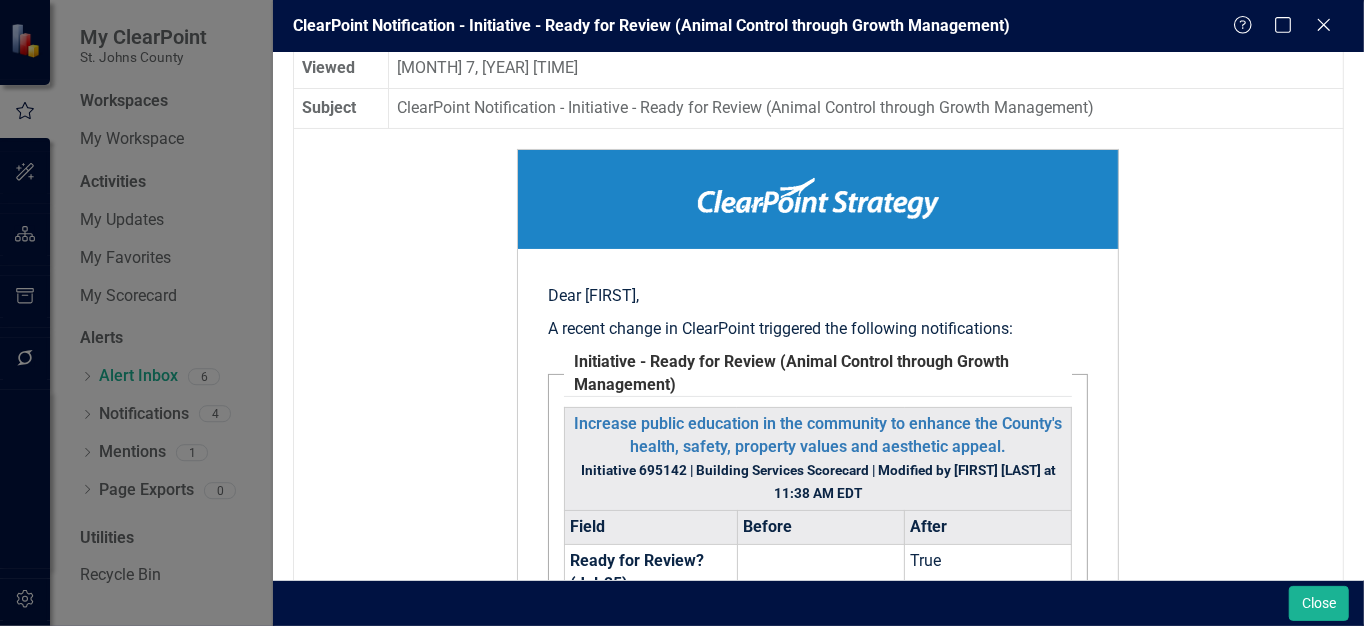 scroll, scrollTop: 0, scrollLeft: 0, axis: both 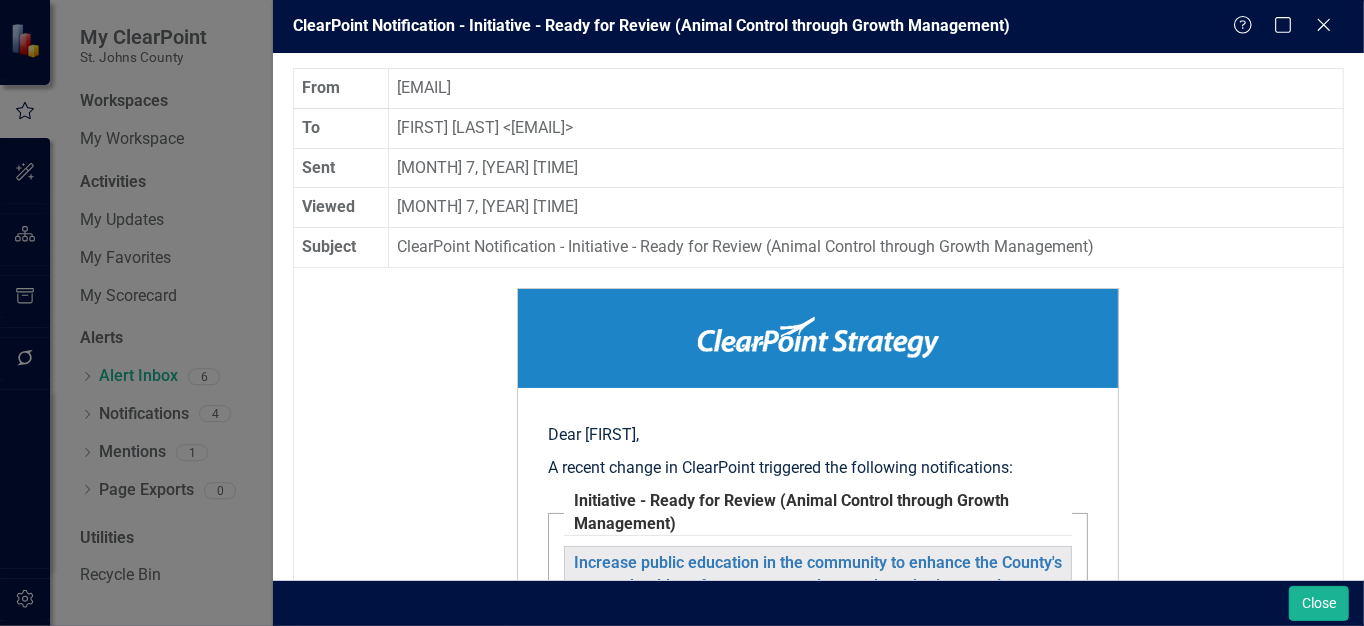 click 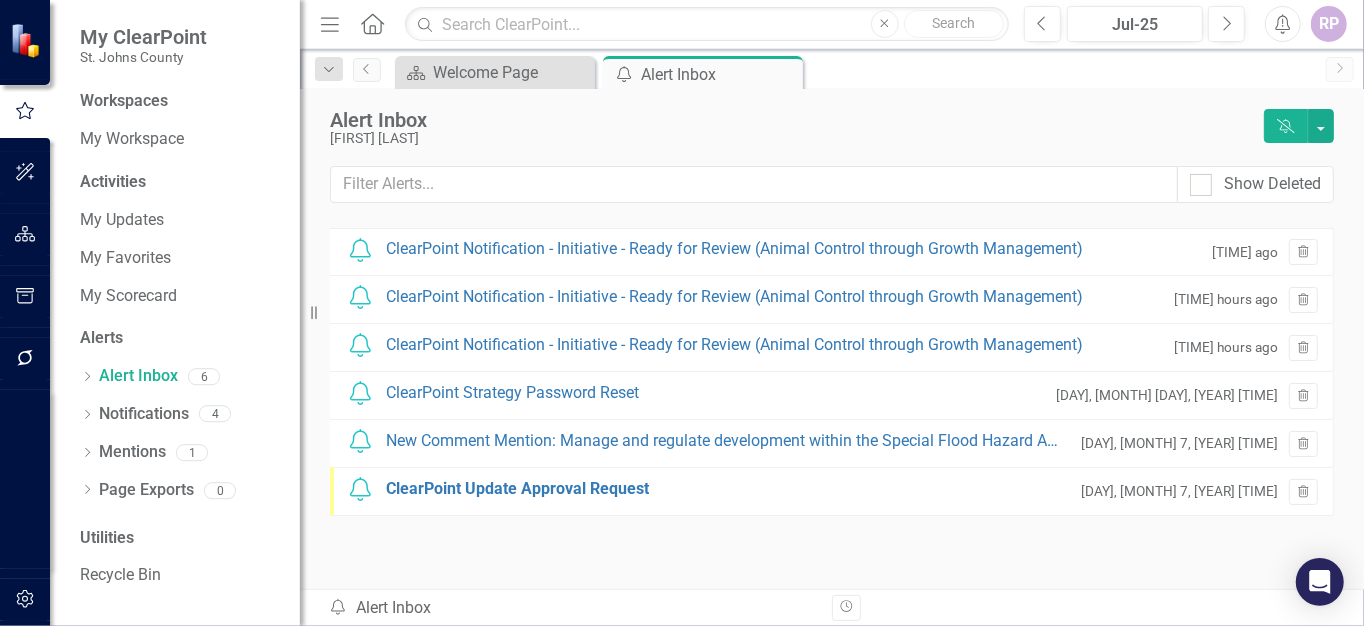 click on "ClearPoint Notification - Initiative - Ready for Review (Animal Control through Growth Management)" at bounding box center (734, 297) 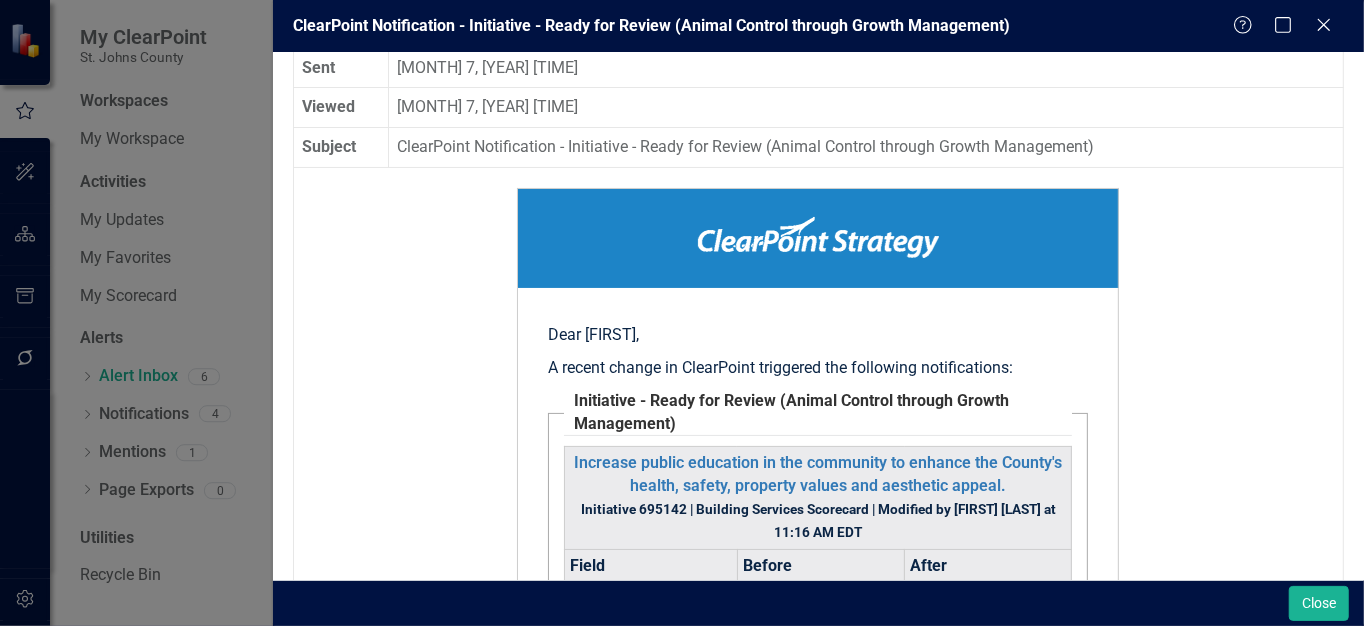 scroll, scrollTop: 0, scrollLeft: 0, axis: both 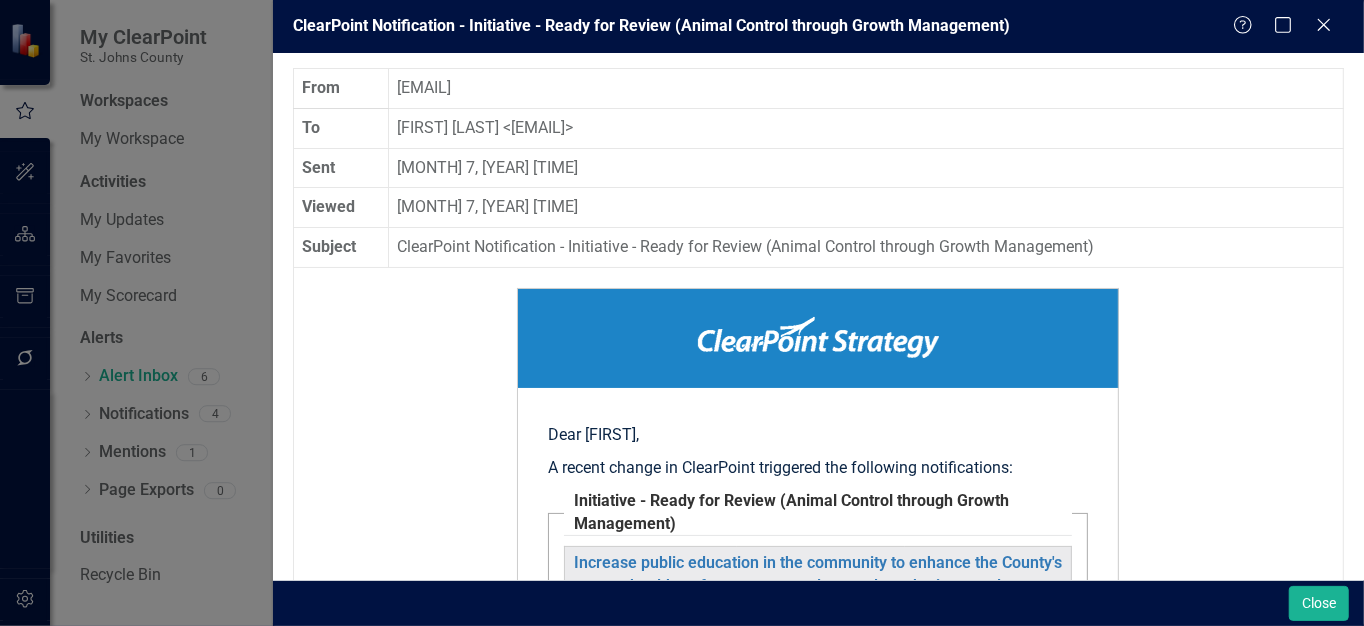 click on "Close" 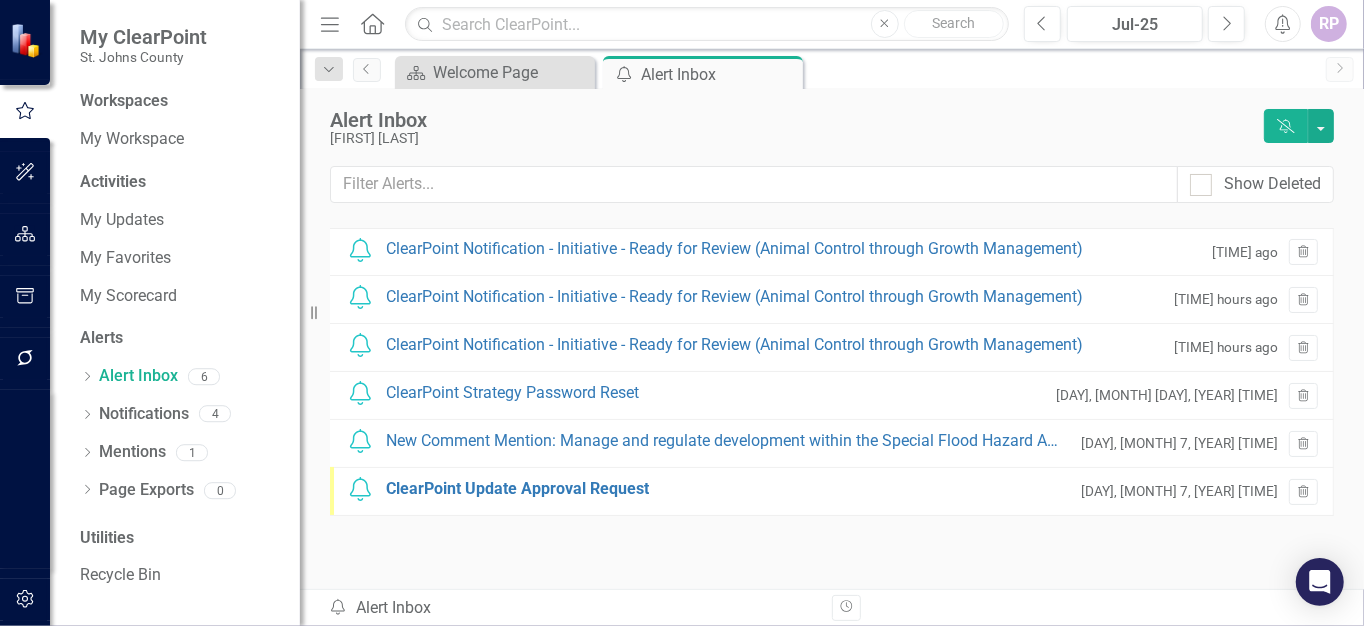 click on "ClearPoint Notification - Initiative - Ready for Review (Animal Control through Growth Management)" at bounding box center [734, 345] 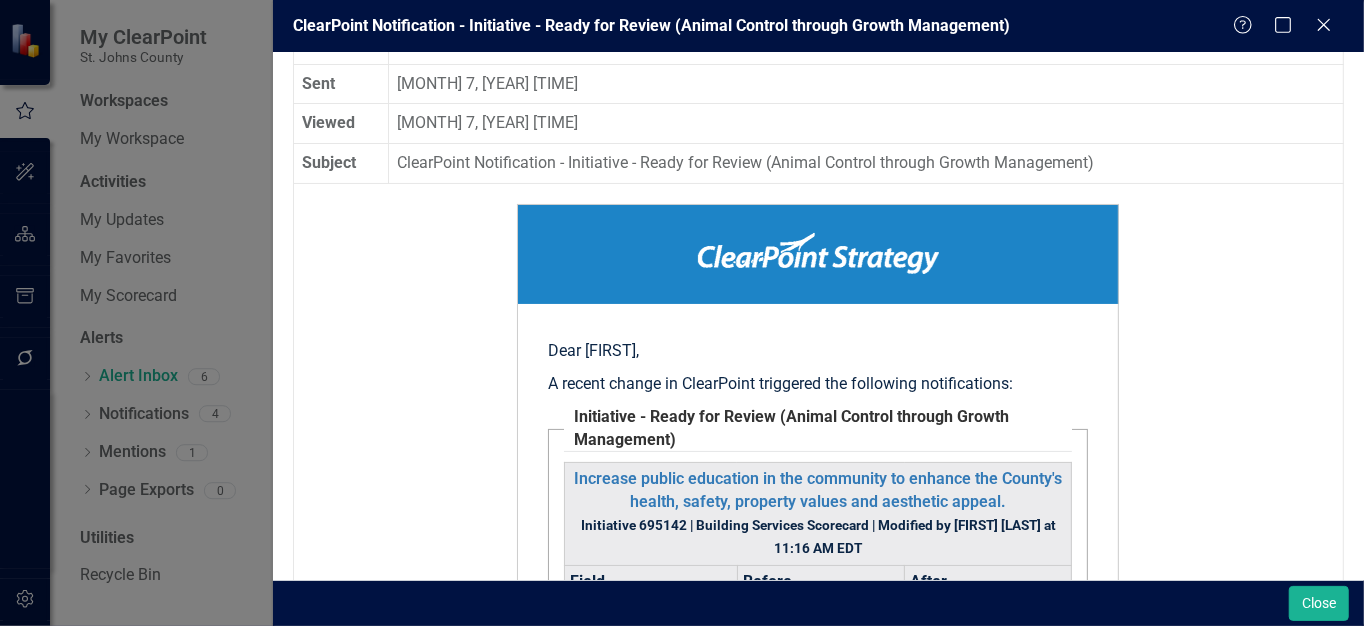 scroll, scrollTop: 0, scrollLeft: 0, axis: both 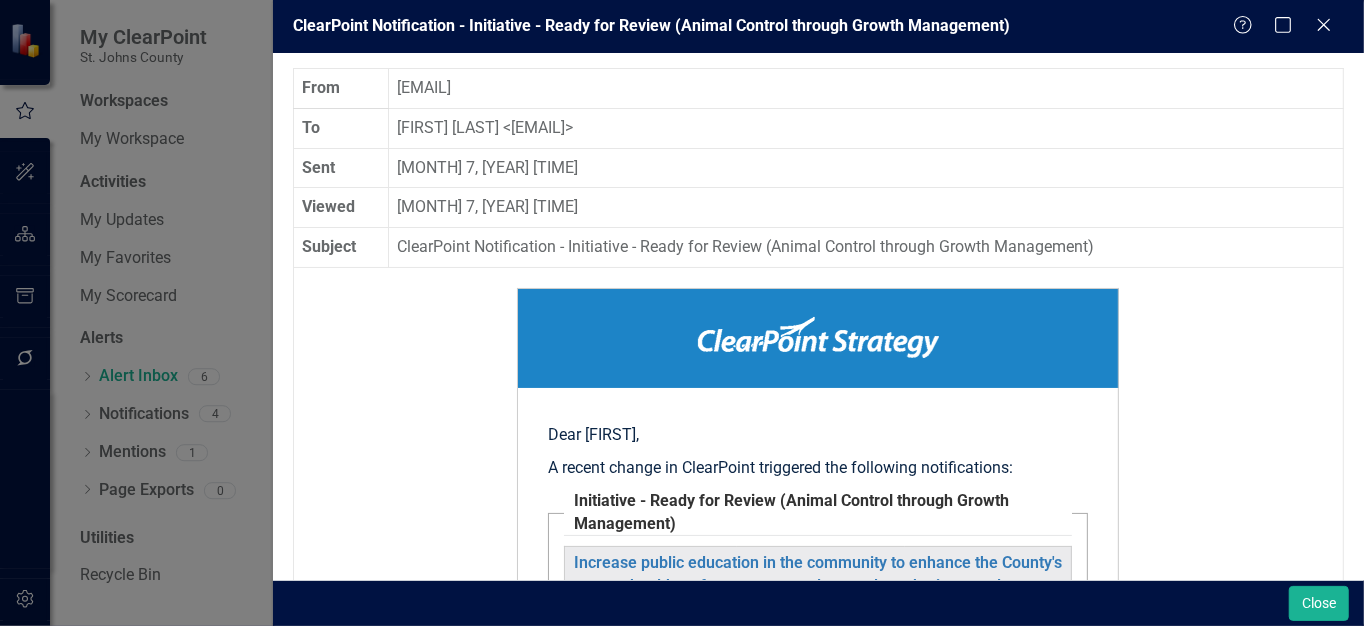 click 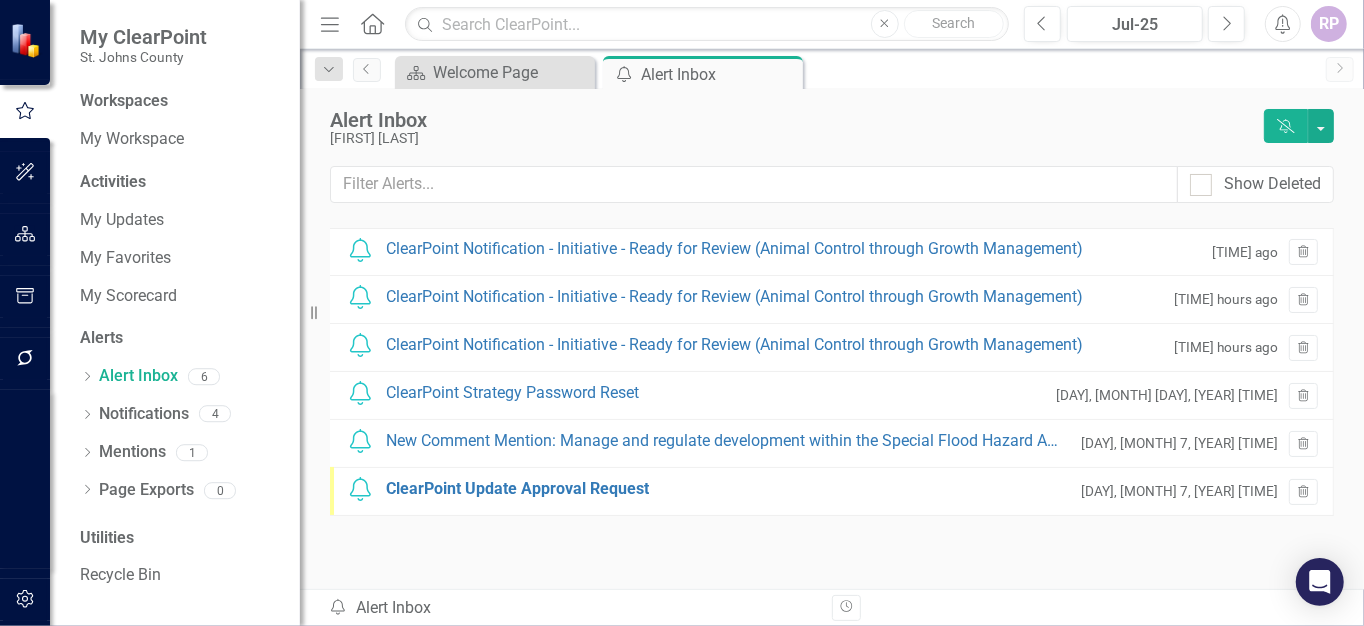 click on "ClearPoint Notification - Initiative - Ready for Review (Animal Control through Growth Management)" at bounding box center (734, 297) 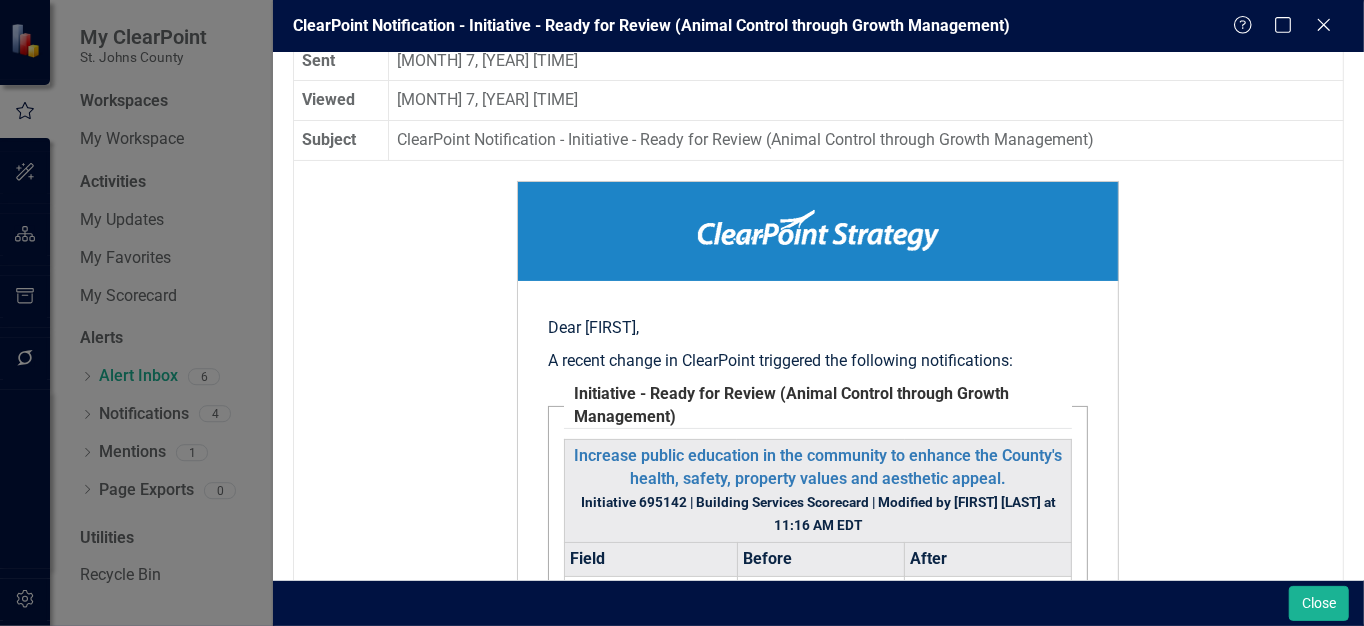 scroll, scrollTop: 0, scrollLeft: 0, axis: both 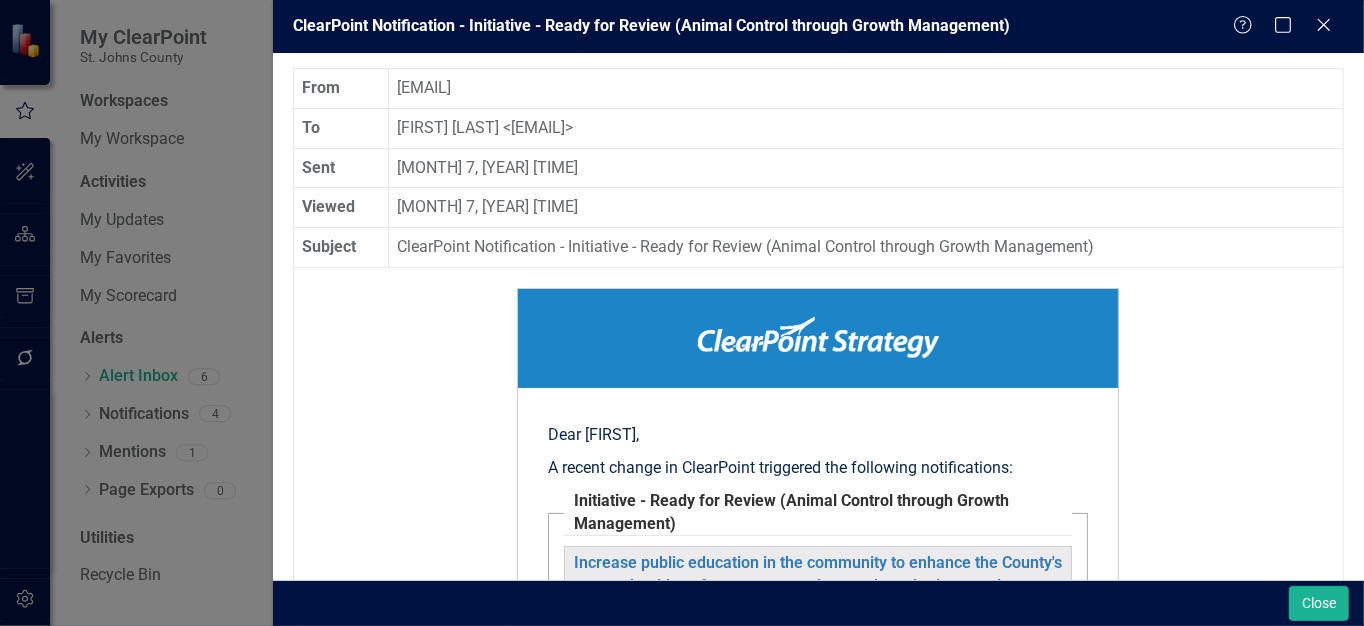 click on "Close" 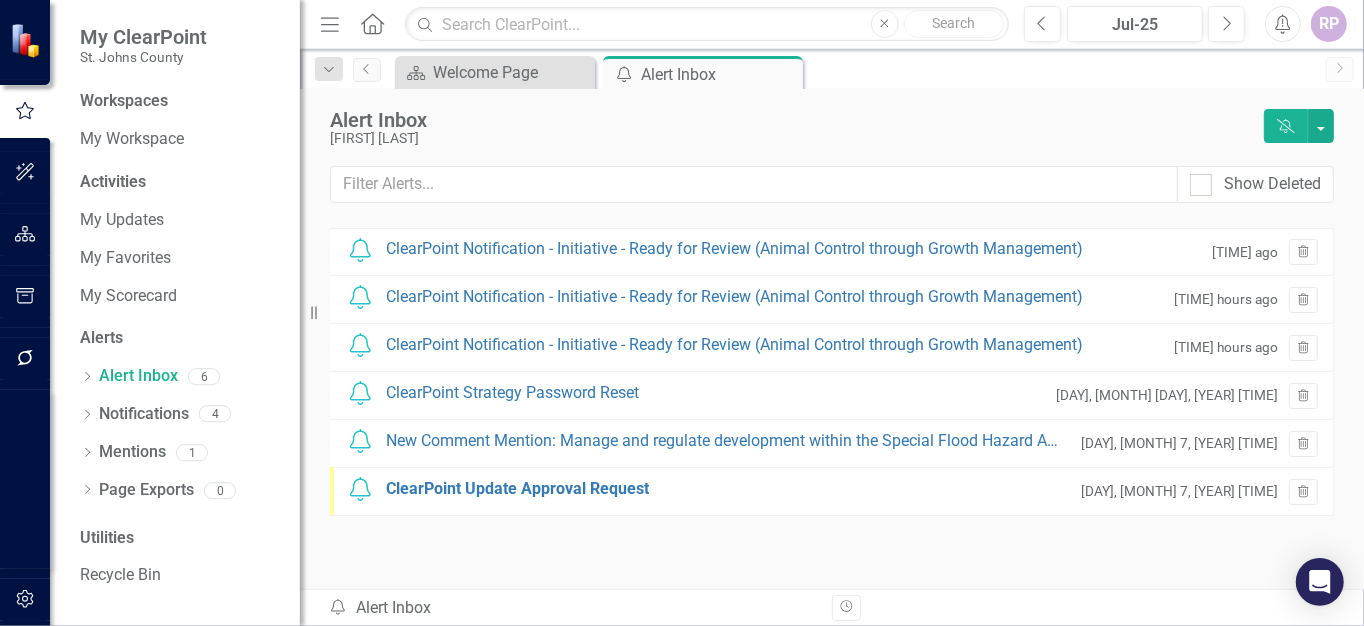 click on "ClearPoint Notification - Initiative - Ready for Review (Animal Control through Growth Management)" at bounding box center (734, 249) 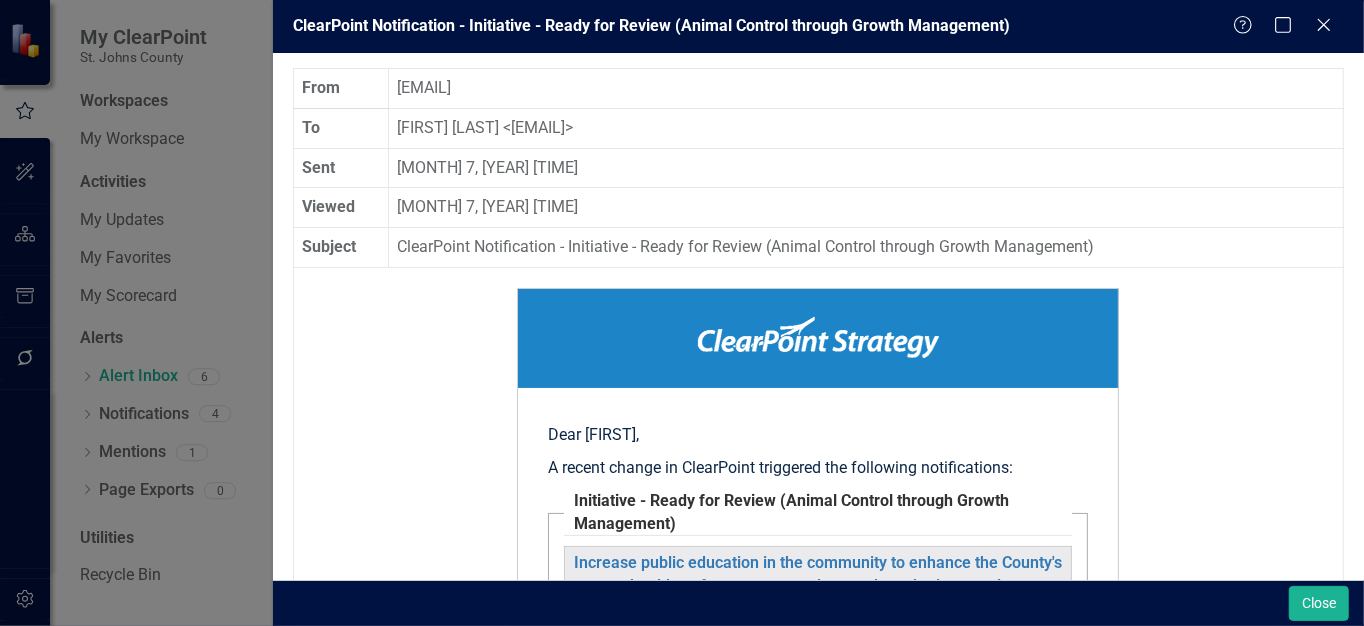 scroll, scrollTop: 0, scrollLeft: 0, axis: both 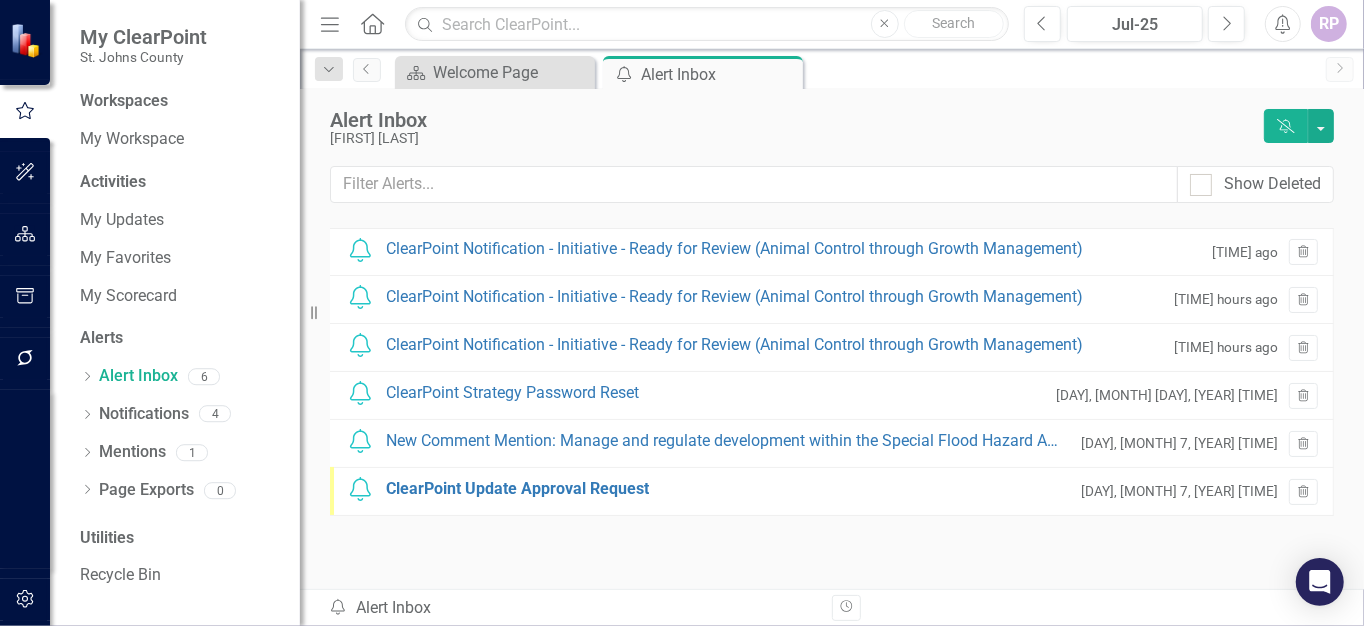 click on "ClearPoint Notification - Initiative - Ready for Review (Animal Control through Growth Management)" at bounding box center [734, 249] 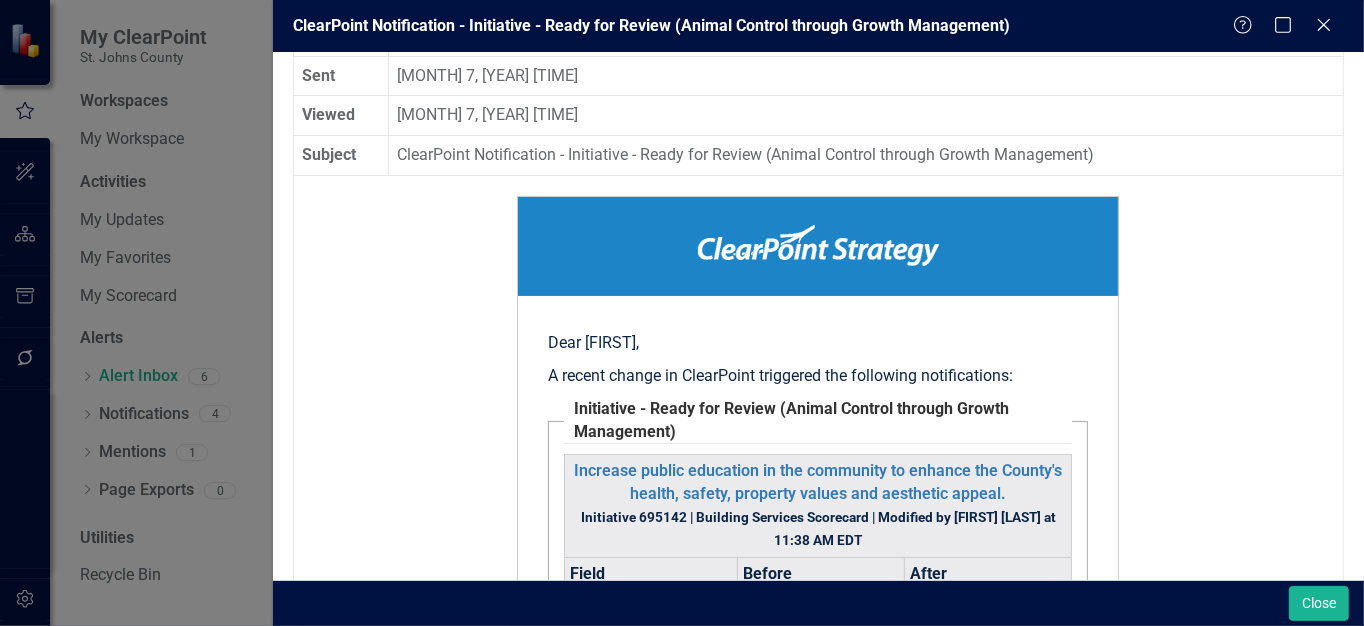 scroll, scrollTop: 0, scrollLeft: 0, axis: both 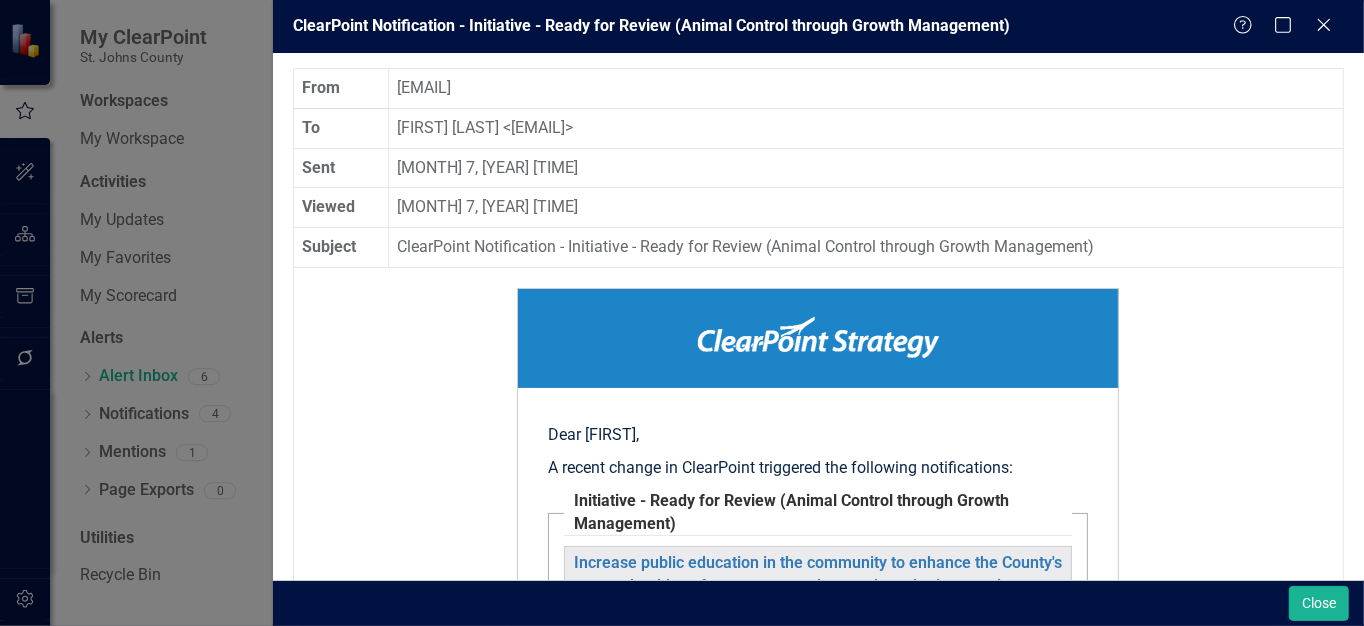 click 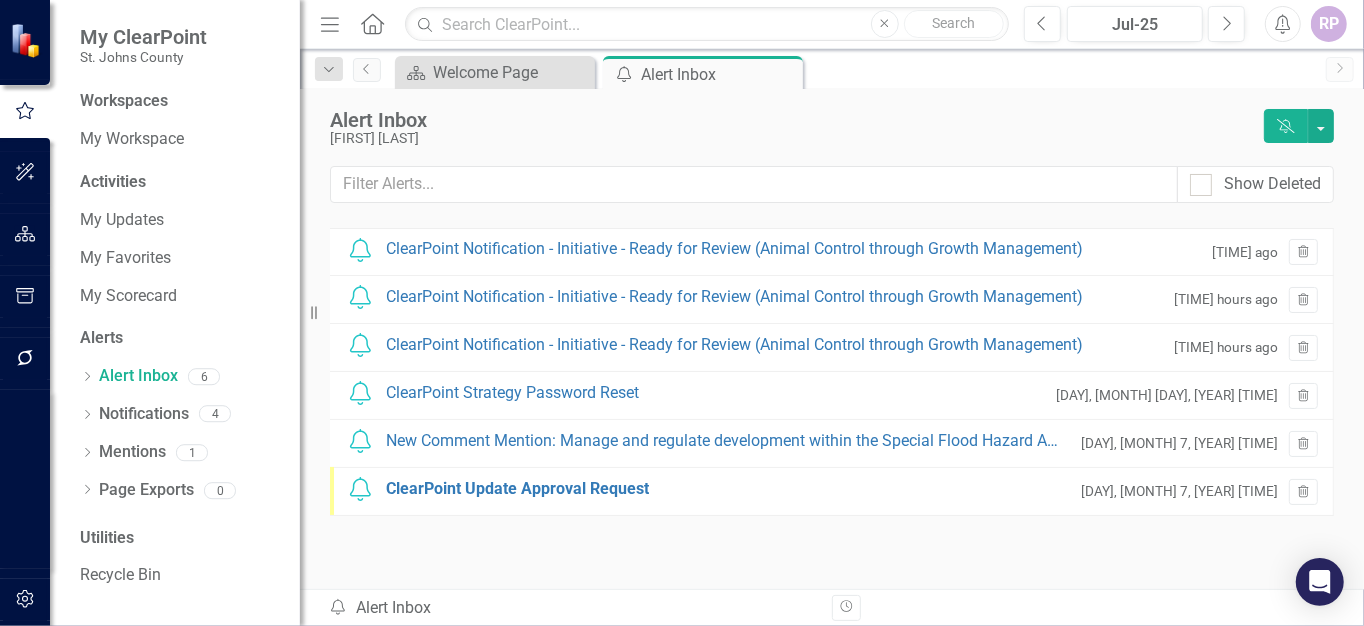 click on "Trash" 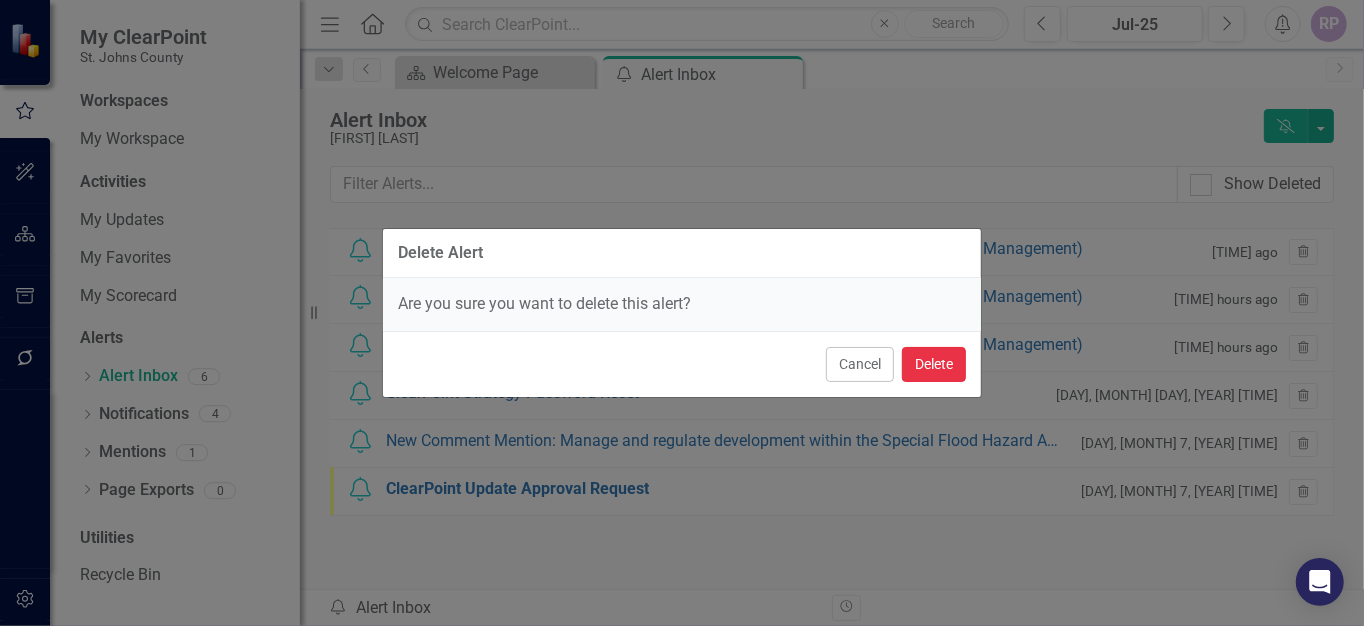 click on "Delete" at bounding box center (934, 364) 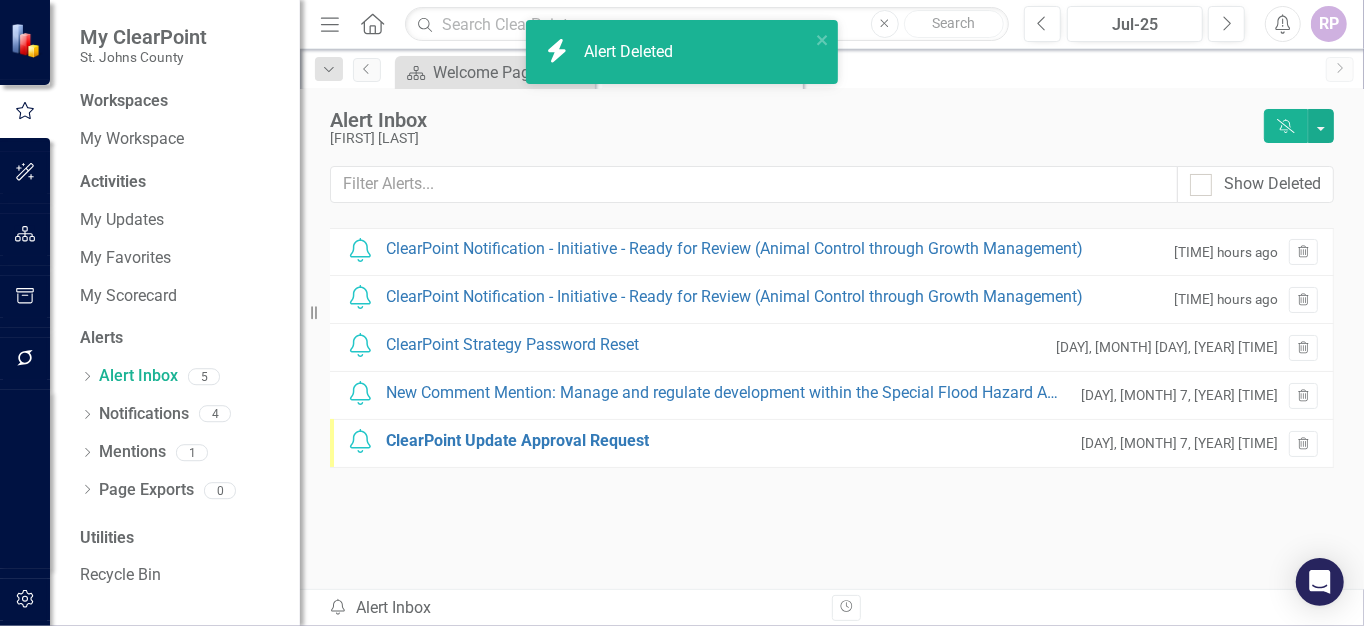 click on "Notification" 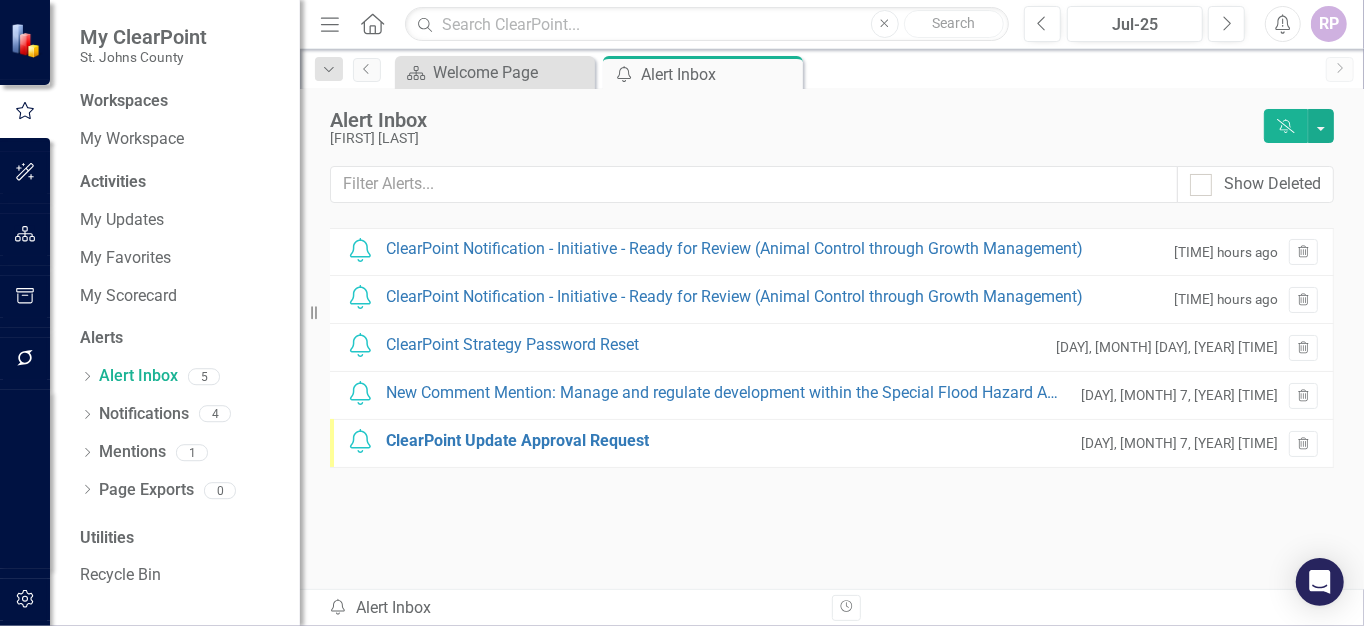 click on "ClearPoint Notification - Initiative - Ready for Review (Animal Control through Growth Management)" at bounding box center (734, 249) 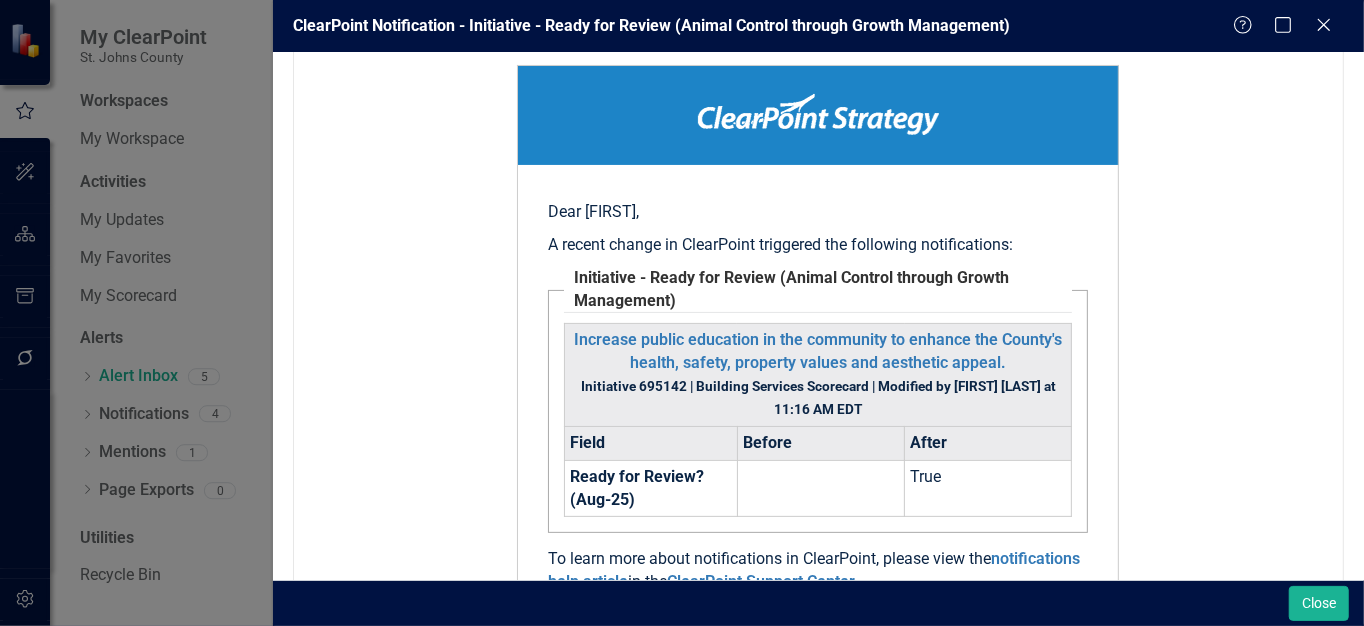 scroll, scrollTop: 0, scrollLeft: 0, axis: both 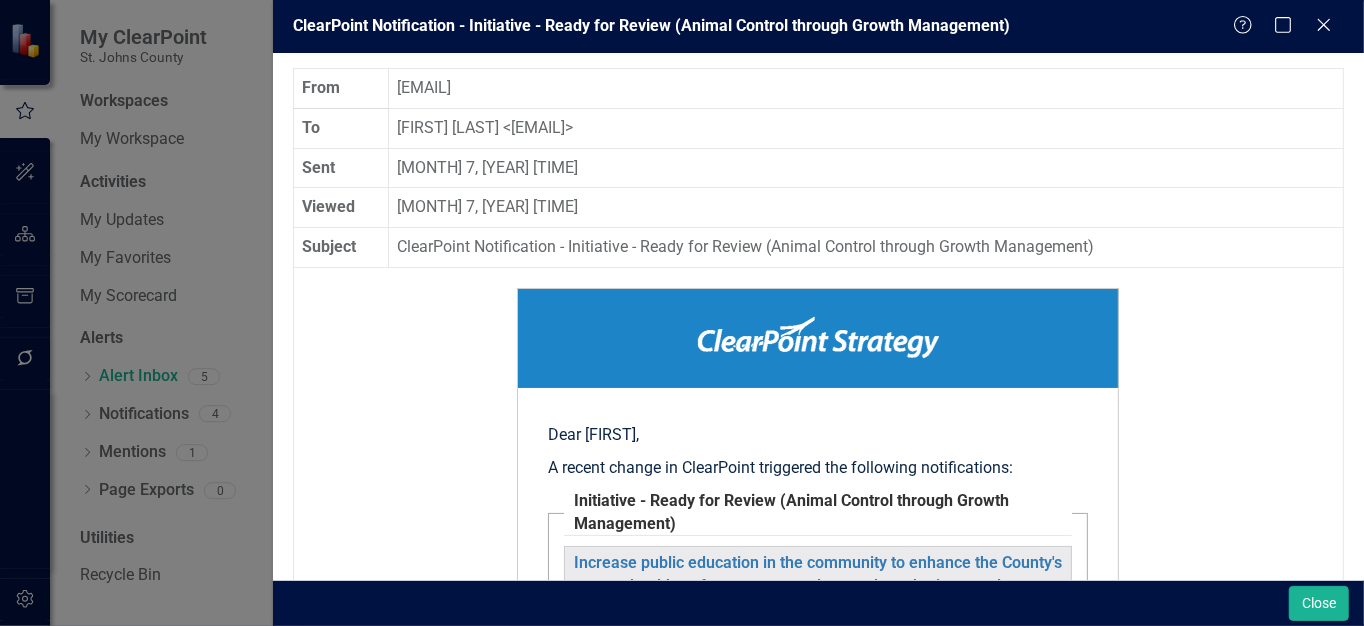 click 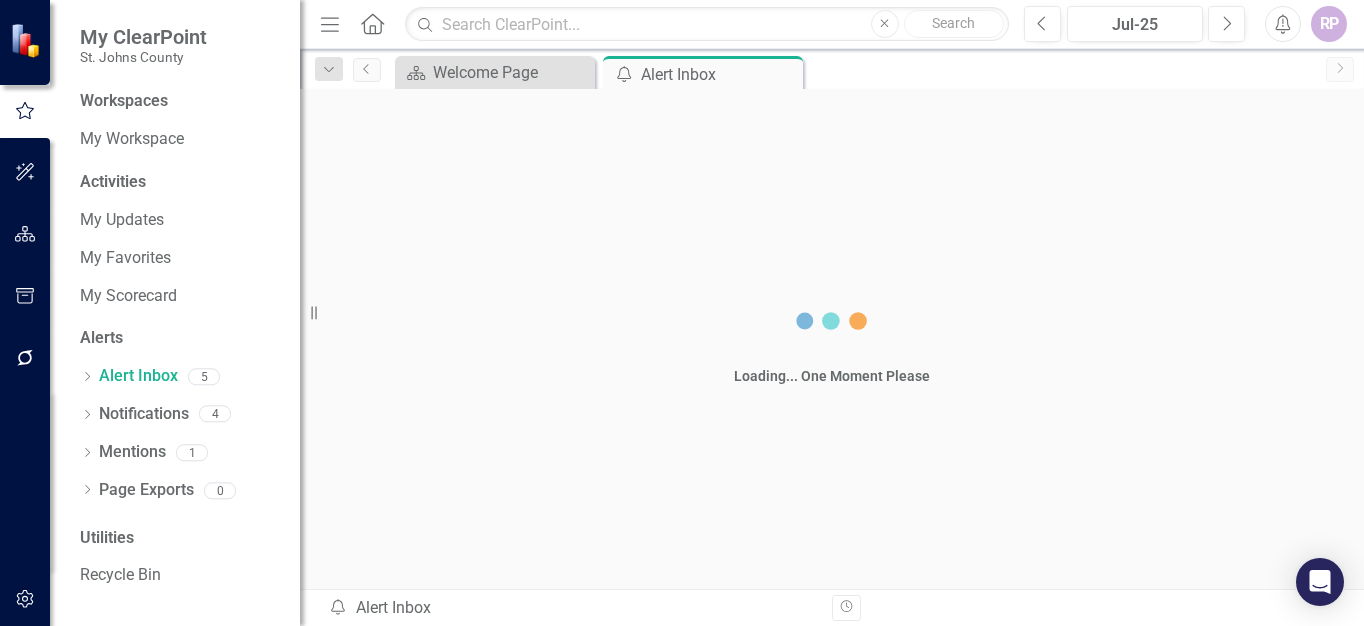 scroll, scrollTop: 0, scrollLeft: 0, axis: both 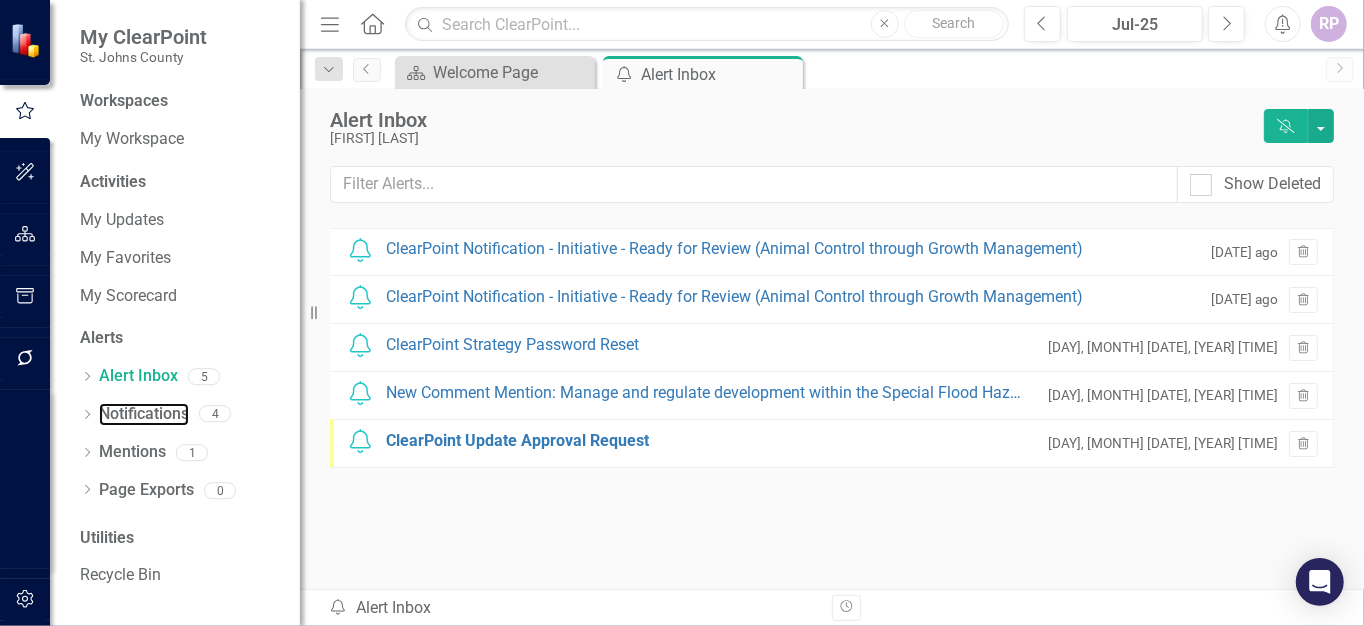 click on "Notifications" at bounding box center [144, 414] 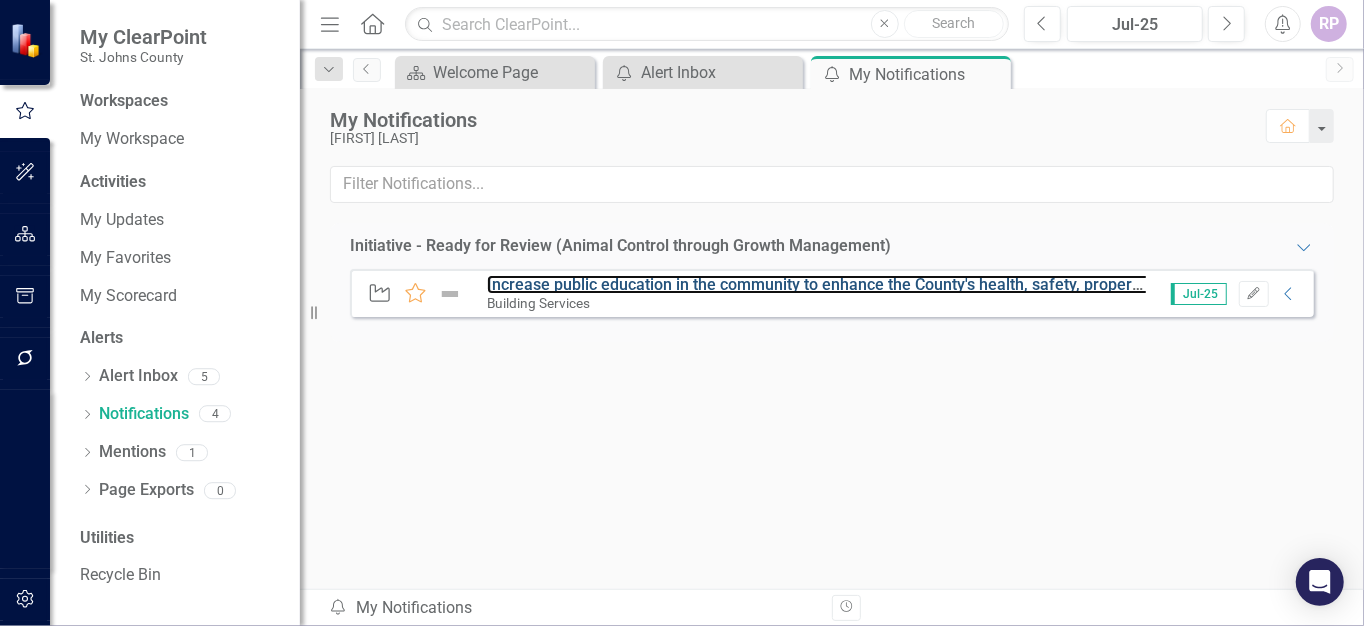 click on "Increase public education in the community to enhance the County's health, safety, property values and aesthetic appeal." at bounding box center [920, 284] 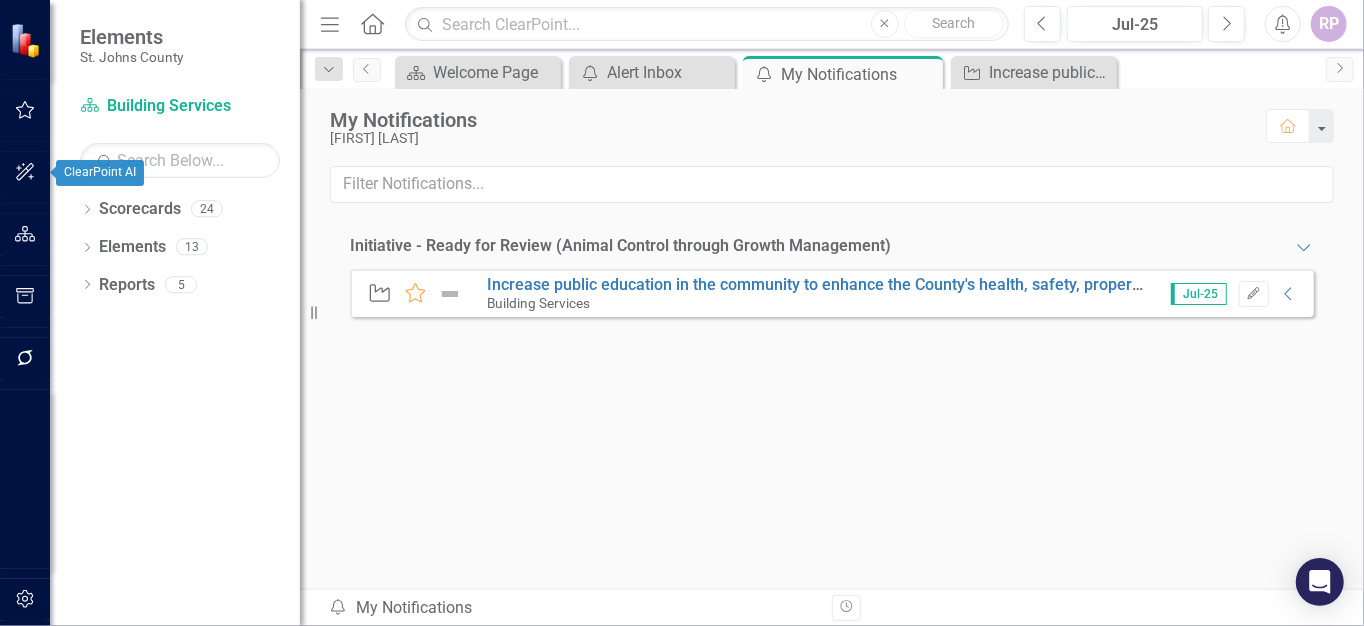 click 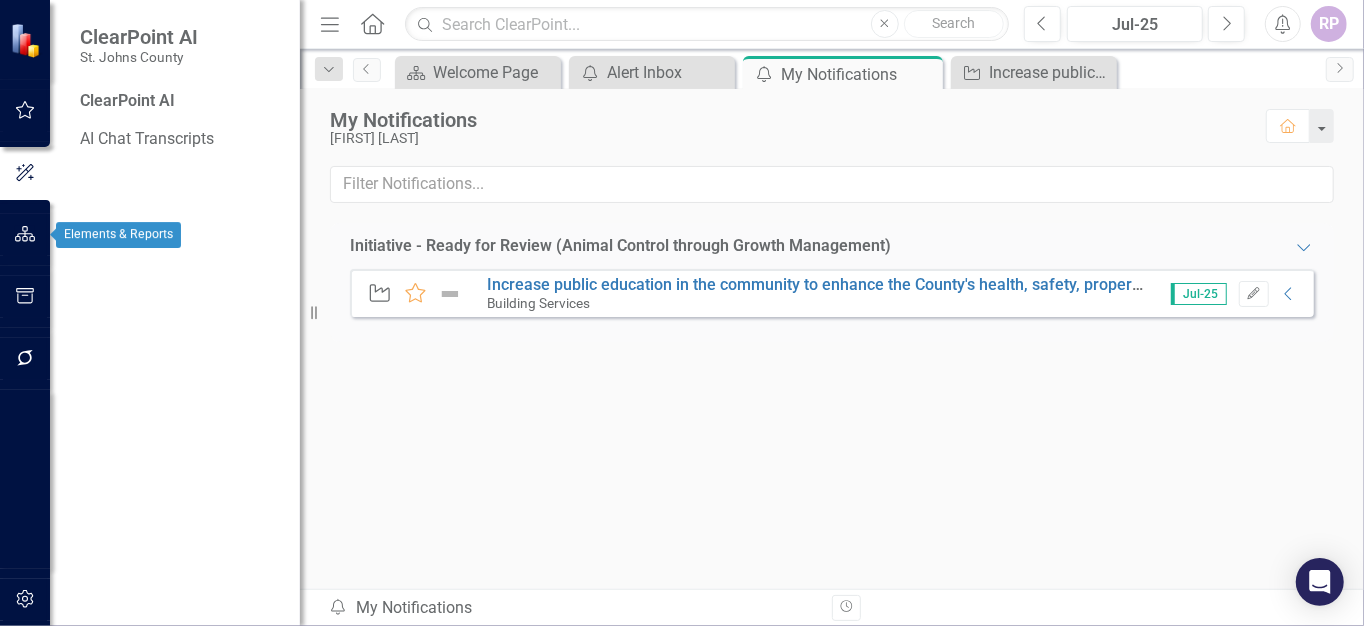 click 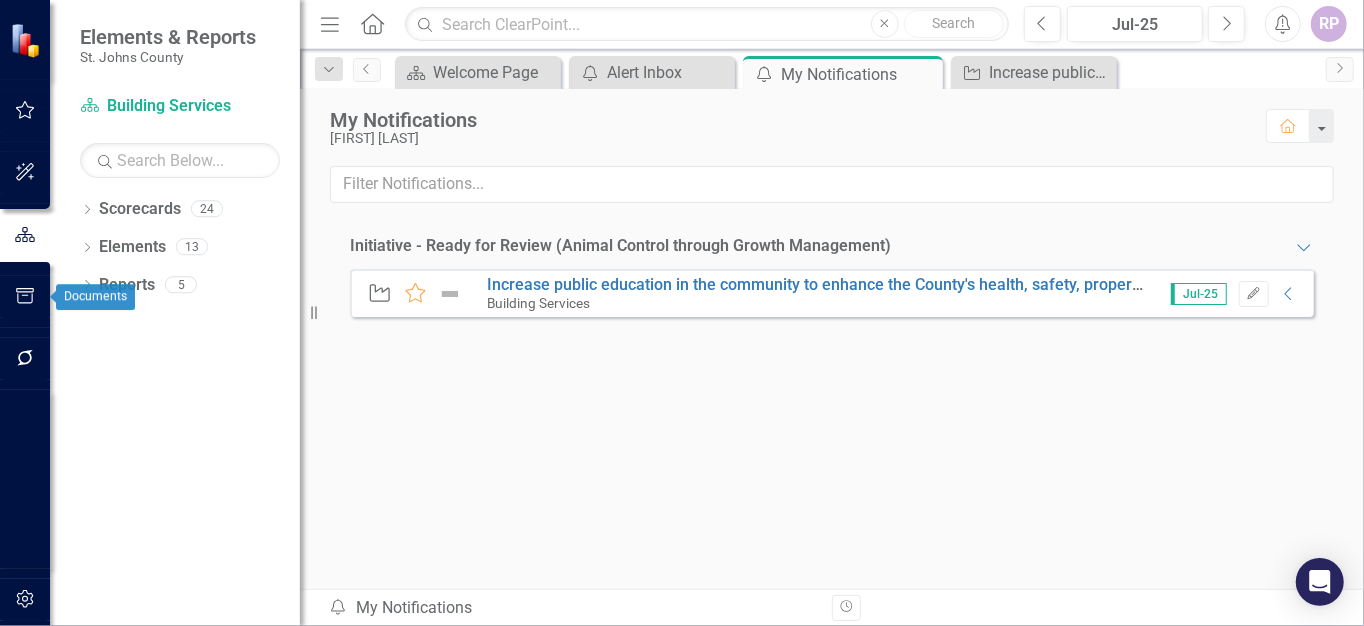 click 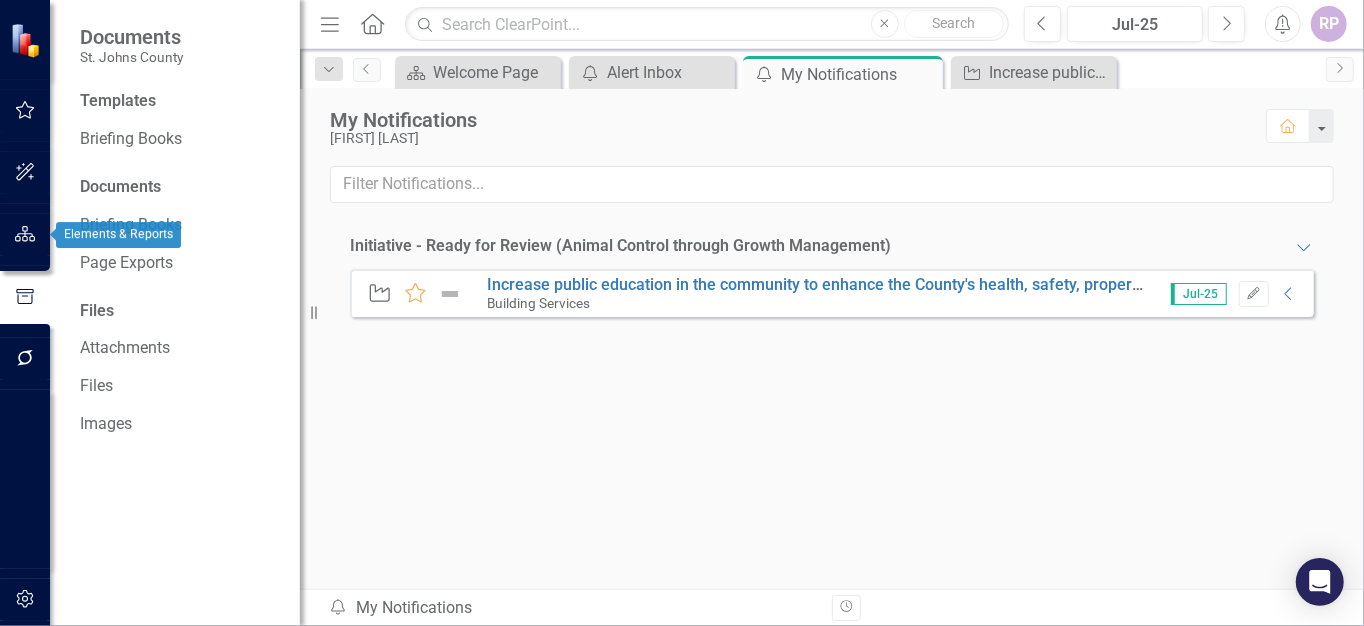 click 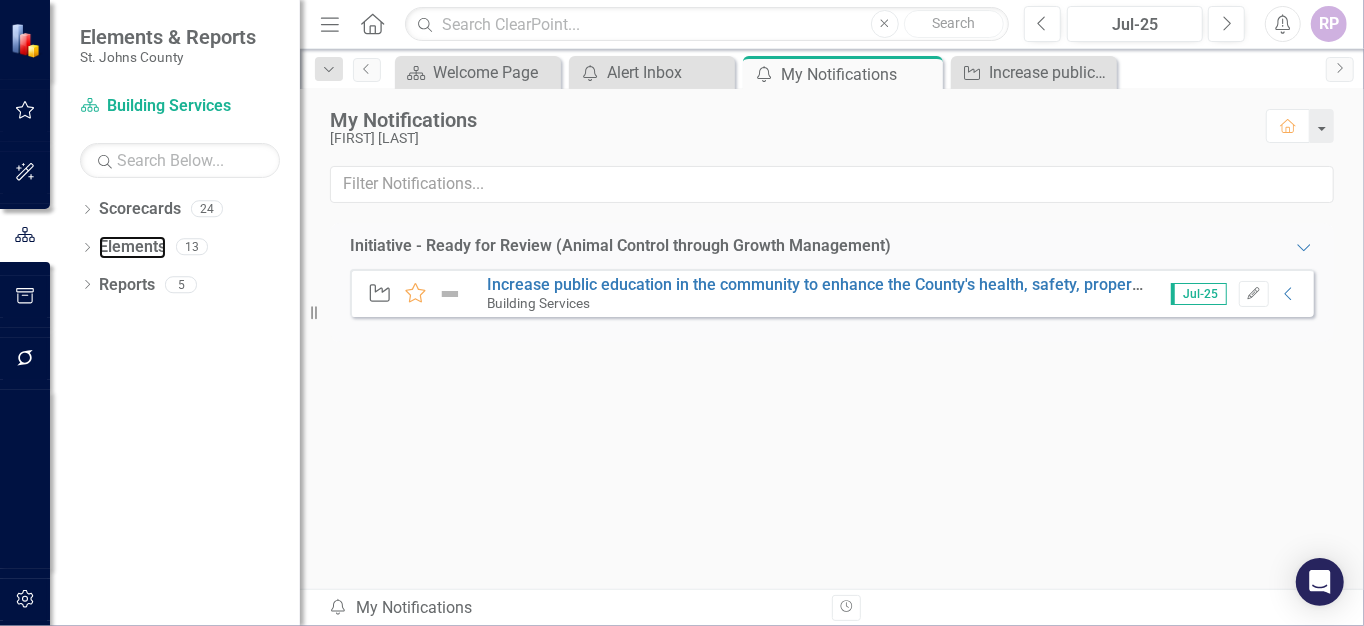 click on "Elements" at bounding box center [132, 247] 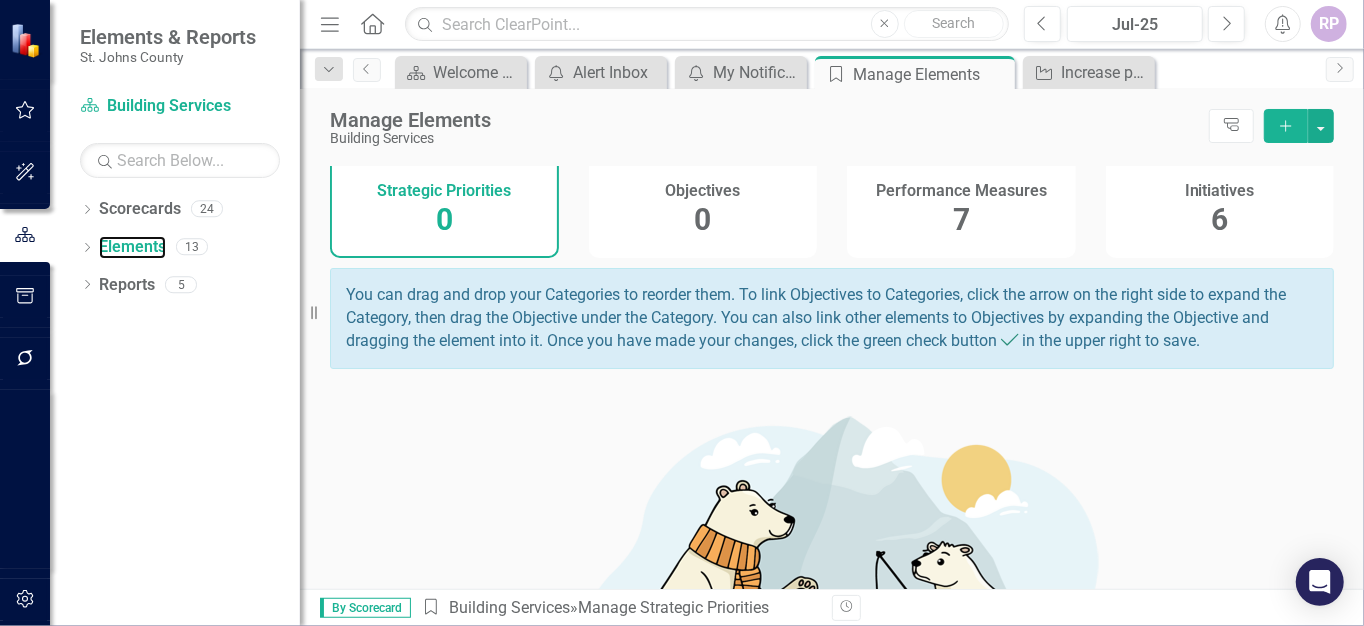 scroll, scrollTop: 0, scrollLeft: 0, axis: both 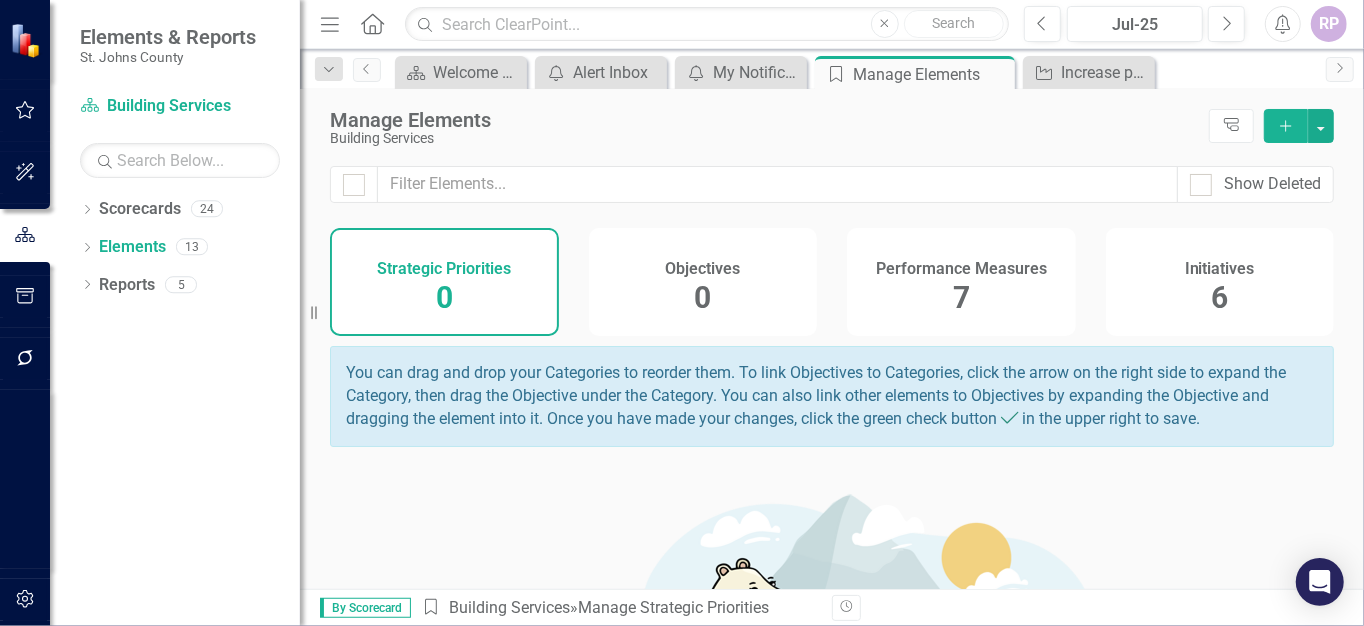 click on "7" at bounding box center [961, 297] 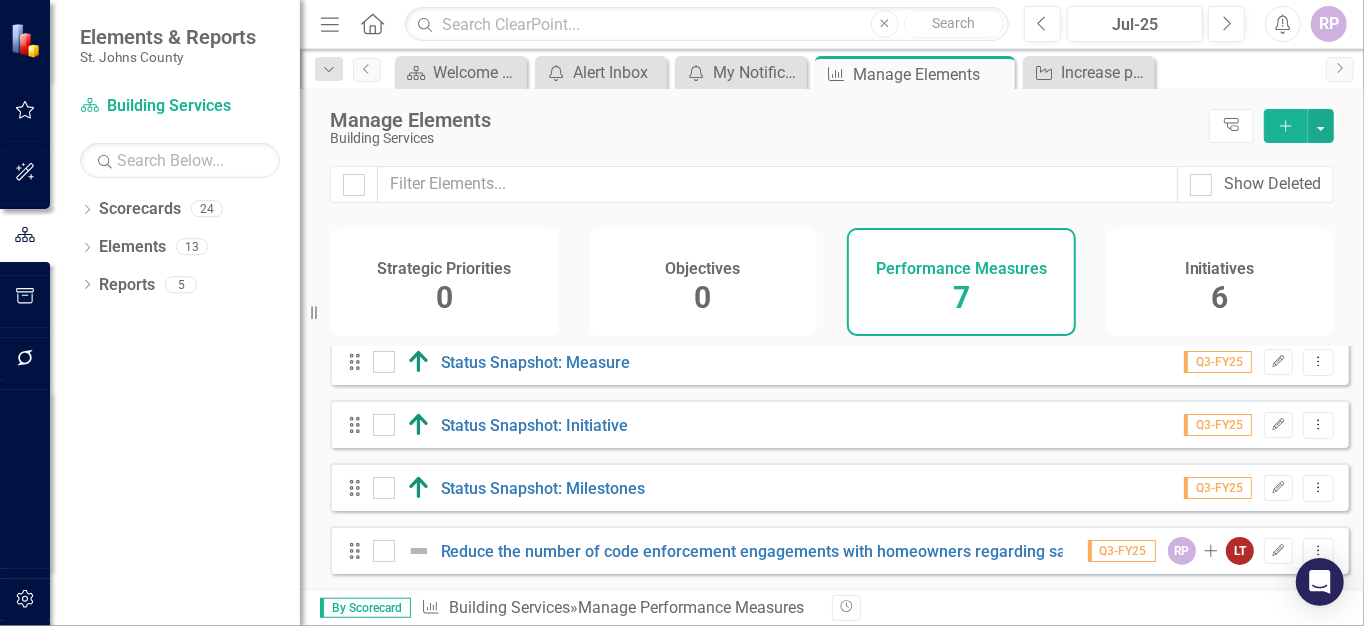 scroll, scrollTop: 211, scrollLeft: 0, axis: vertical 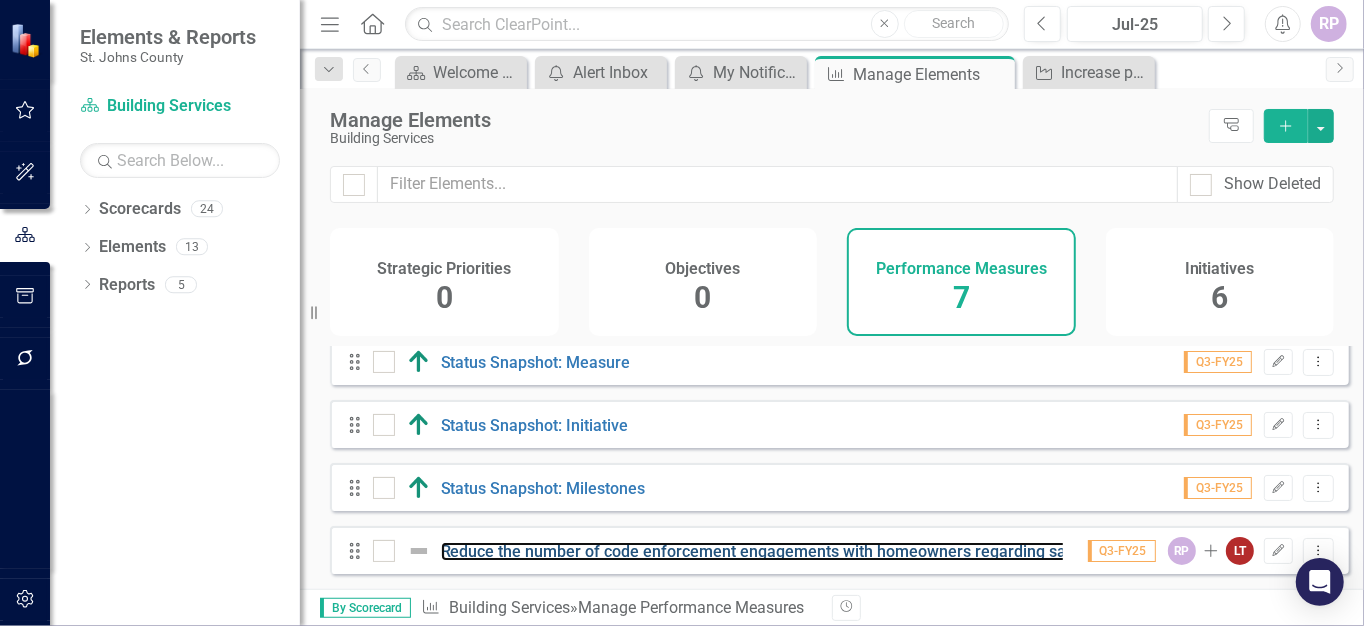 click on "Reduce the number of code enforcement engagements with homeowners regarding safety, health, and sanitation issues annually" at bounding box center (906, 551) 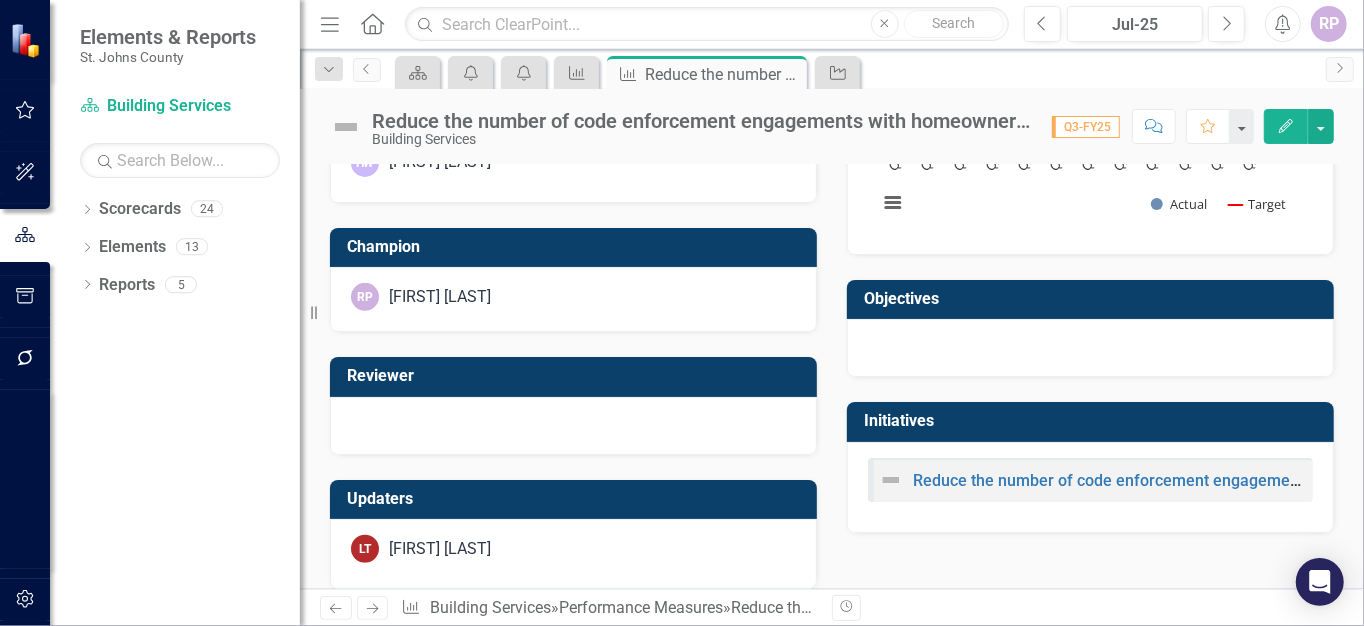 scroll, scrollTop: 823, scrollLeft: 0, axis: vertical 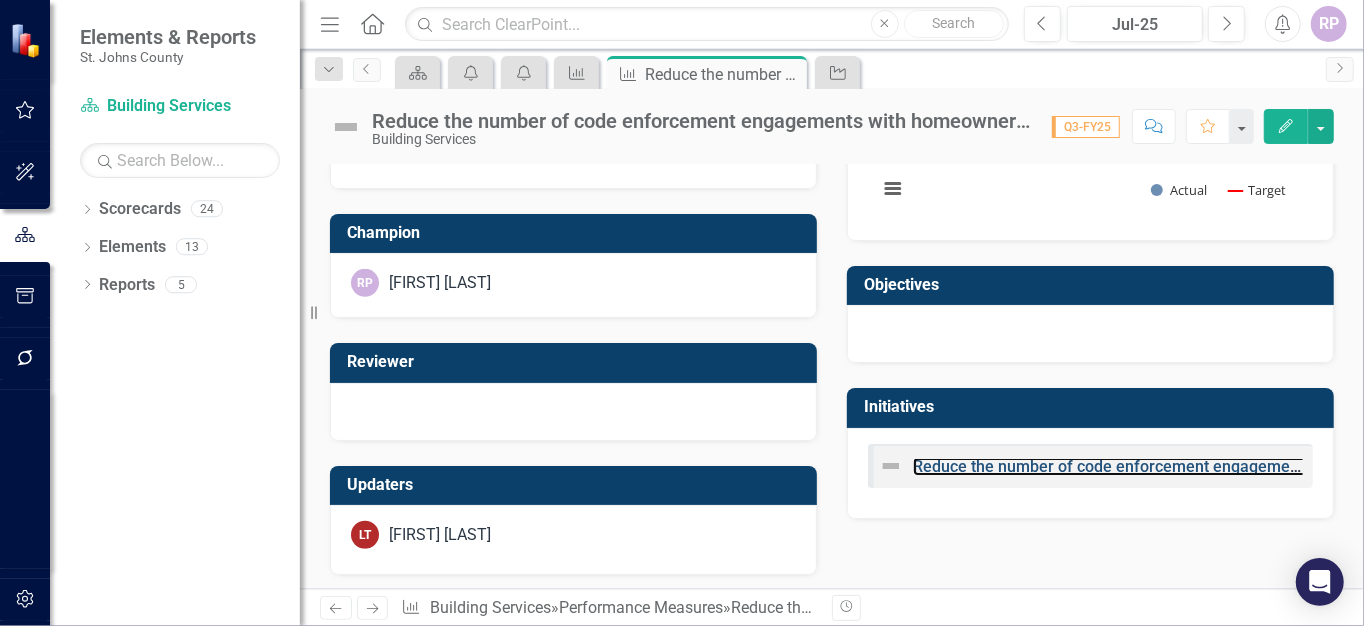 click on "Reduce the number of code enforcement engagements with homeowners regarding safety, health, and sanitation issues annually" at bounding box center [1378, 466] 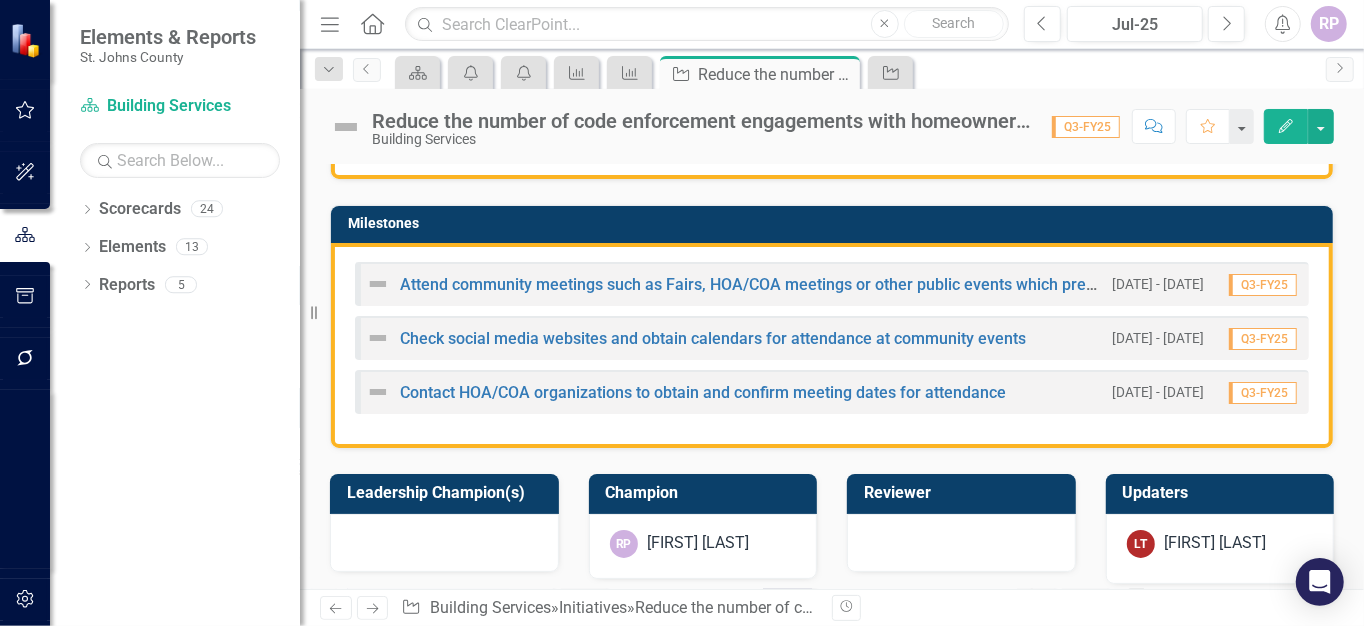 scroll, scrollTop: 428, scrollLeft: 0, axis: vertical 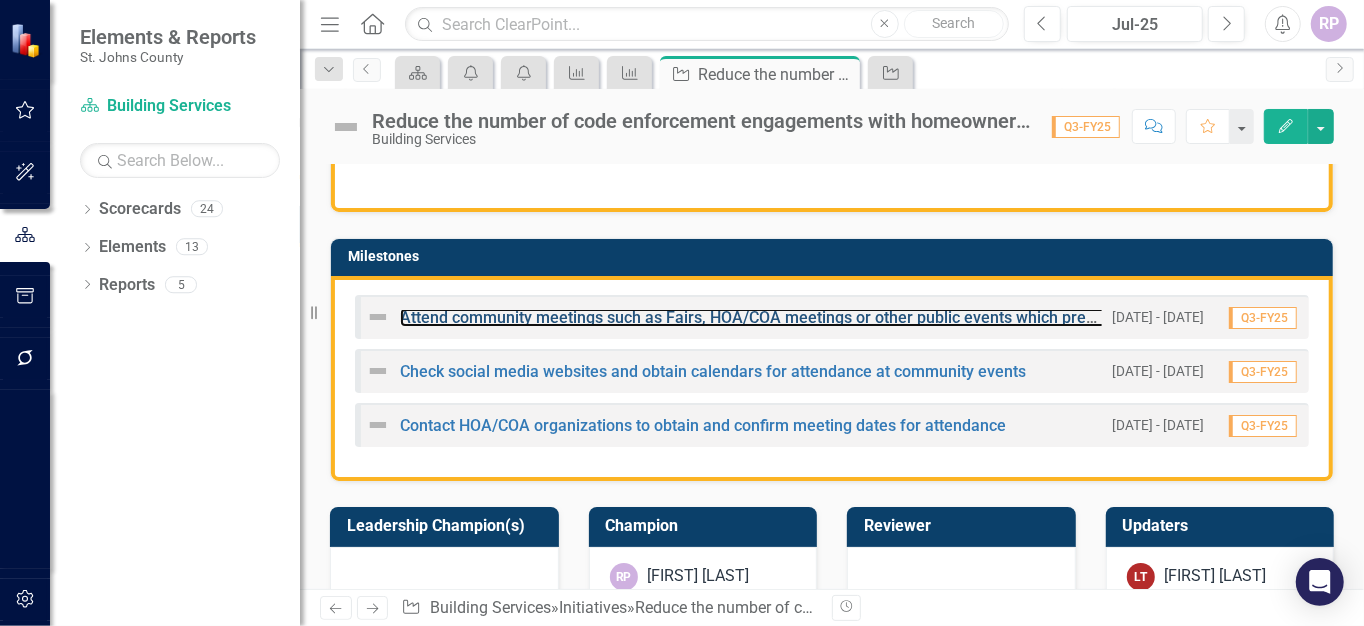 click on "Attend community meetings such as Fairs, HOA/COA meetings or other public events which present the opportunity for engagement and education" at bounding box center [928, 317] 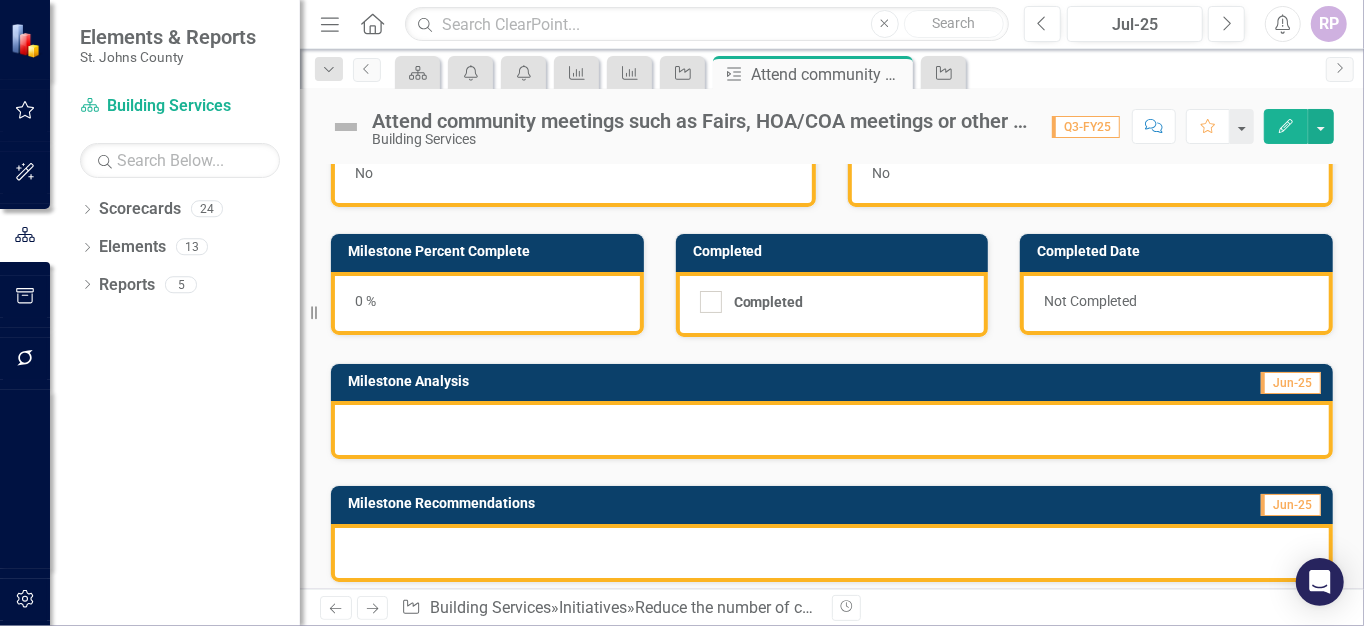 scroll, scrollTop: 0, scrollLeft: 0, axis: both 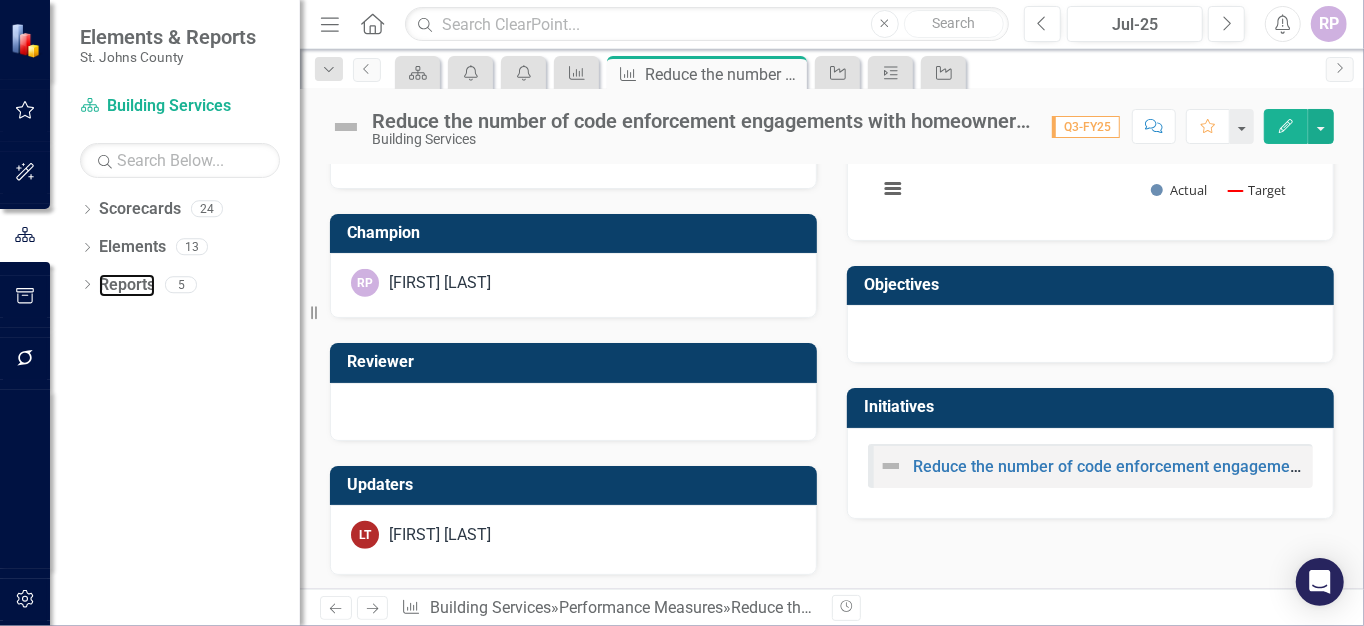 click on "Reports" at bounding box center (127, 285) 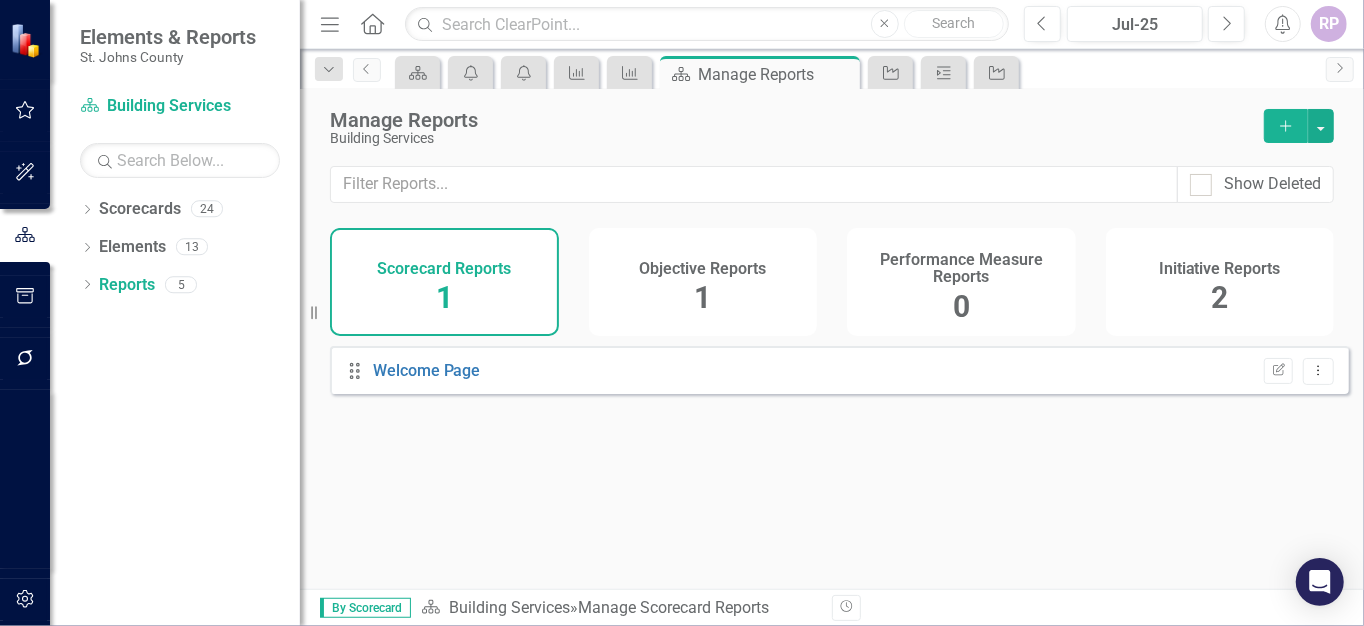 click on "Objective Reports 1" at bounding box center (703, 282) 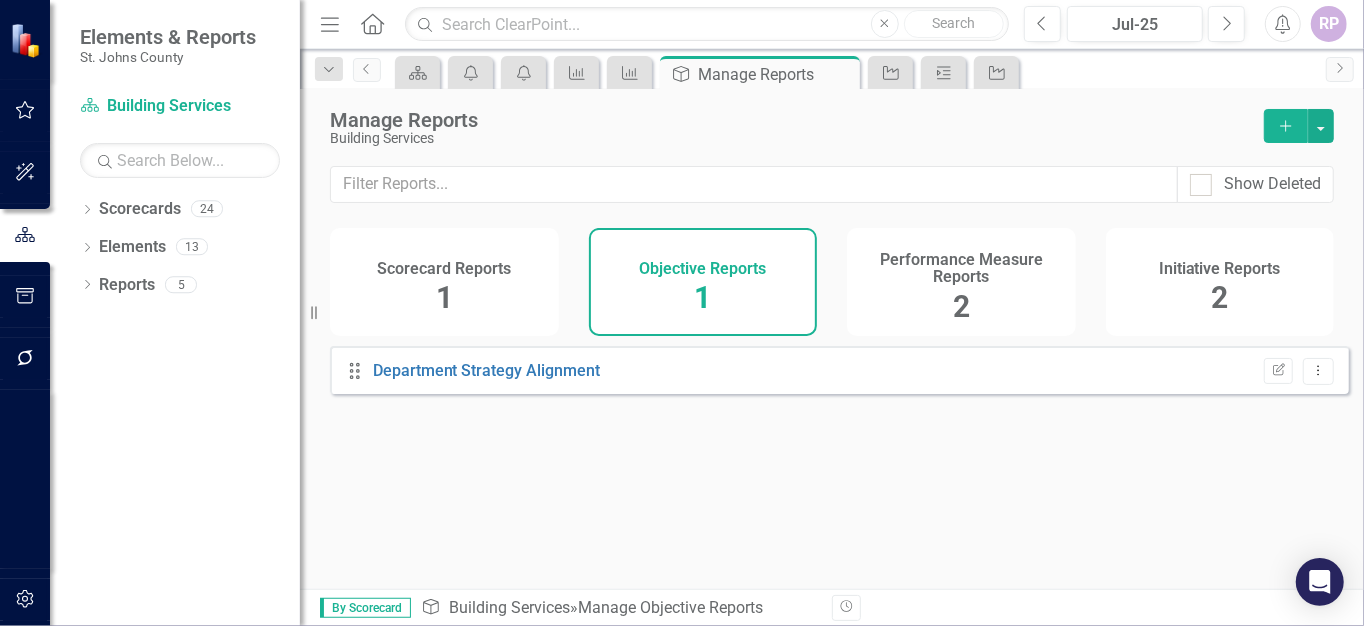 click on "2" at bounding box center (961, 306) 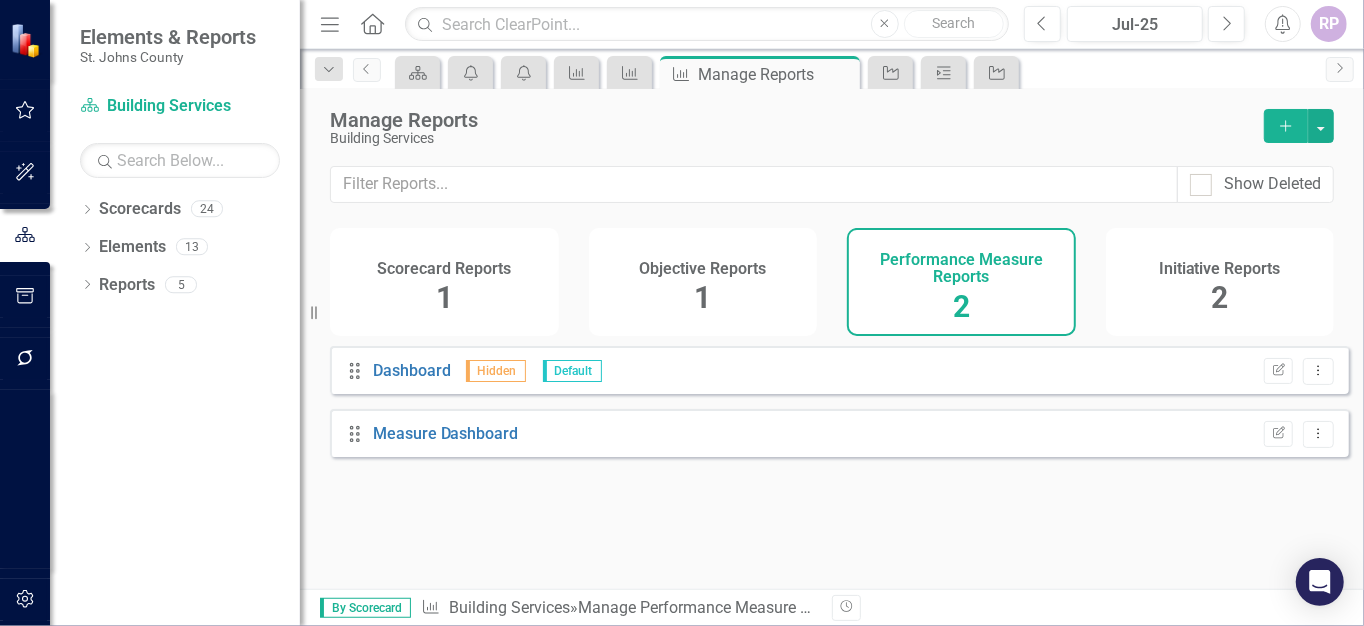 click on "2" at bounding box center [1219, 297] 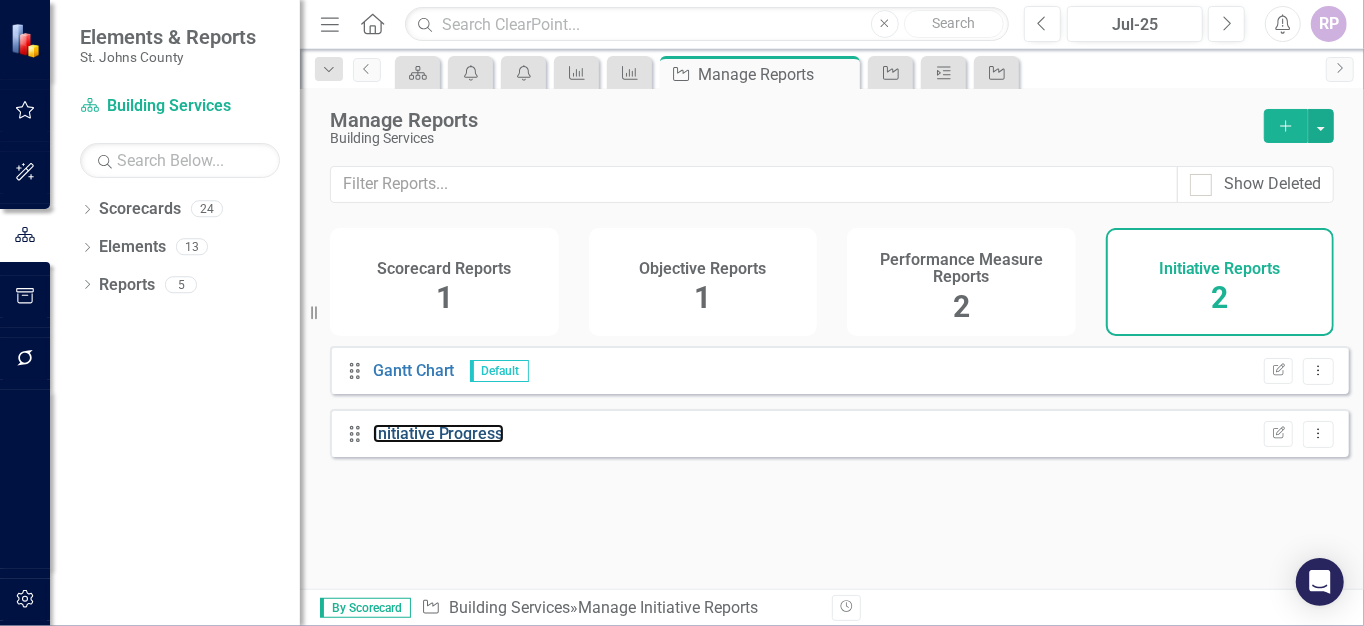 click on "Initiative Progress" at bounding box center [438, 433] 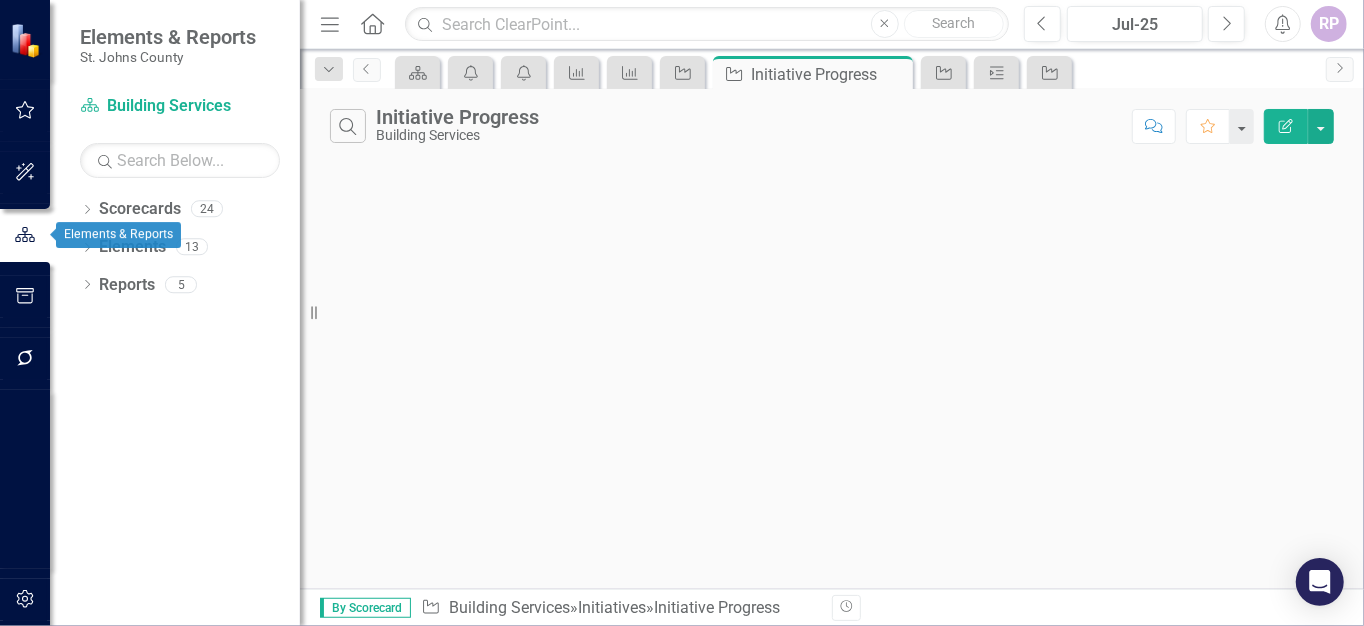 click 